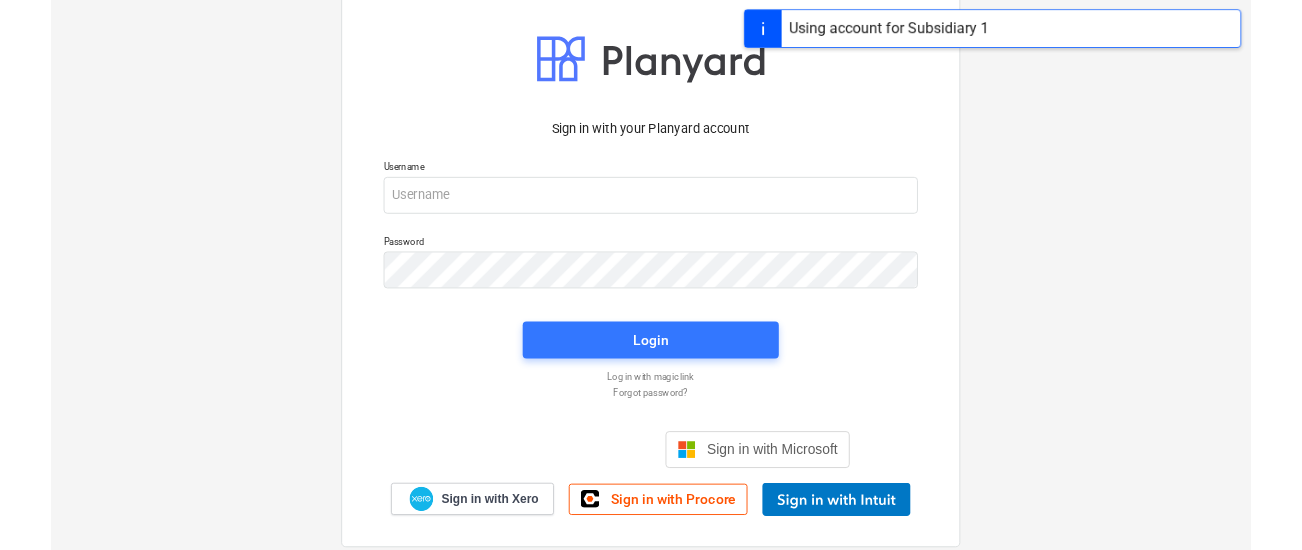 scroll, scrollTop: 0, scrollLeft: 0, axis: both 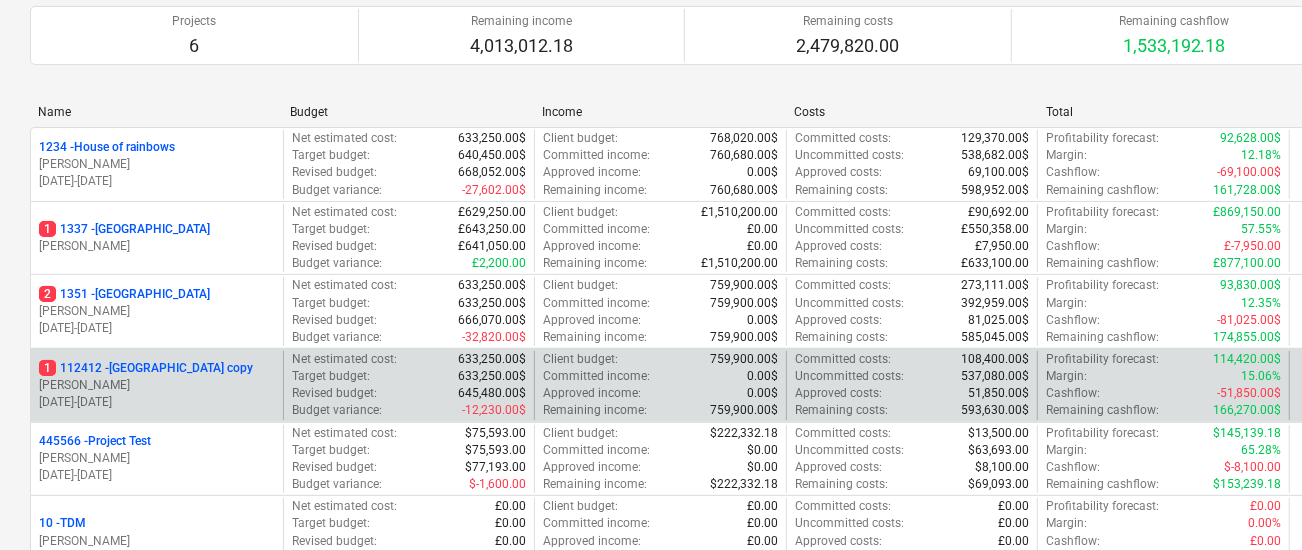 click on "1  112412 -  [GEOGRAPHIC_DATA] copy" at bounding box center (146, 368) 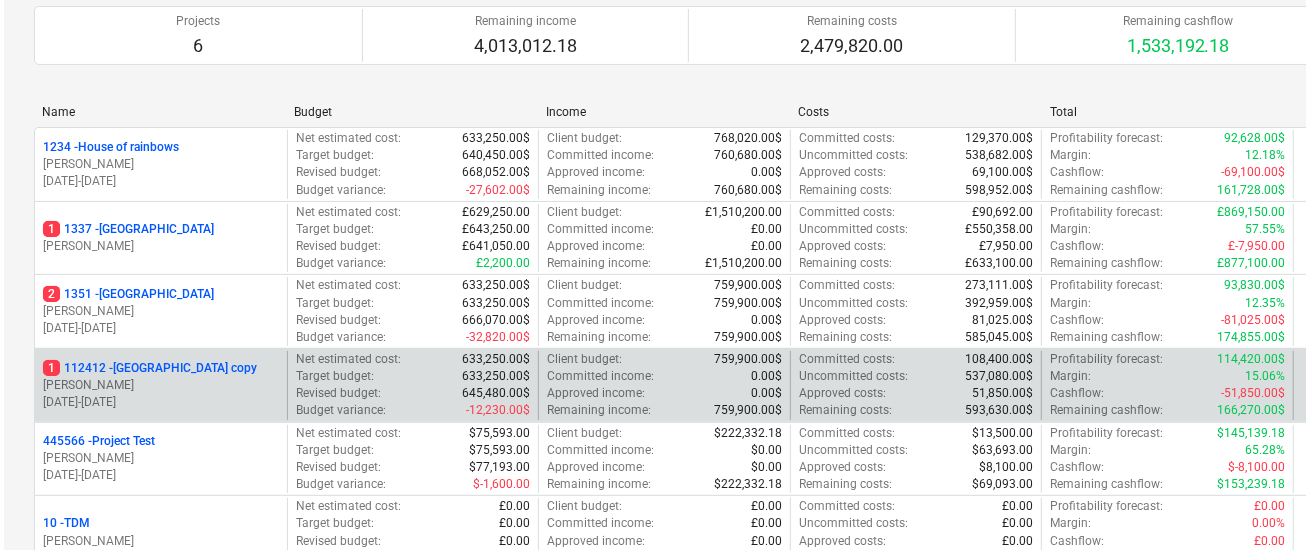 scroll, scrollTop: 0, scrollLeft: 0, axis: both 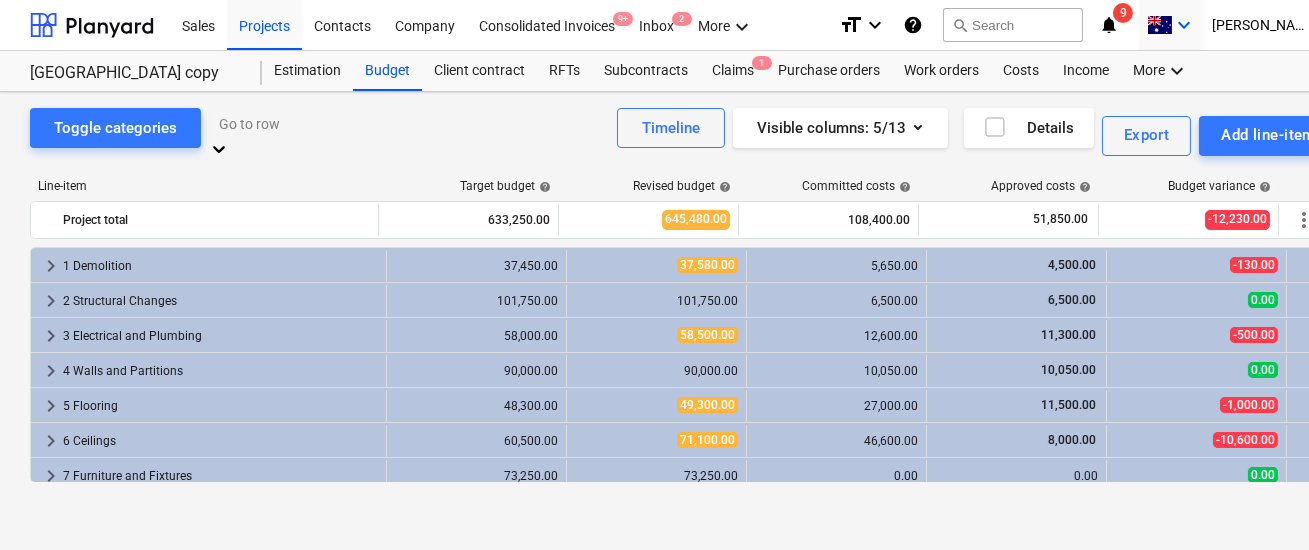 click on "keyboard_arrow_down" at bounding box center (1184, 25) 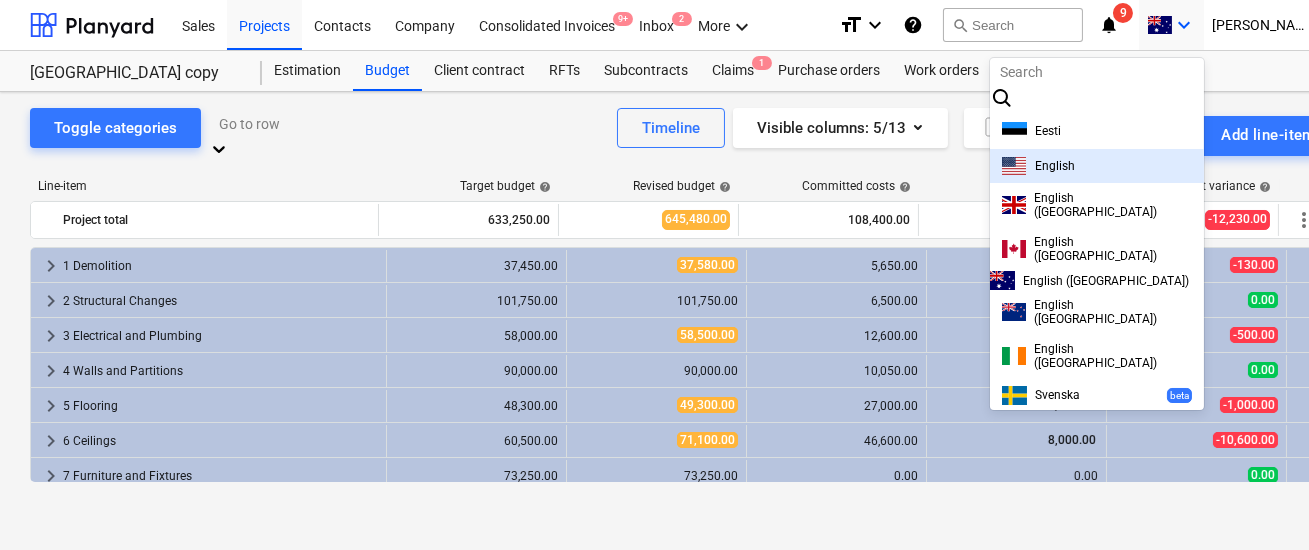 click on "English" at bounding box center [1097, 166] 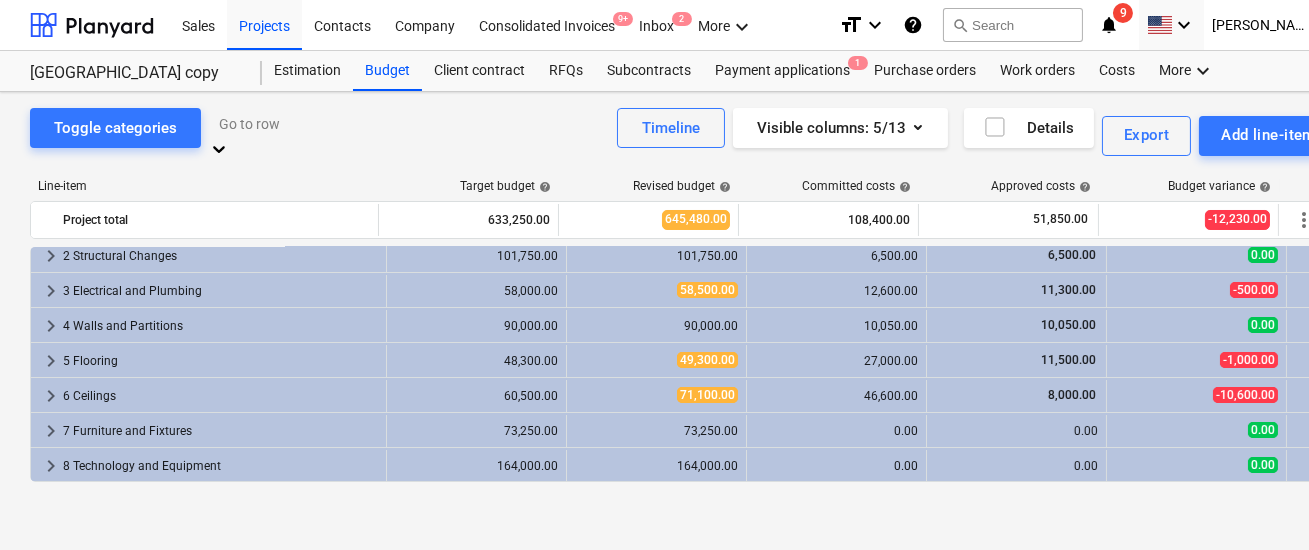 scroll, scrollTop: 0, scrollLeft: 0, axis: both 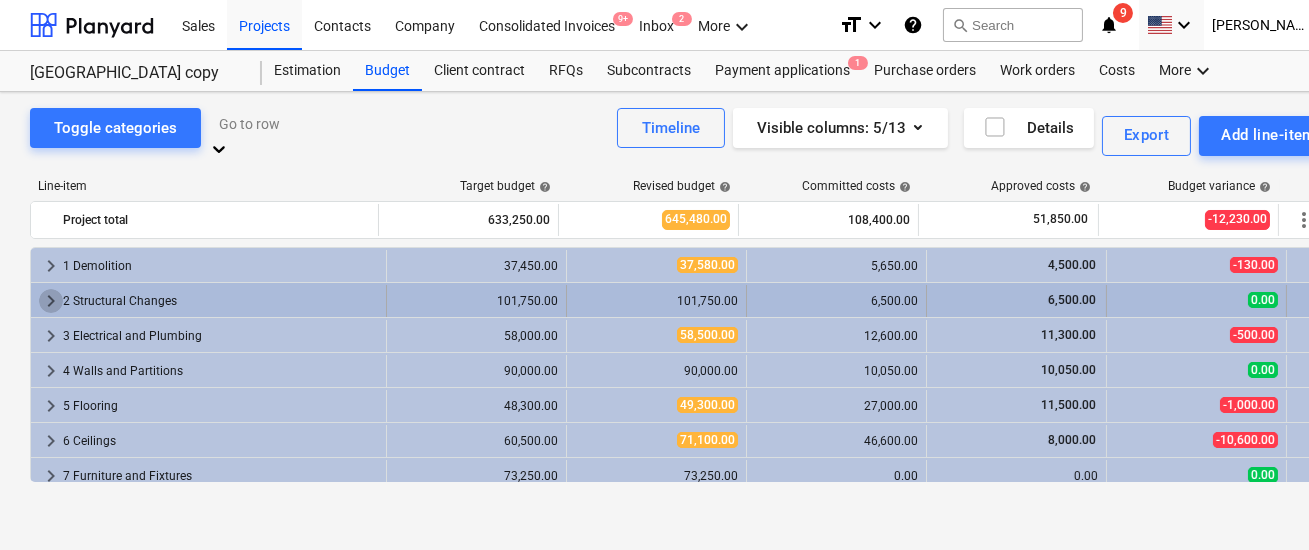 click on "keyboard_arrow_right" at bounding box center (51, 301) 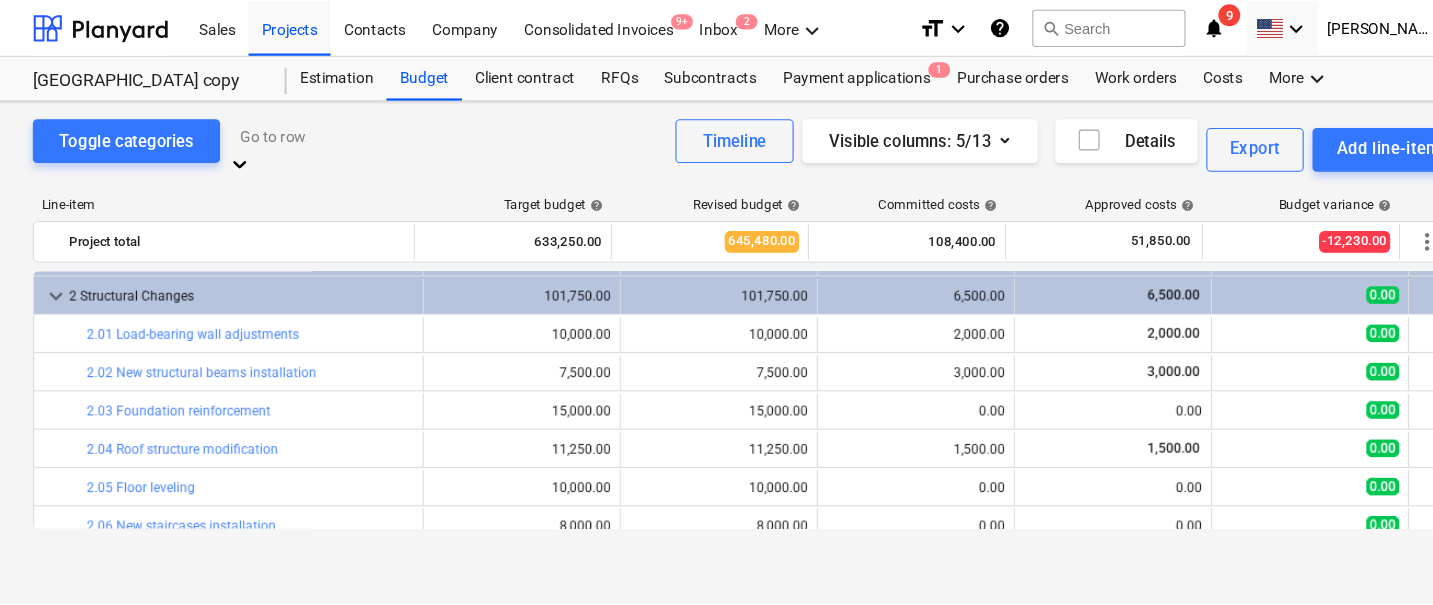 scroll, scrollTop: 0, scrollLeft: 0, axis: both 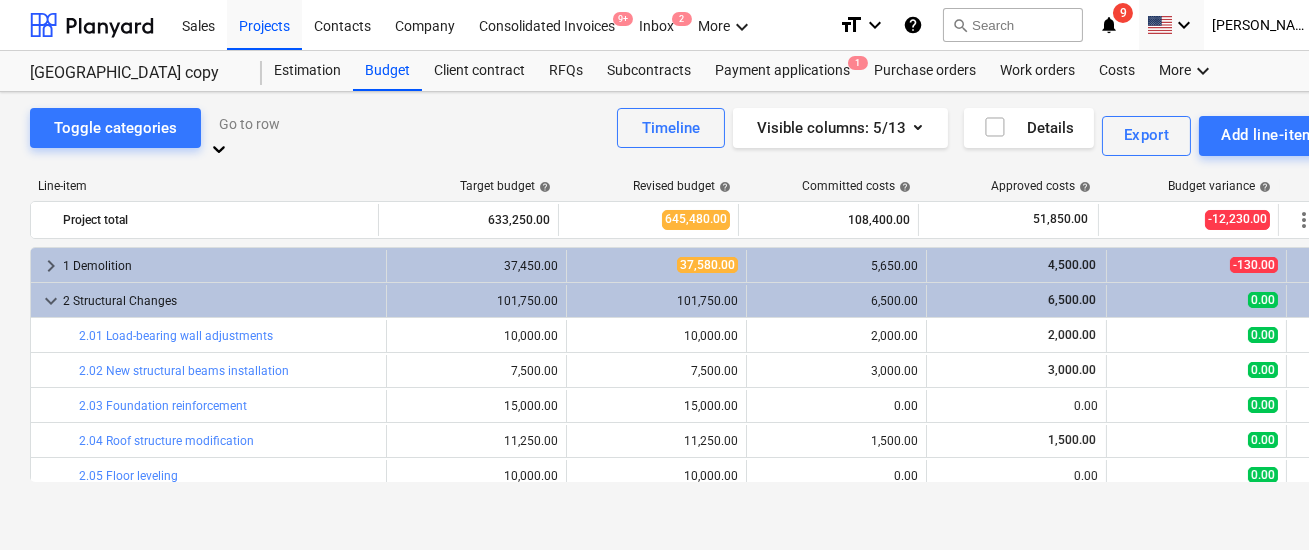 click on "keyboard_arrow_down" at bounding box center [51, 301] 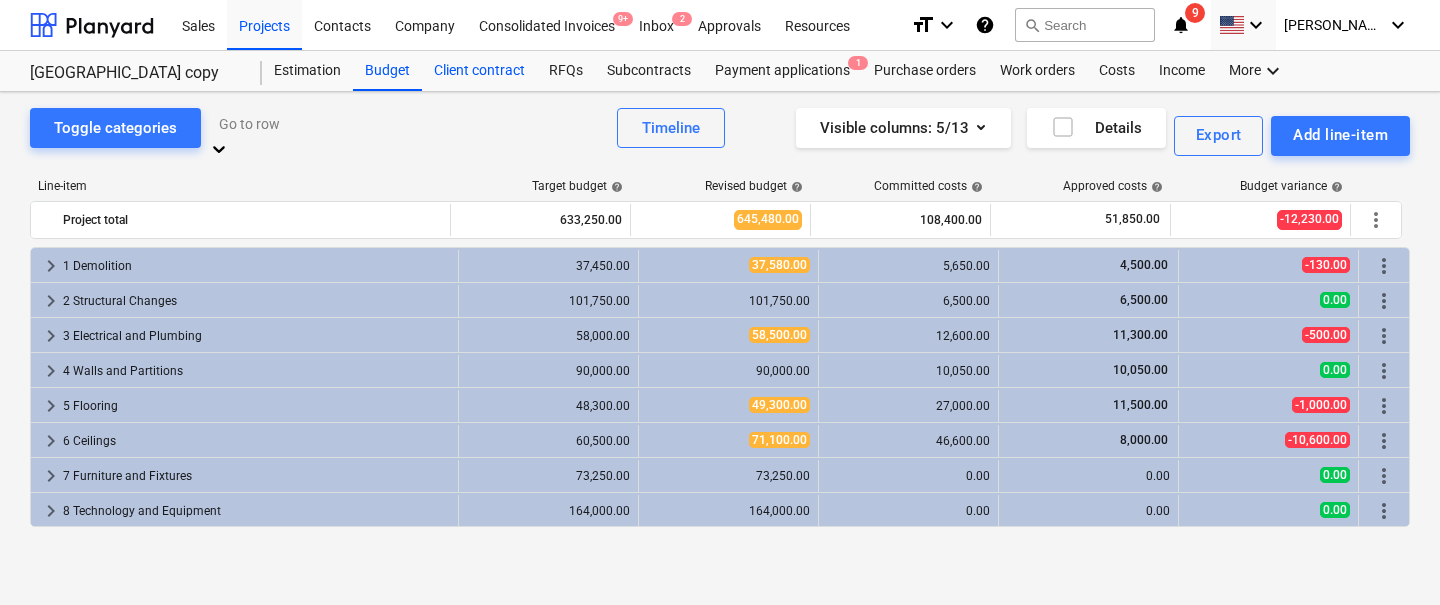 click on "Client contract" at bounding box center [479, 71] 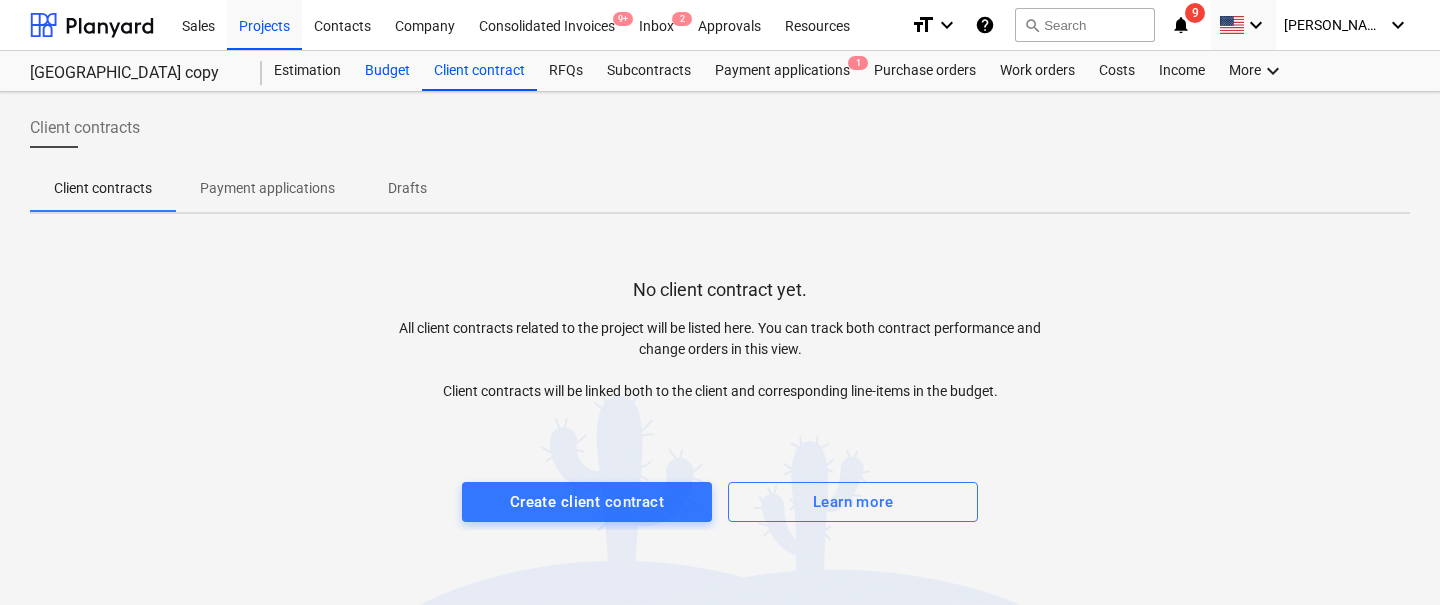 click on "Budget" at bounding box center [387, 71] 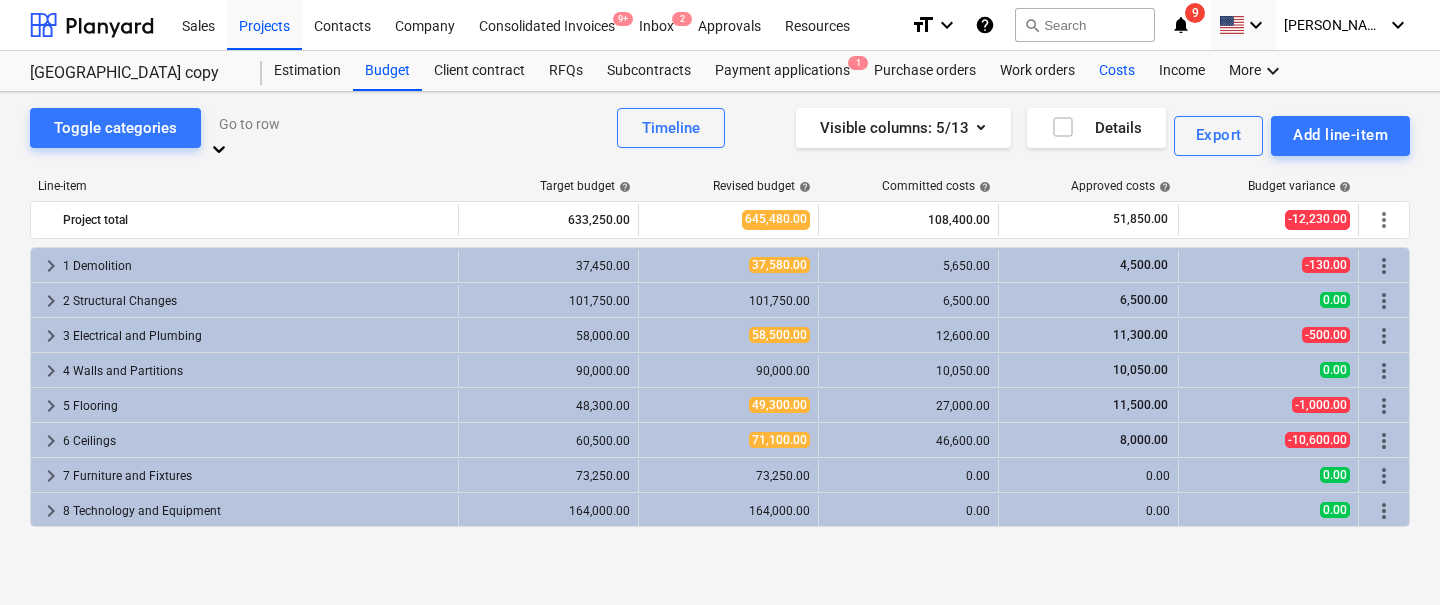 click on "Costs" at bounding box center [1117, 71] 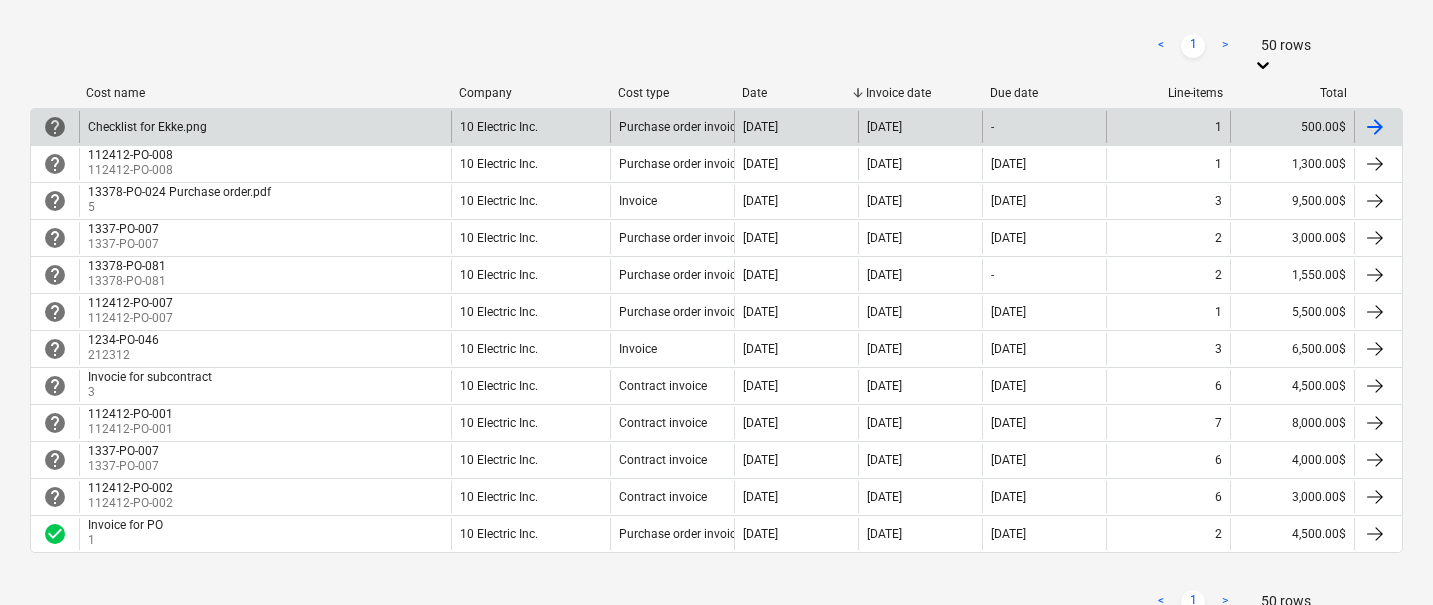 scroll, scrollTop: 284, scrollLeft: 0, axis: vertical 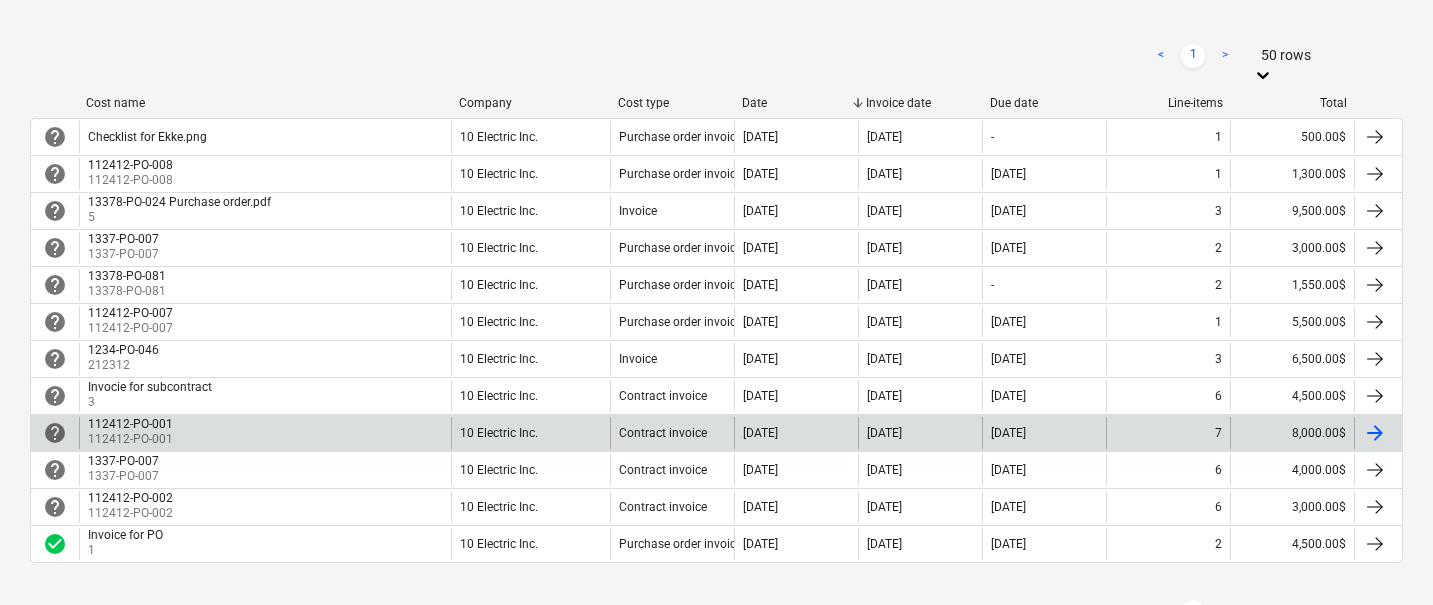 click on "10 Electric Inc." at bounding box center [530, 433] 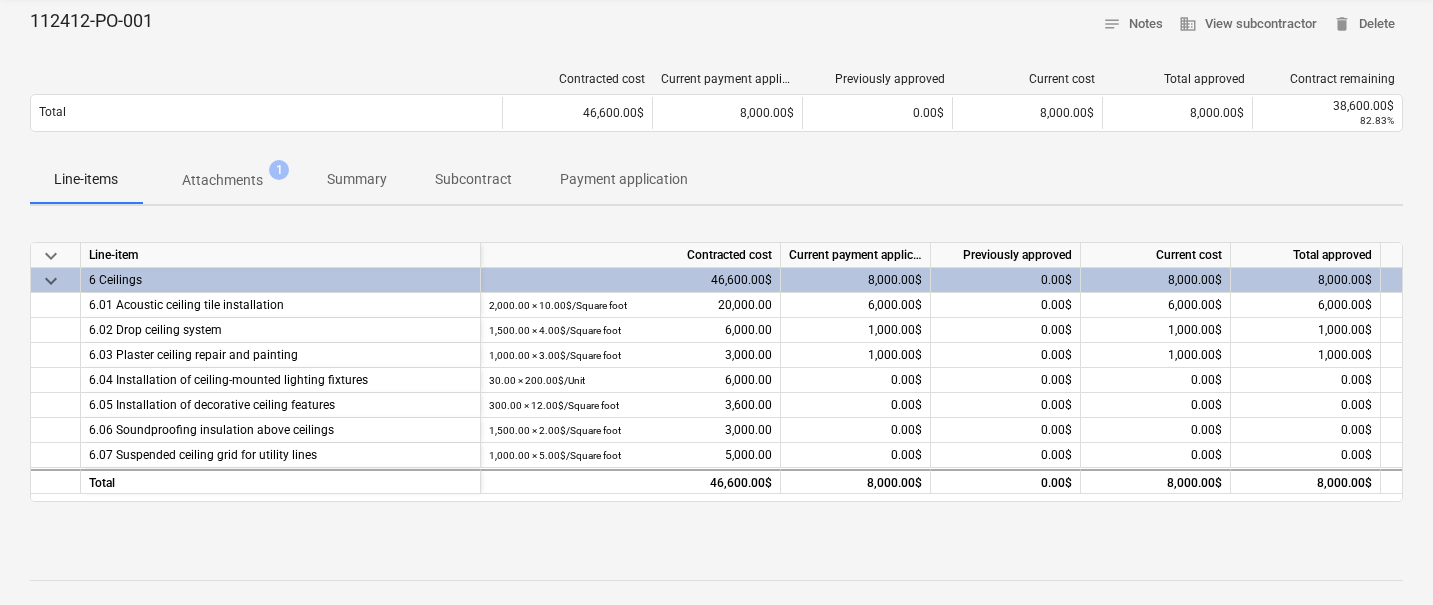 scroll, scrollTop: 213, scrollLeft: 0, axis: vertical 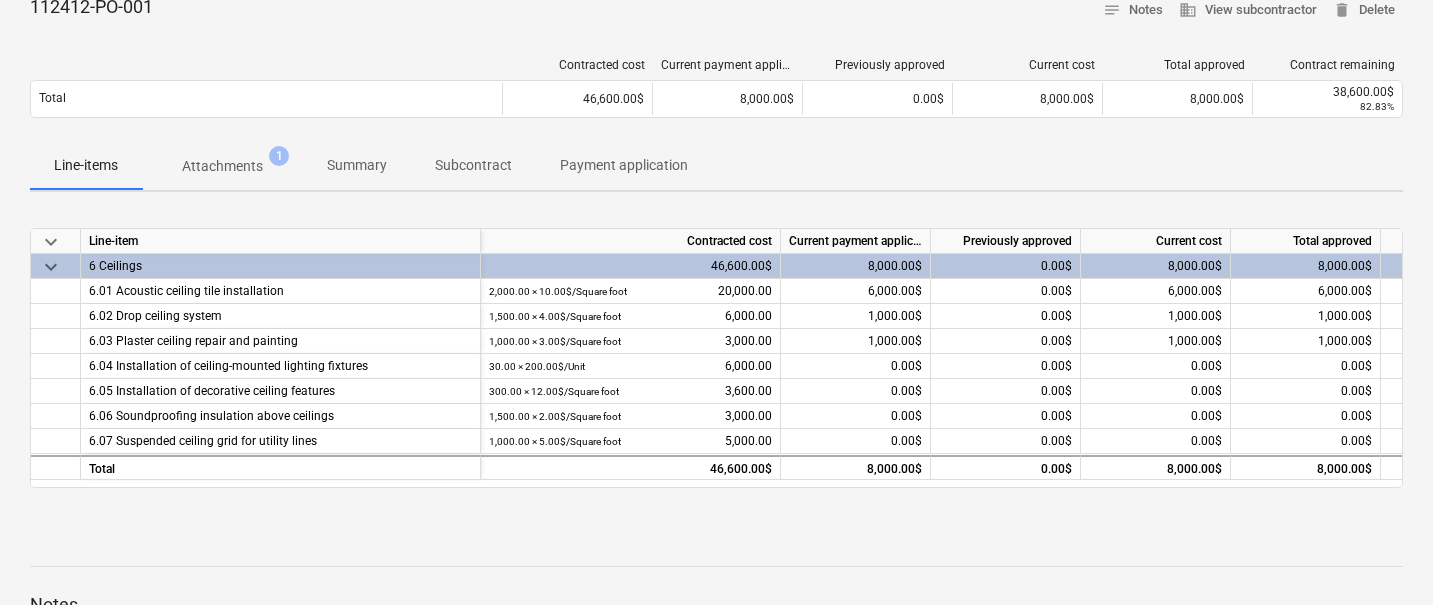 click on "Attachments" at bounding box center [222, 166] 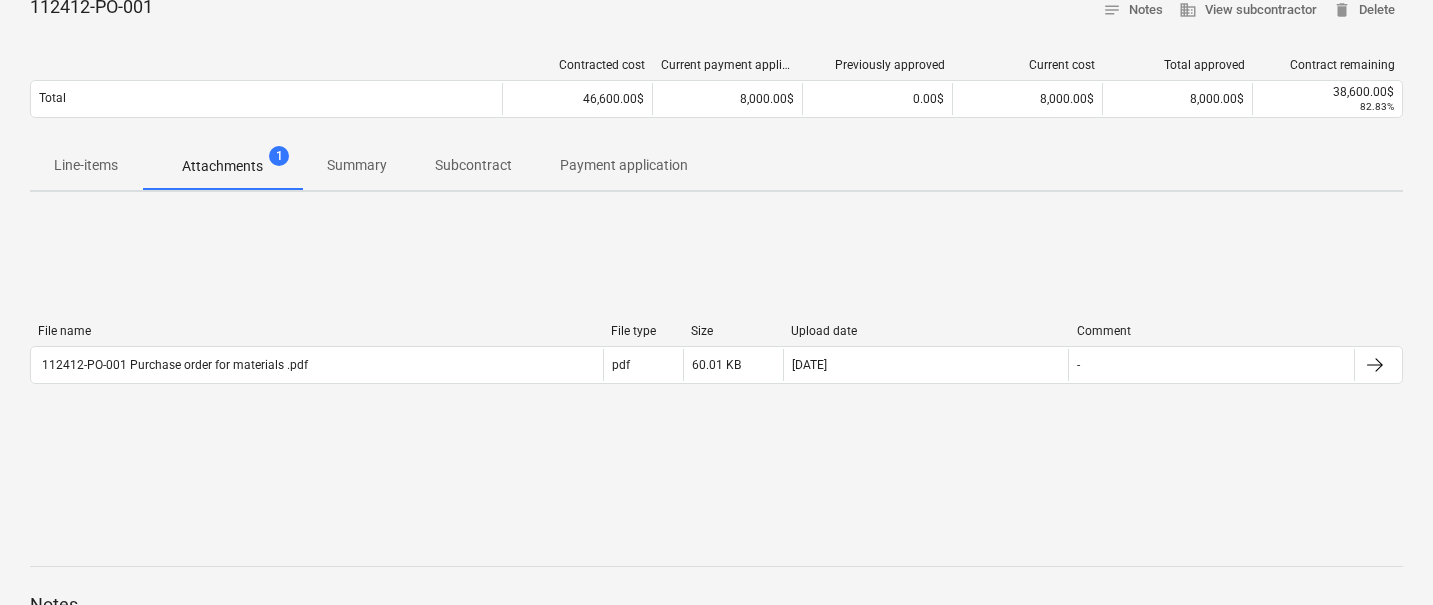 scroll, scrollTop: 0, scrollLeft: 0, axis: both 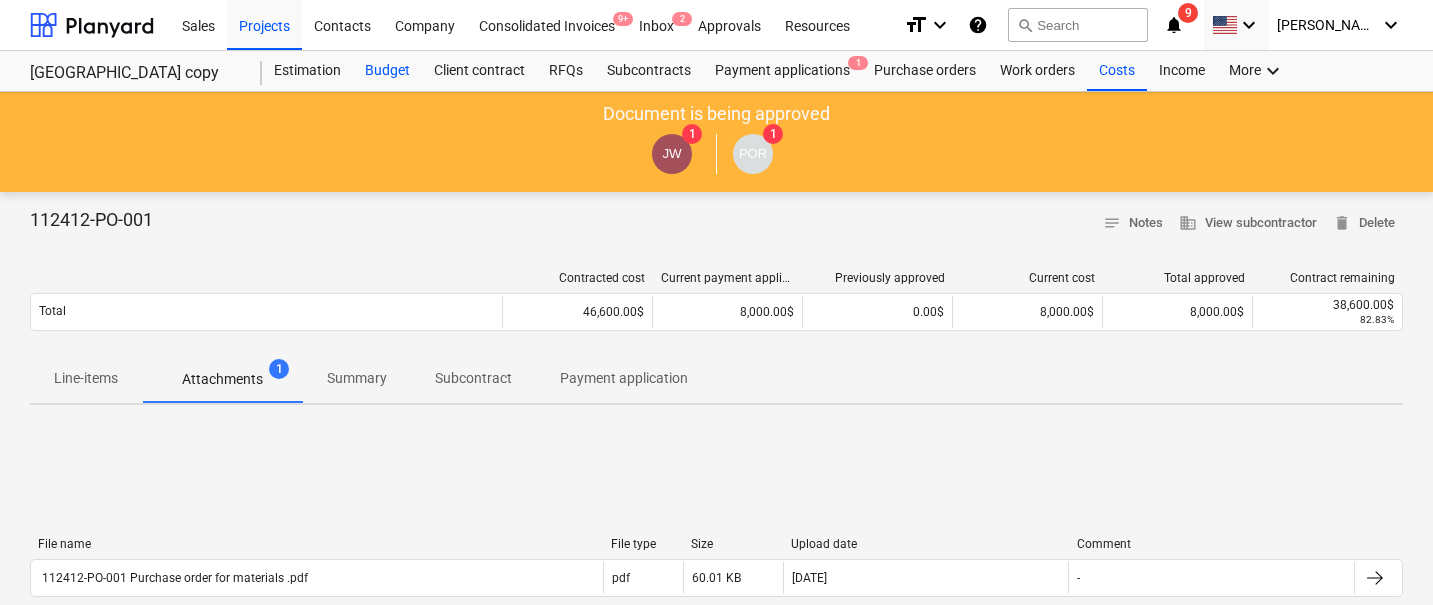 click on "Budget" at bounding box center (387, 71) 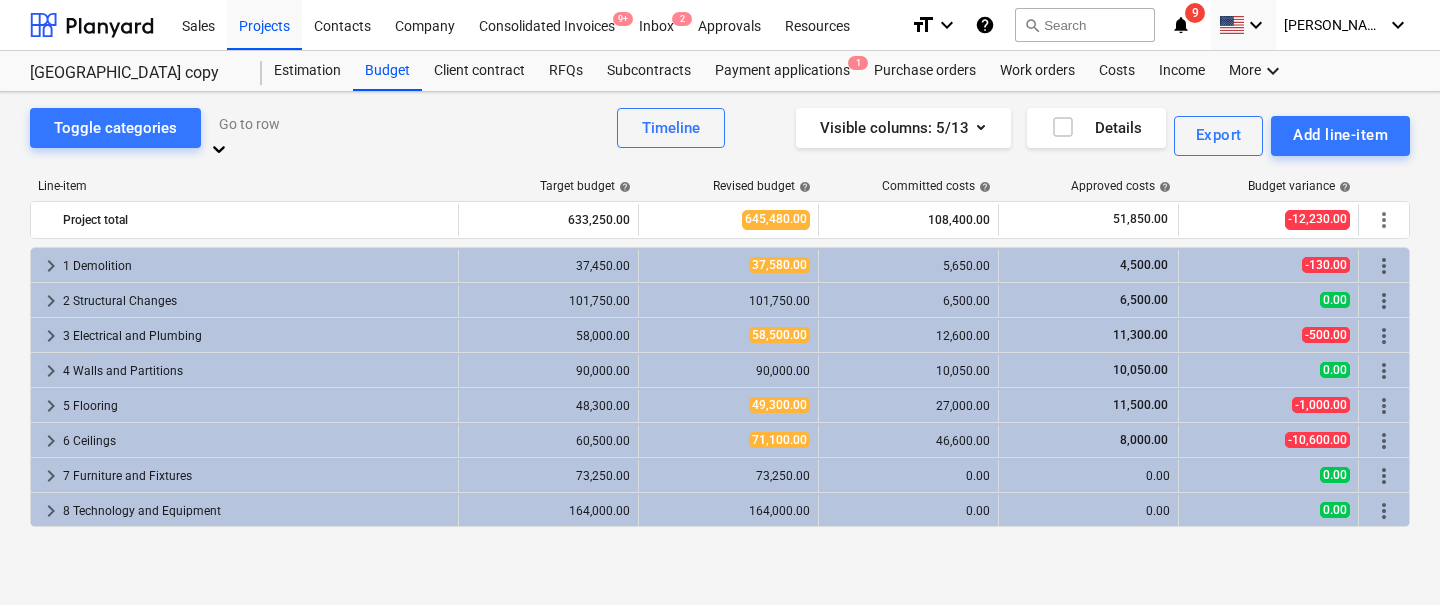click on "keyboard_arrow_right" at bounding box center (51, 301) 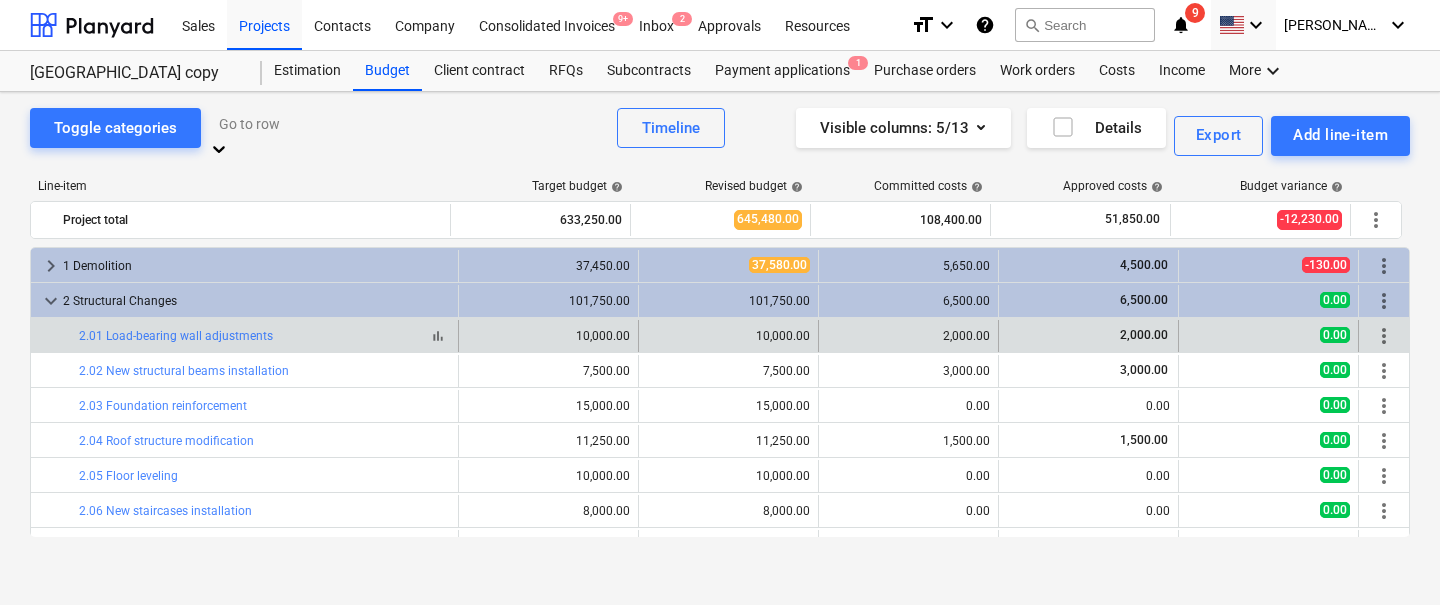click on "bar_chart" at bounding box center (438, 336) 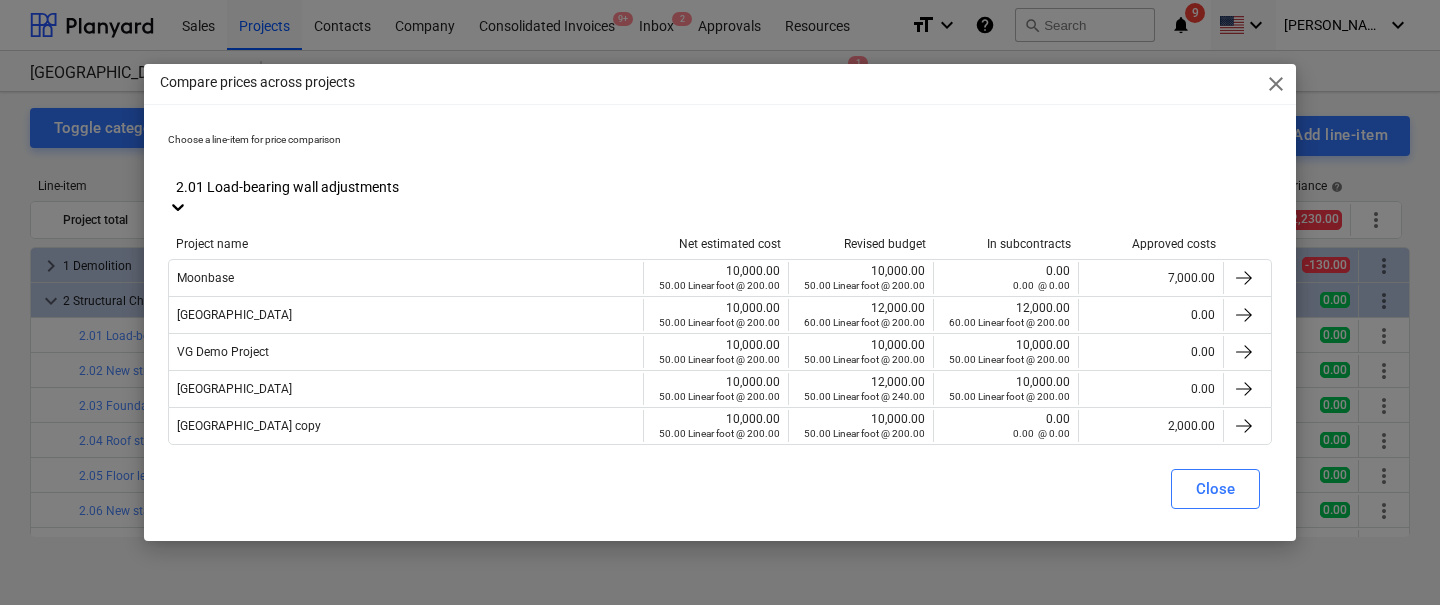 click on "close" at bounding box center (1276, 84) 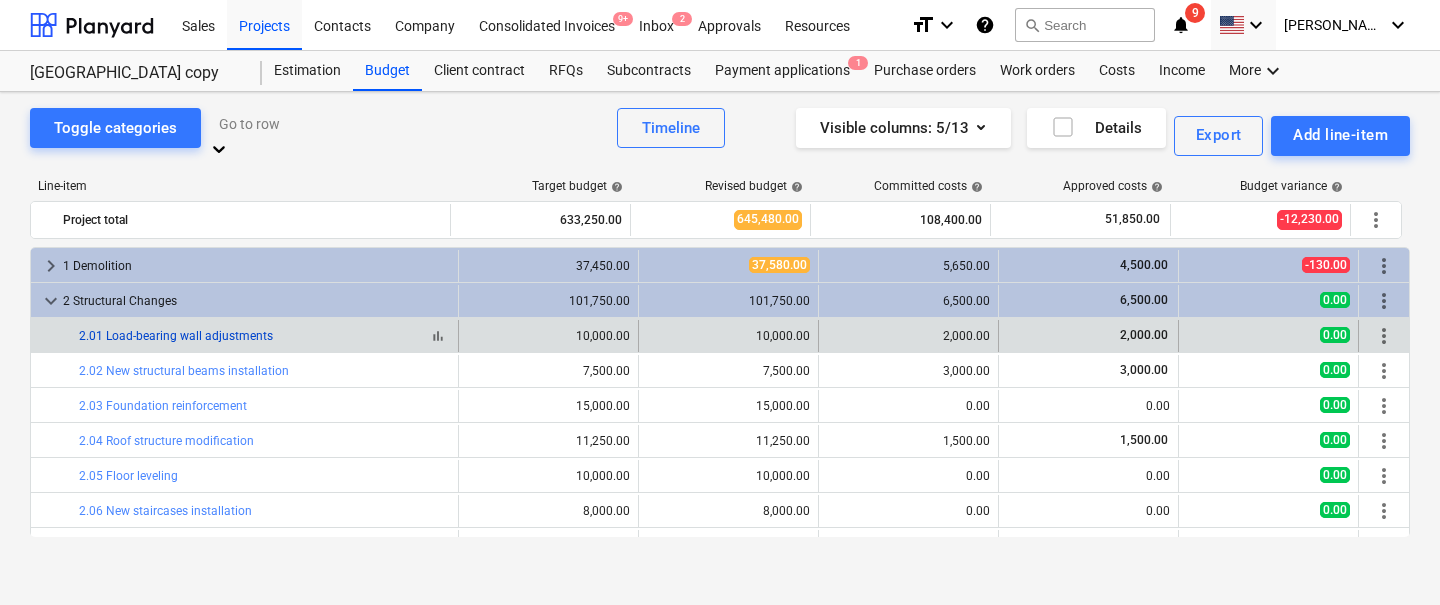 click on "2.01 Load-bearing wall adjustments" at bounding box center [176, 336] 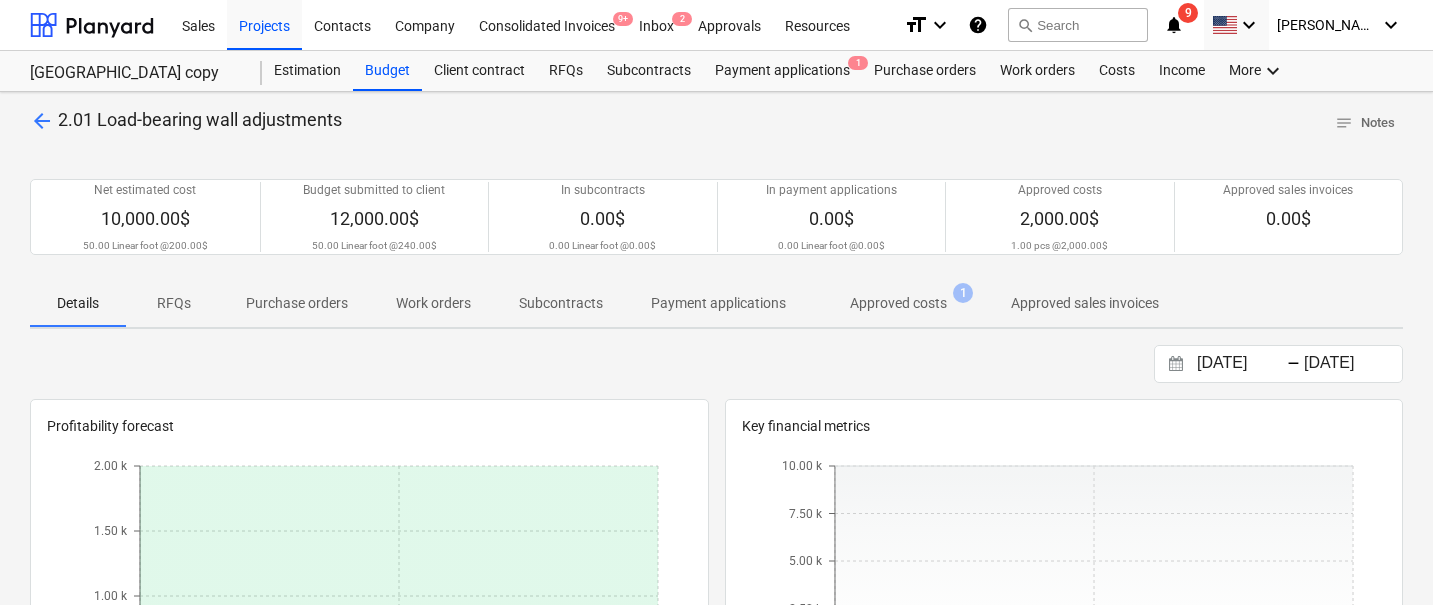 click on "Approved costs" at bounding box center [898, 303] 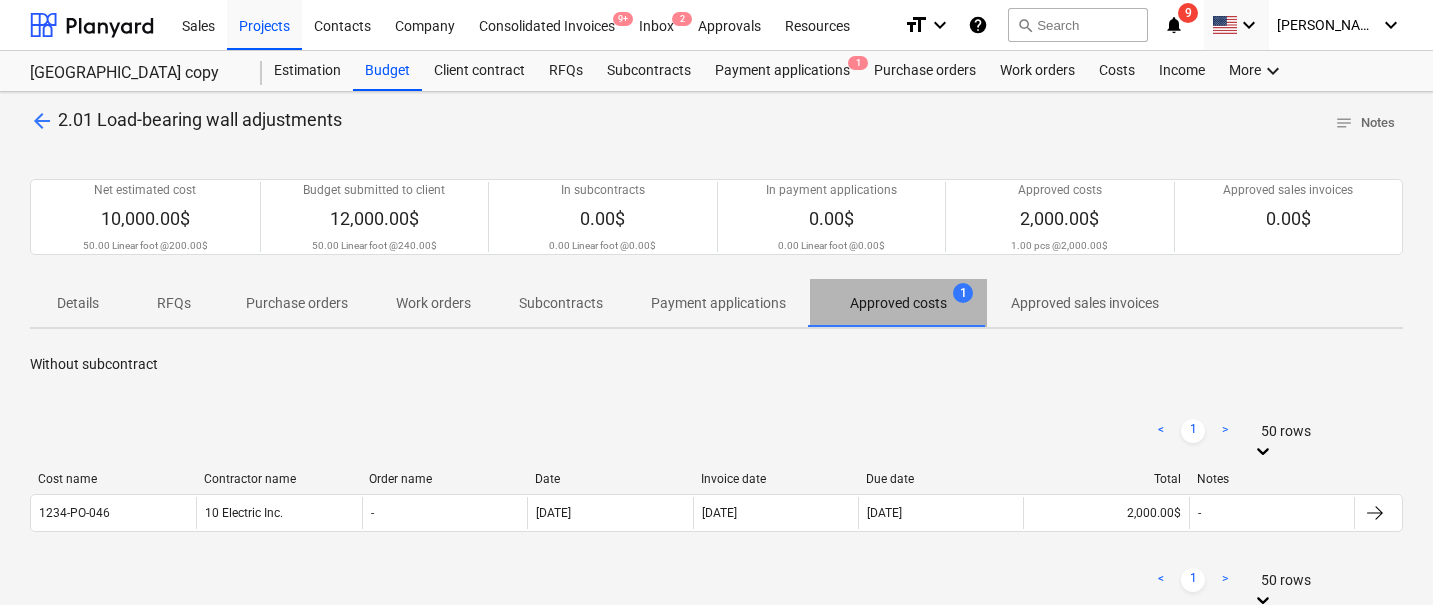 click on "Approved costs" at bounding box center [898, 303] 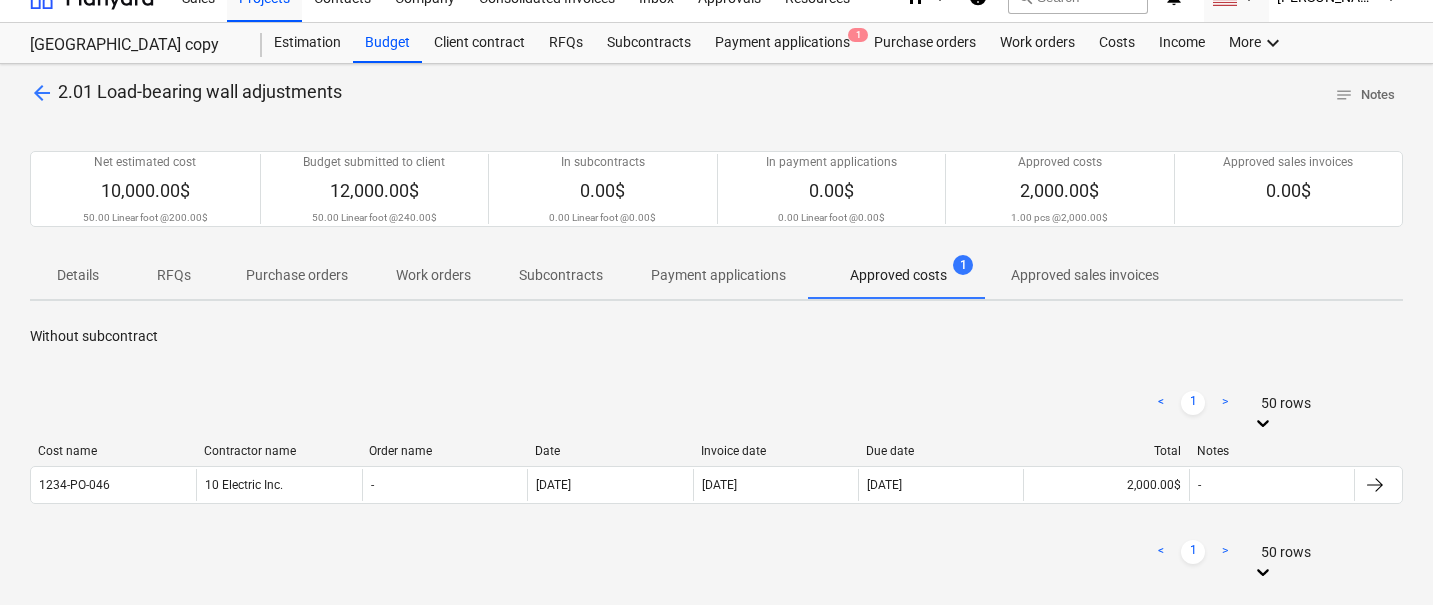scroll, scrollTop: 31, scrollLeft: 0, axis: vertical 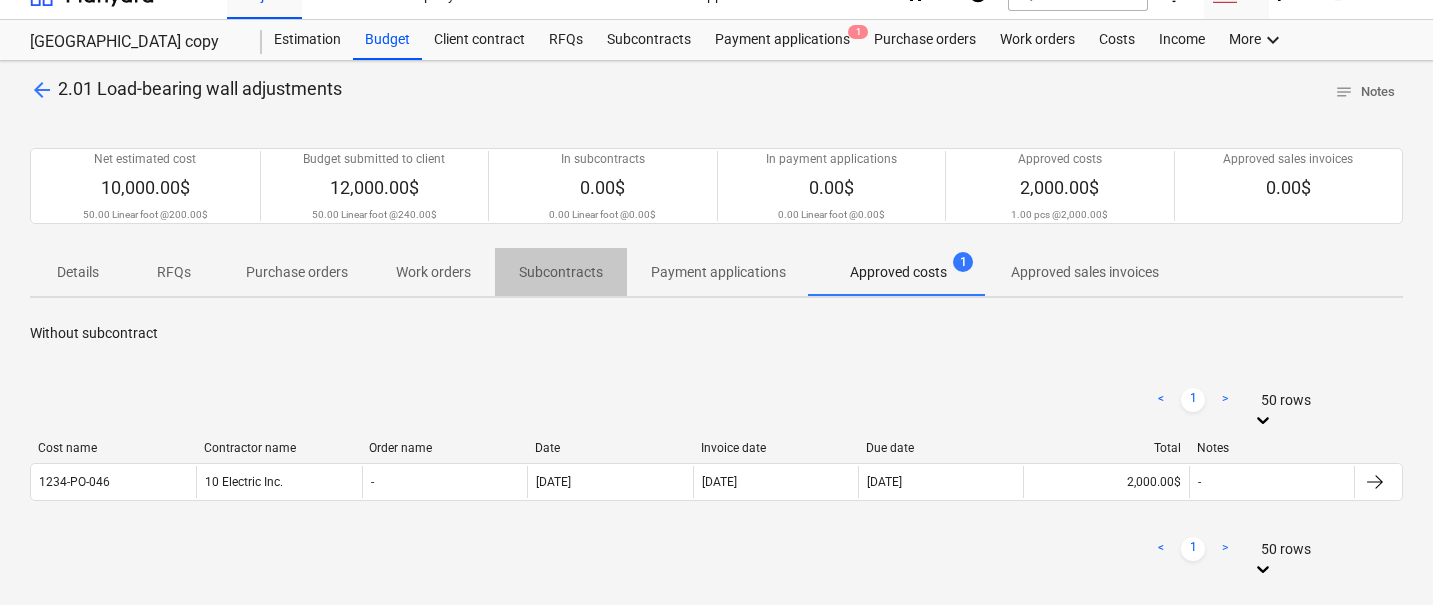 click on "Subcontracts" at bounding box center [561, 272] 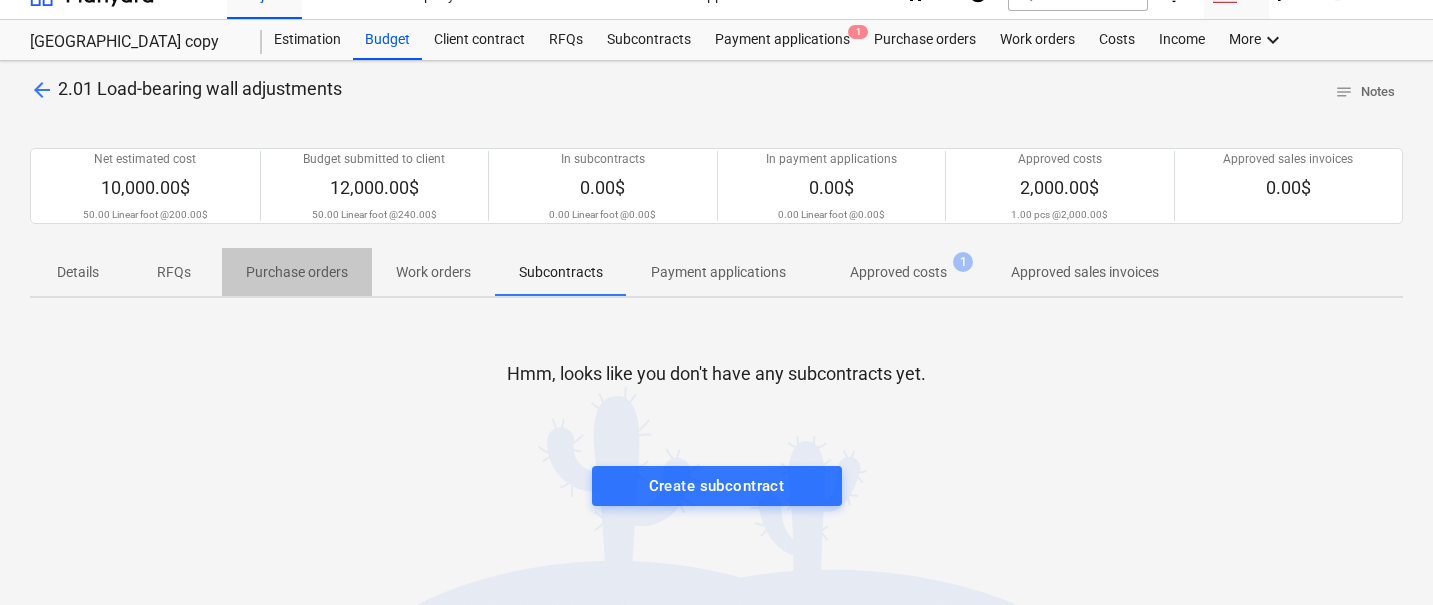 click on "Purchase orders" at bounding box center (297, 272) 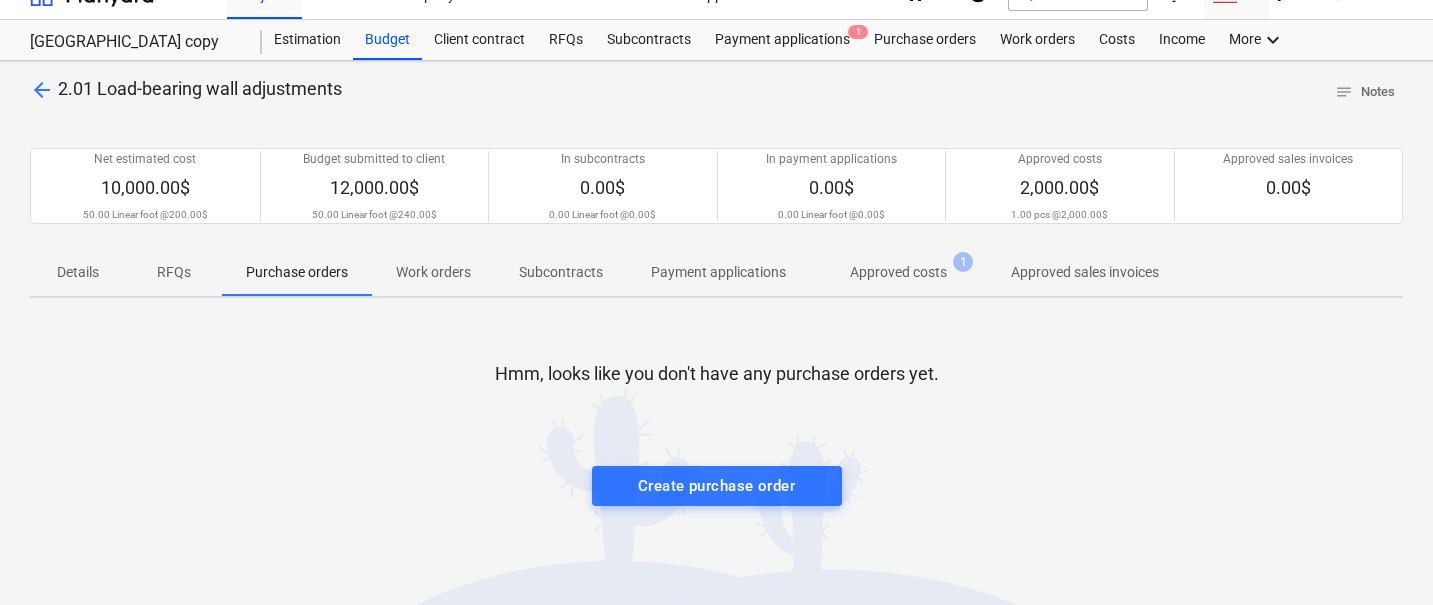 scroll, scrollTop: 0, scrollLeft: 0, axis: both 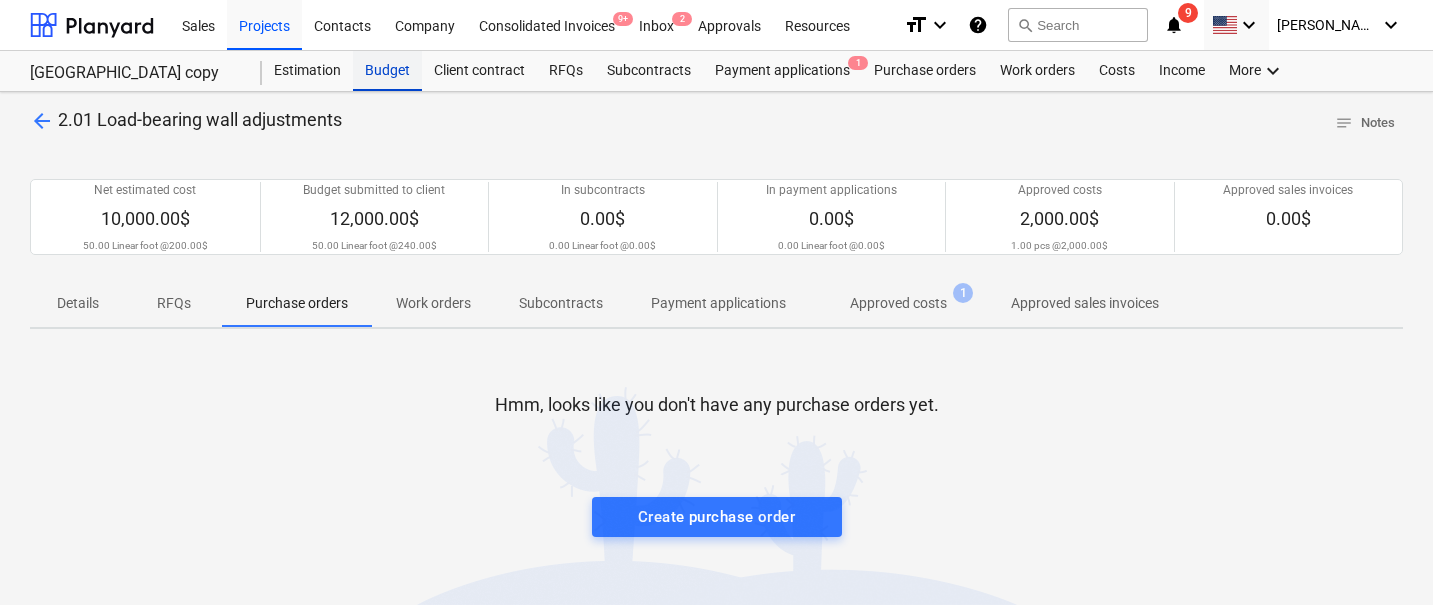 click on "Budget" at bounding box center [387, 71] 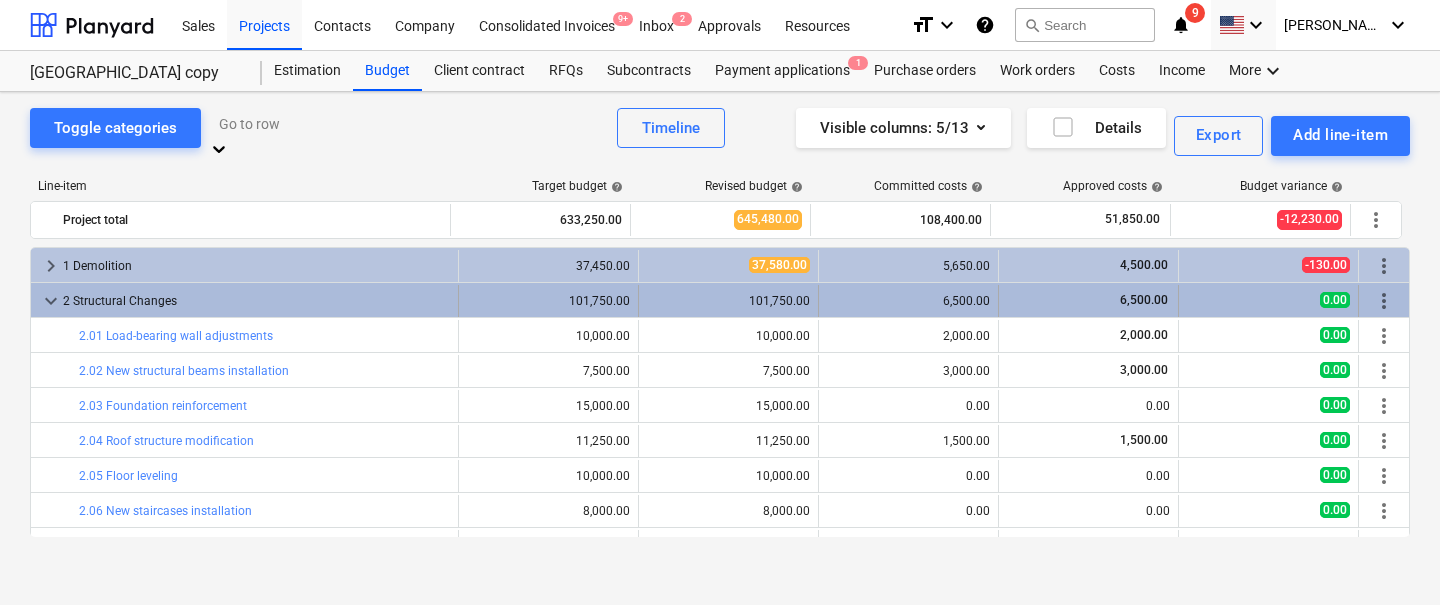 click on "keyboard_arrow_down" at bounding box center (51, 301) 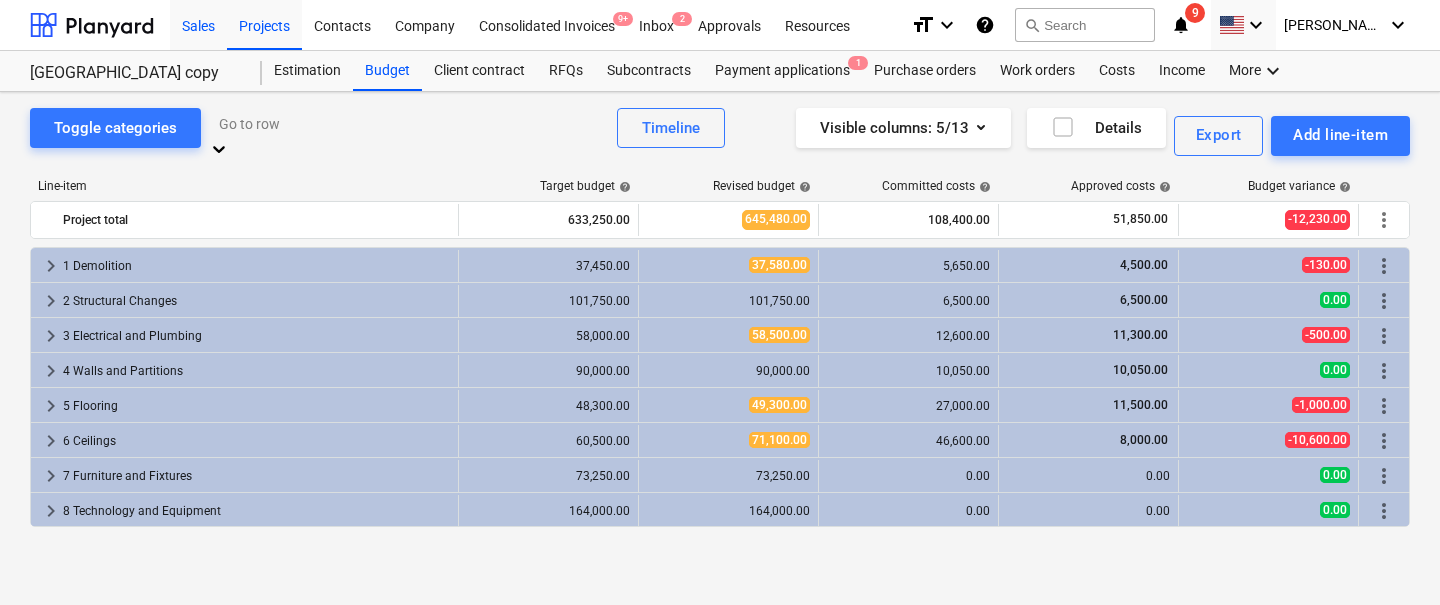 click on "Sales" at bounding box center (198, 24) 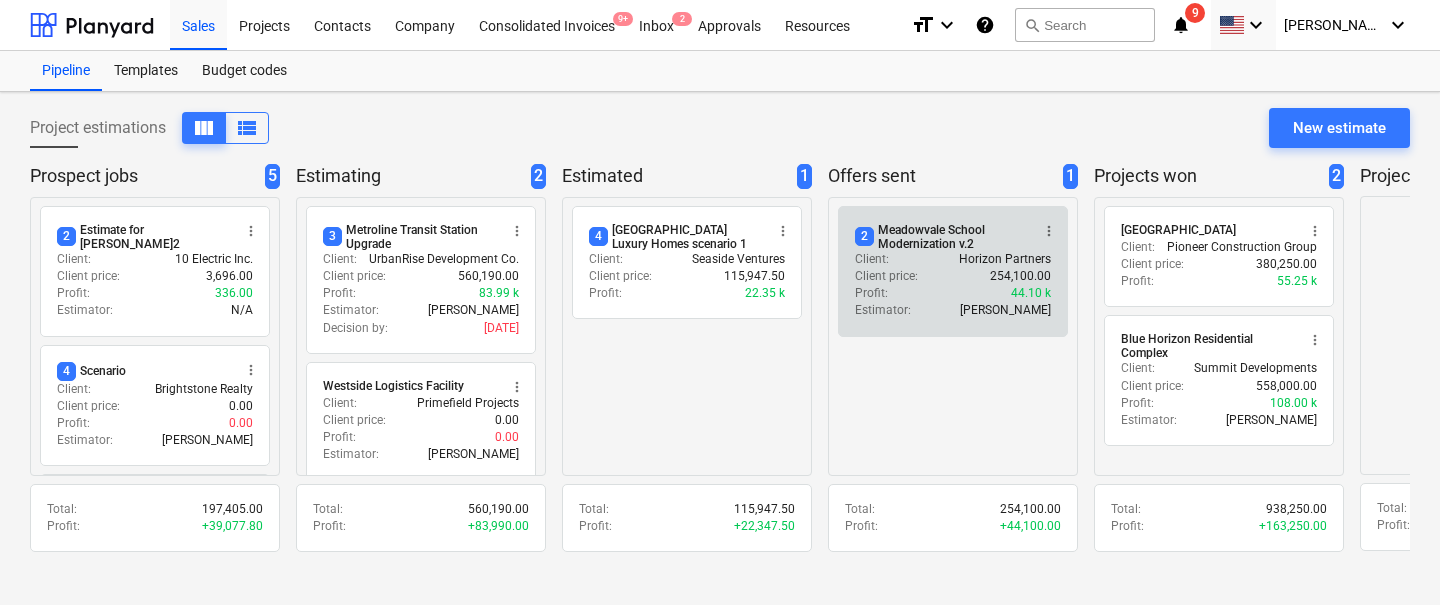 click on "Client price : 254,100.00" at bounding box center [953, 276] 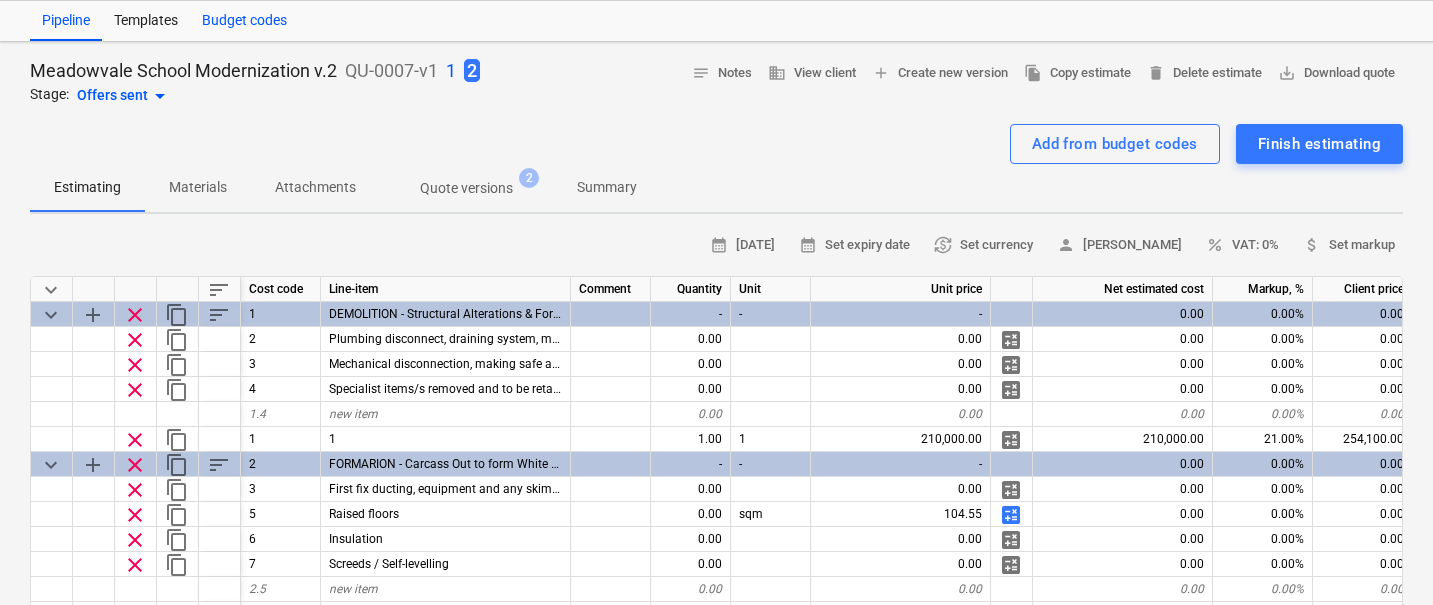 scroll, scrollTop: 52, scrollLeft: 0, axis: vertical 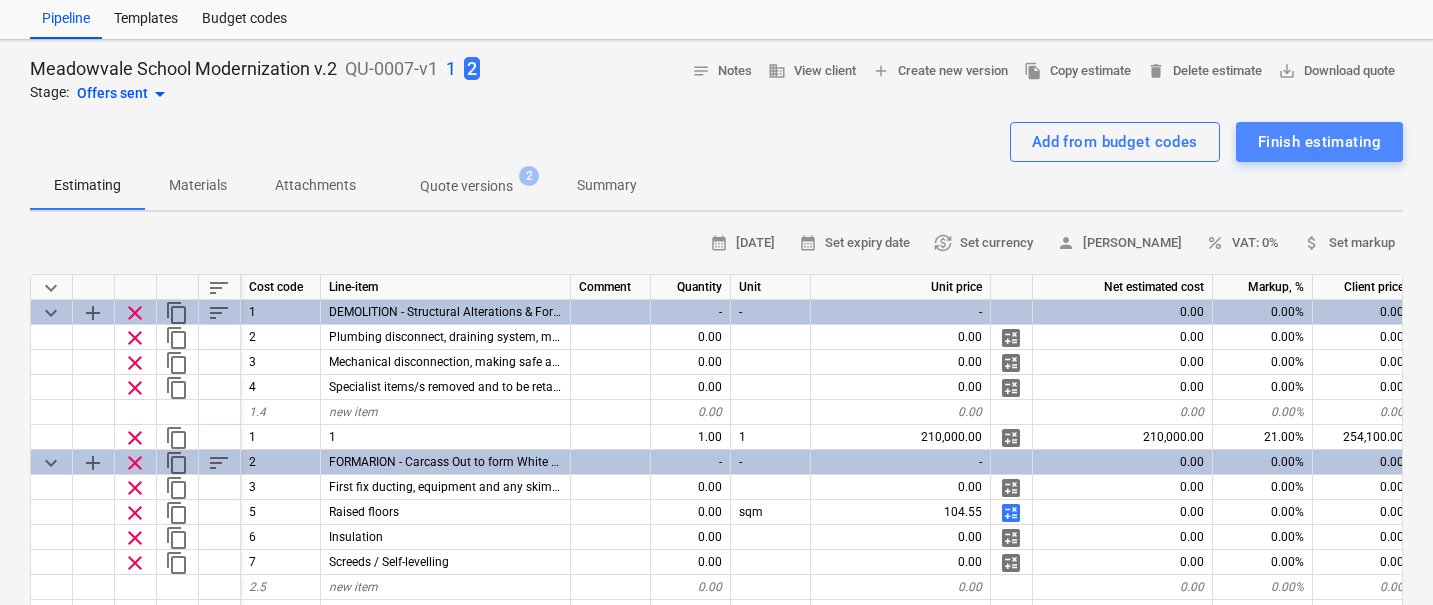 click on "Finish estimating" at bounding box center (1319, 142) 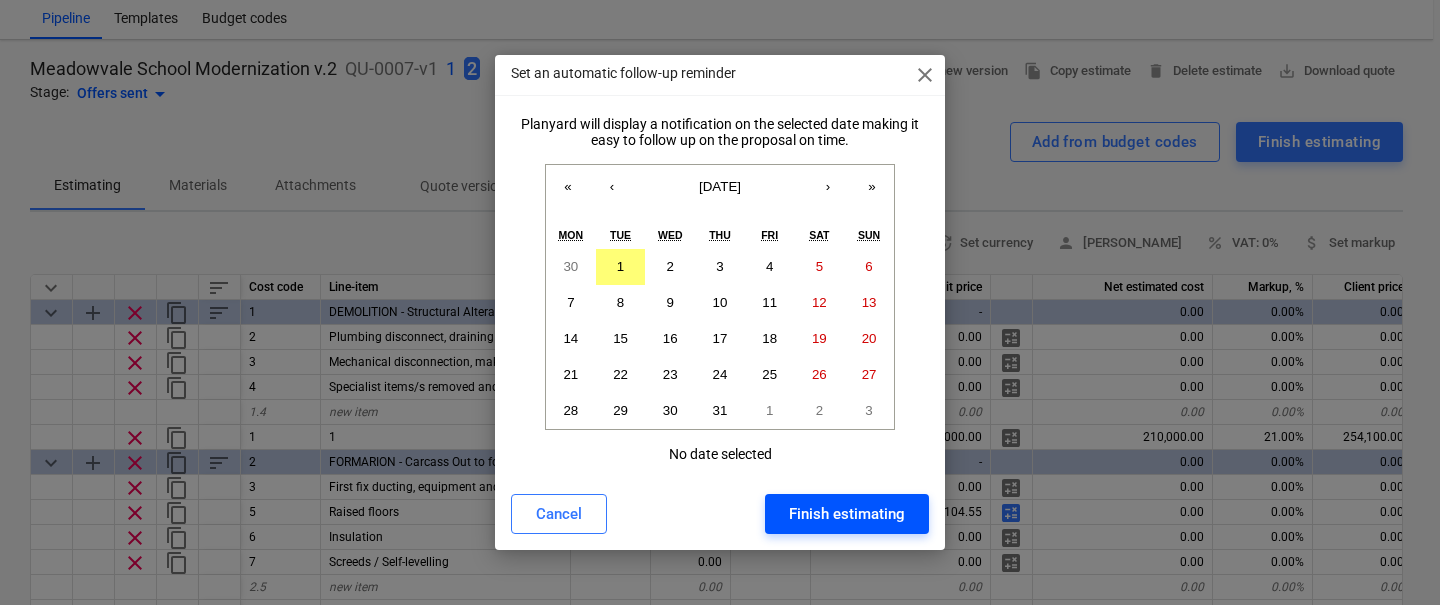 click on "Finish estimating" at bounding box center [847, 514] 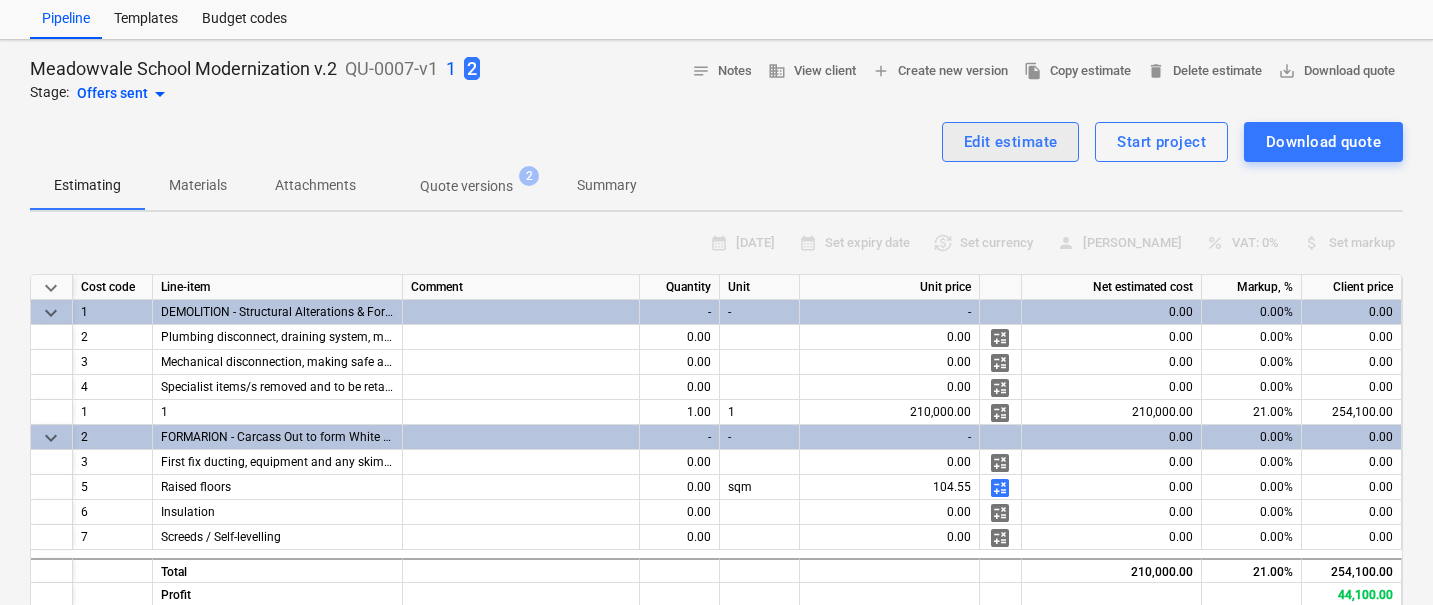 click on "Edit estimate" at bounding box center (1011, 142) 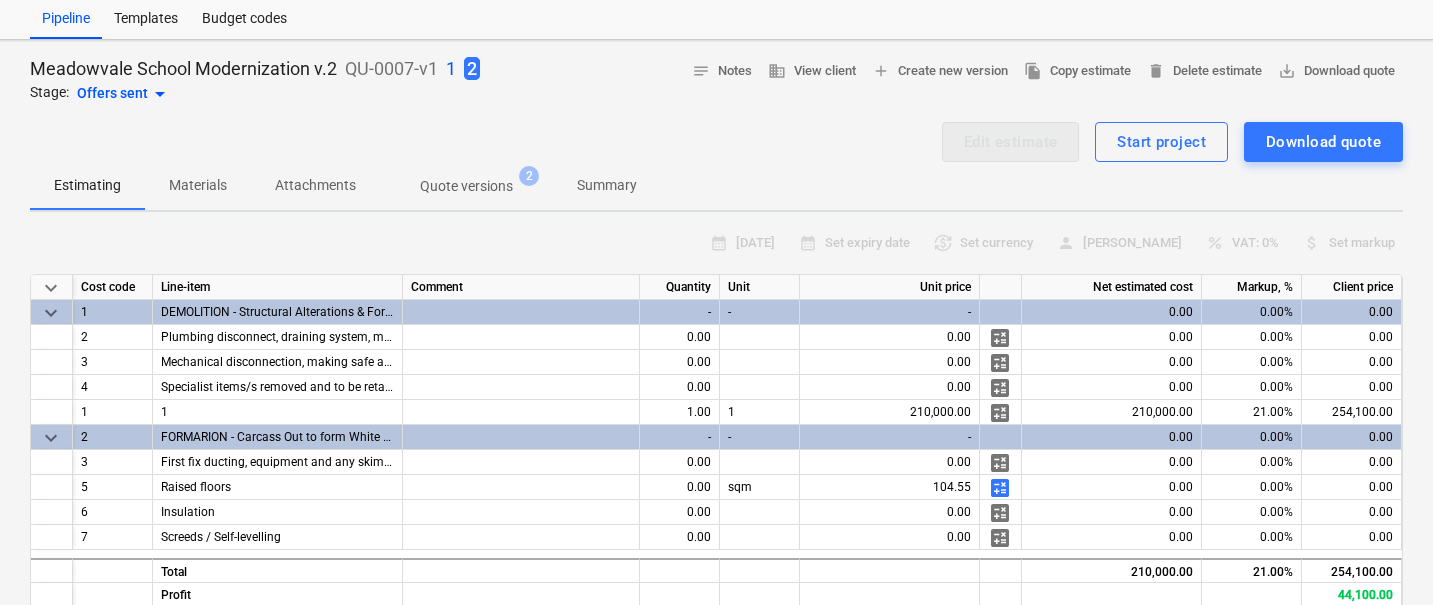 type on "x" 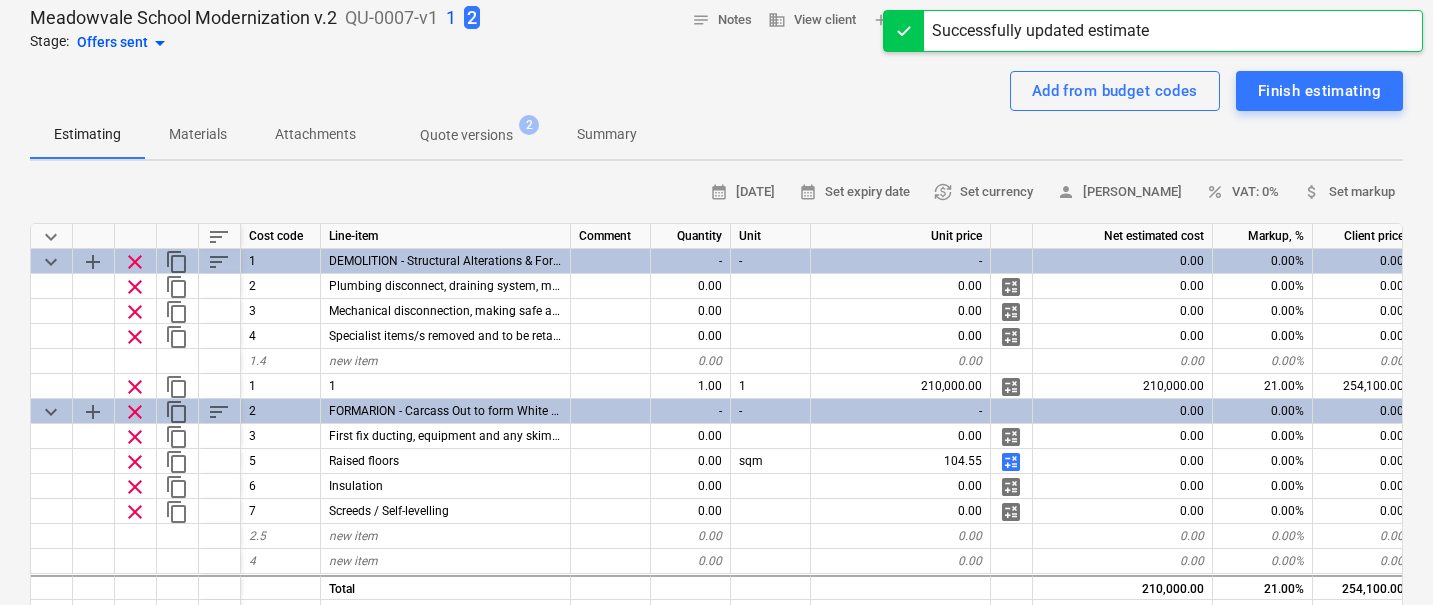 scroll, scrollTop: 108, scrollLeft: 0, axis: vertical 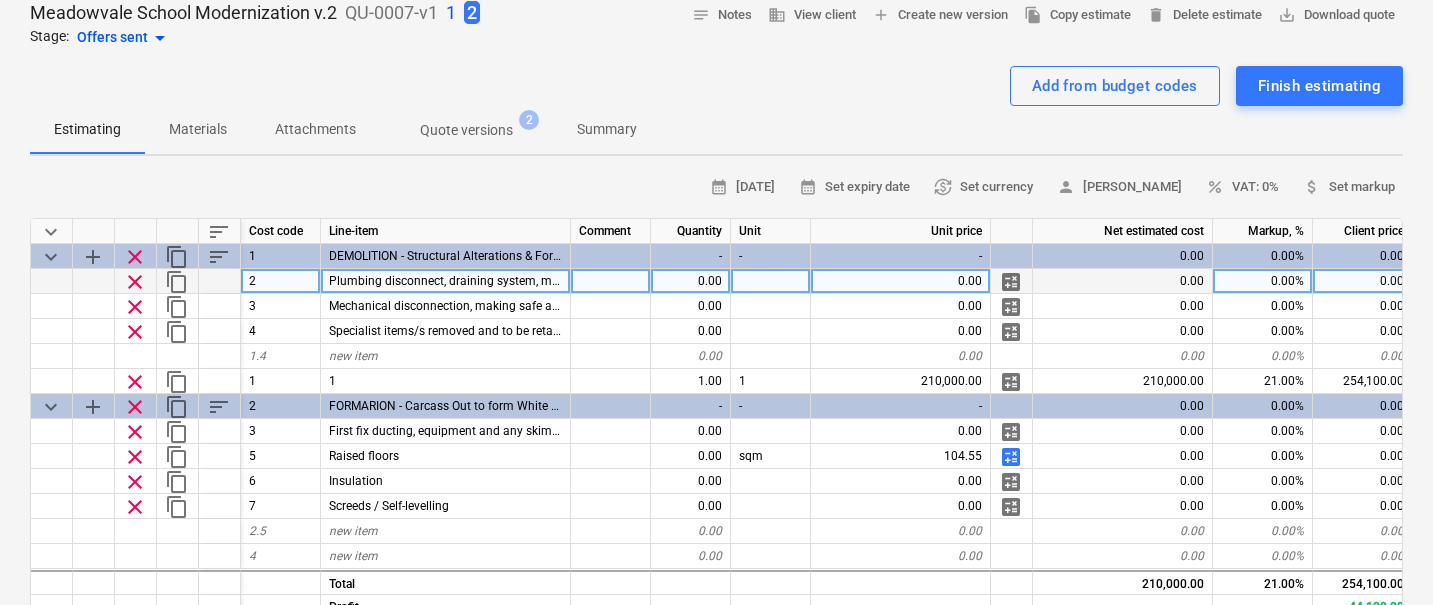 click on "0.00" at bounding box center (691, 281) 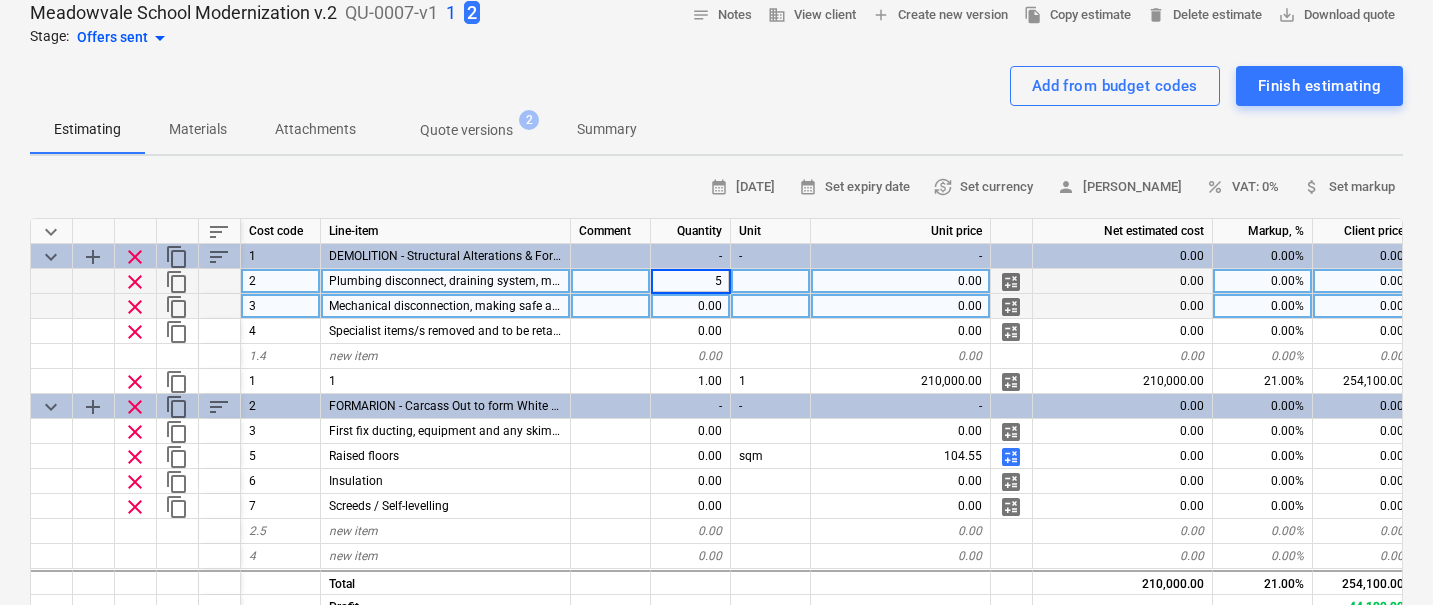 type on "50" 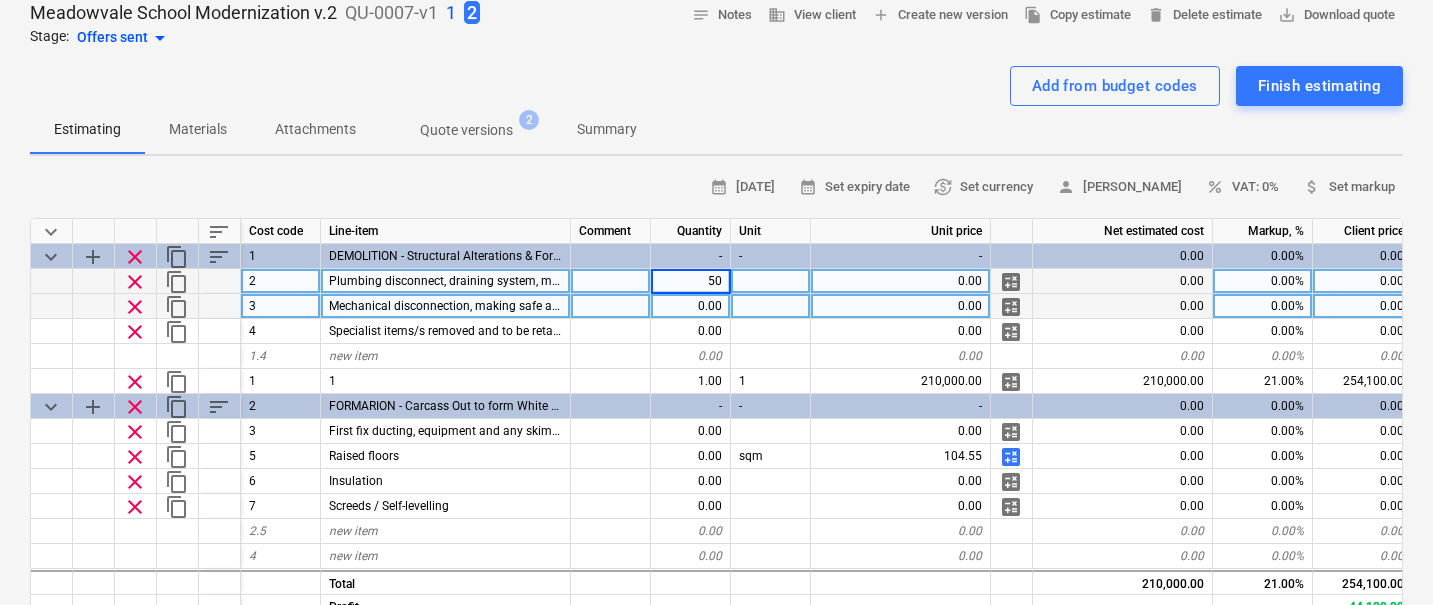 type on "x" 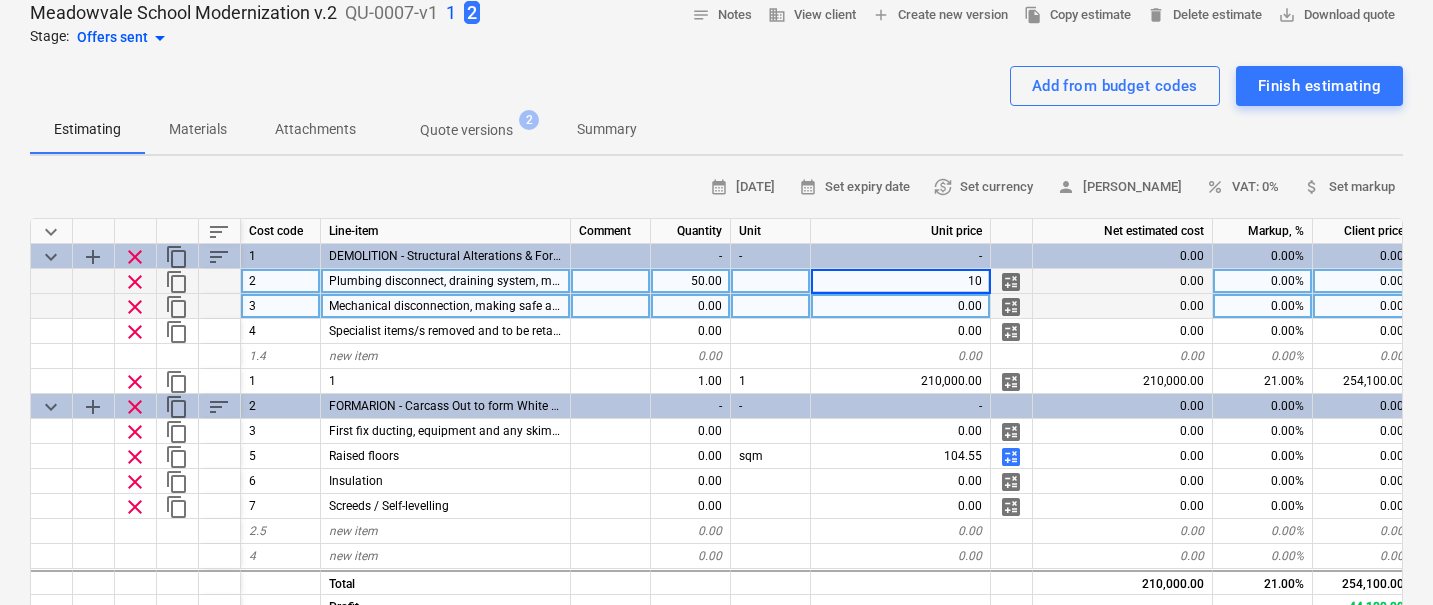 type on "100" 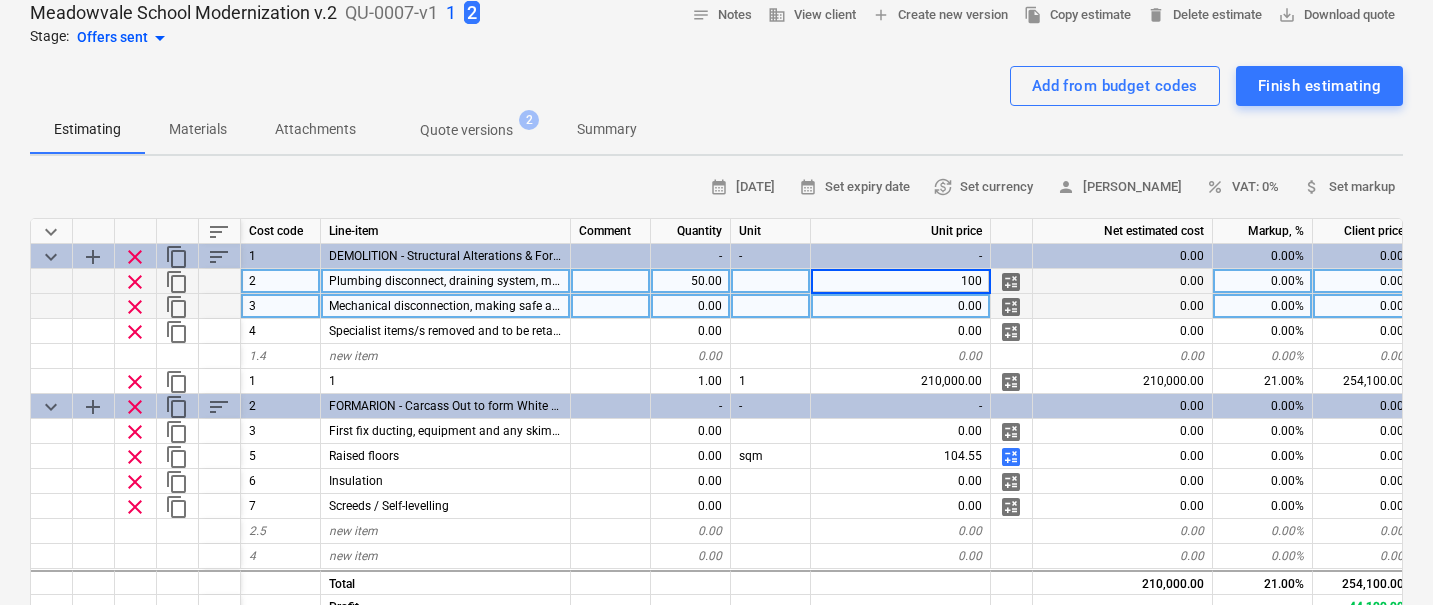 type on "x" 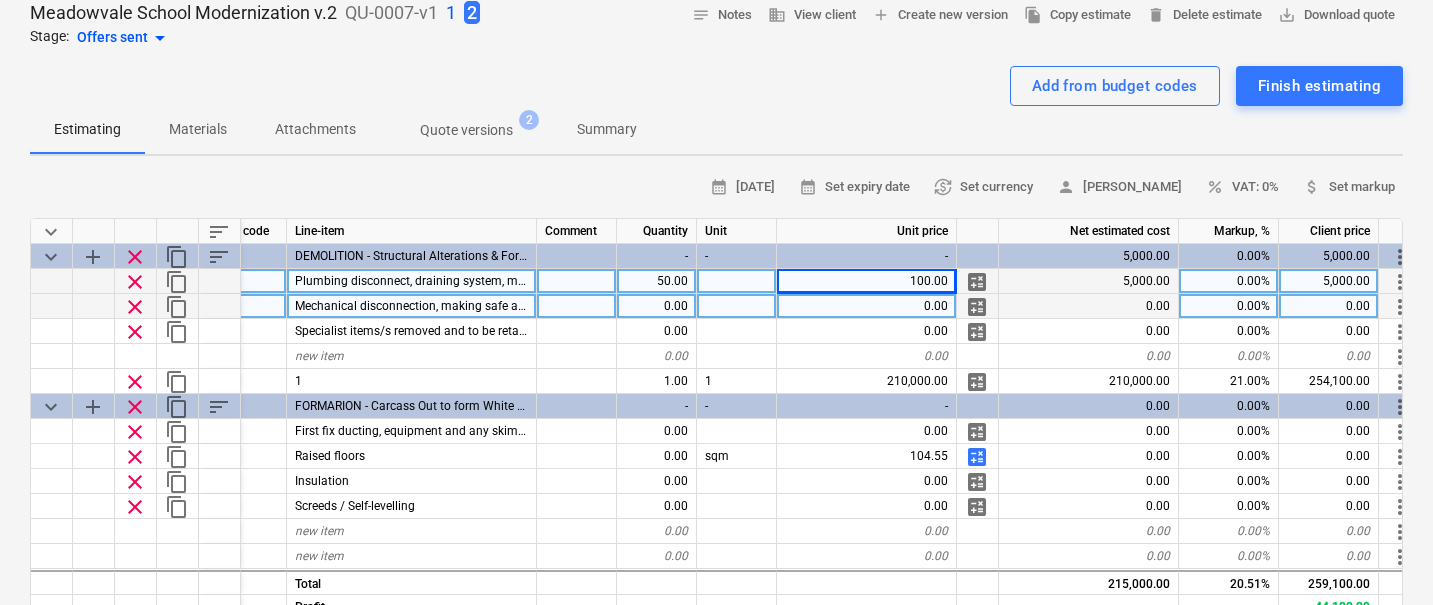 scroll, scrollTop: 0, scrollLeft: 53, axis: horizontal 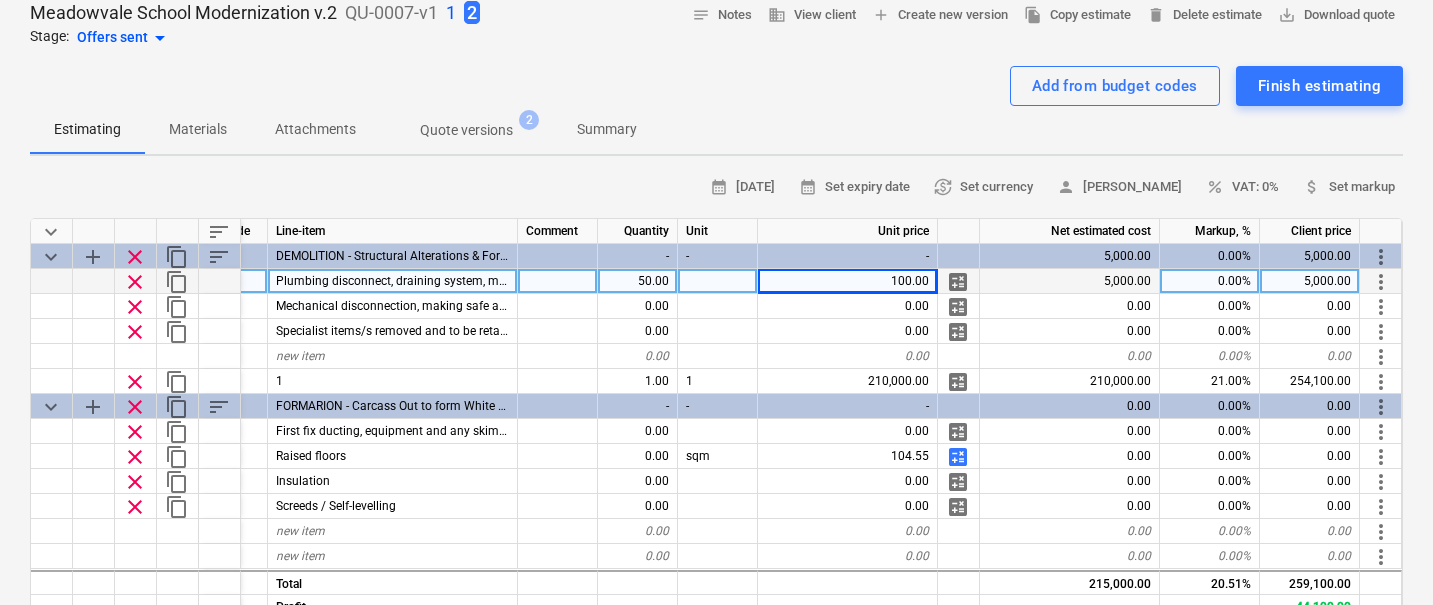 click on "0.00%" at bounding box center (1210, 281) 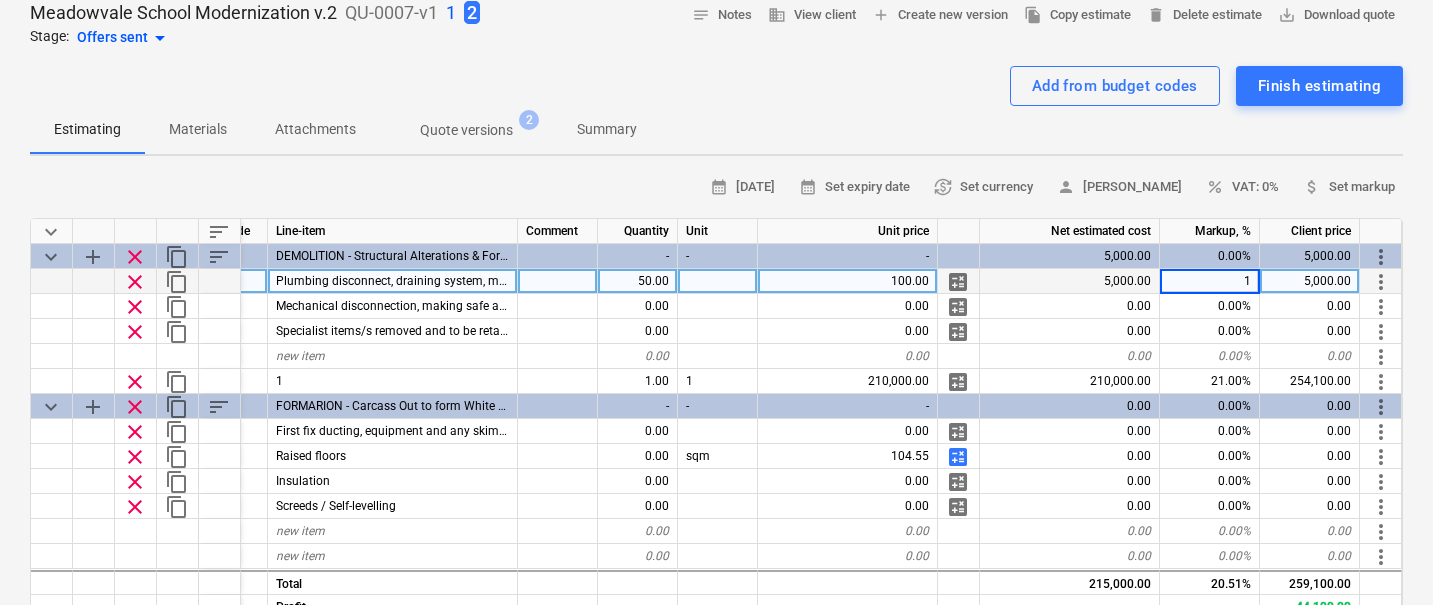 type on "10" 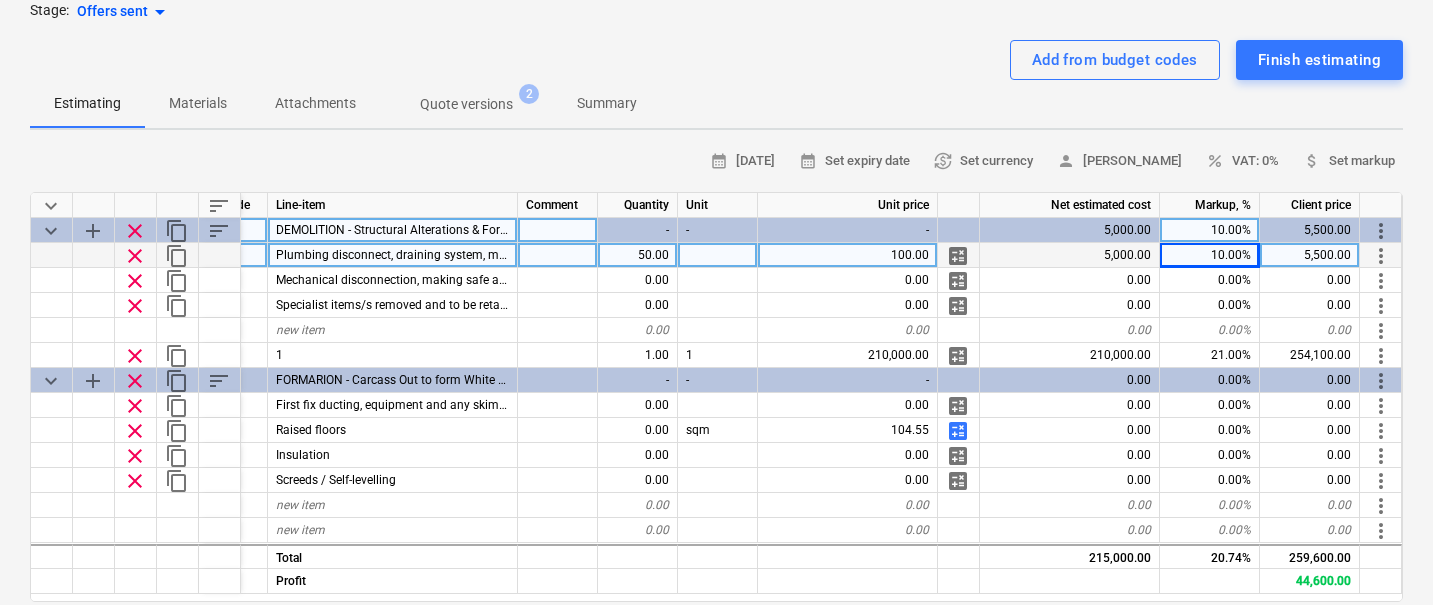 scroll, scrollTop: 144, scrollLeft: 0, axis: vertical 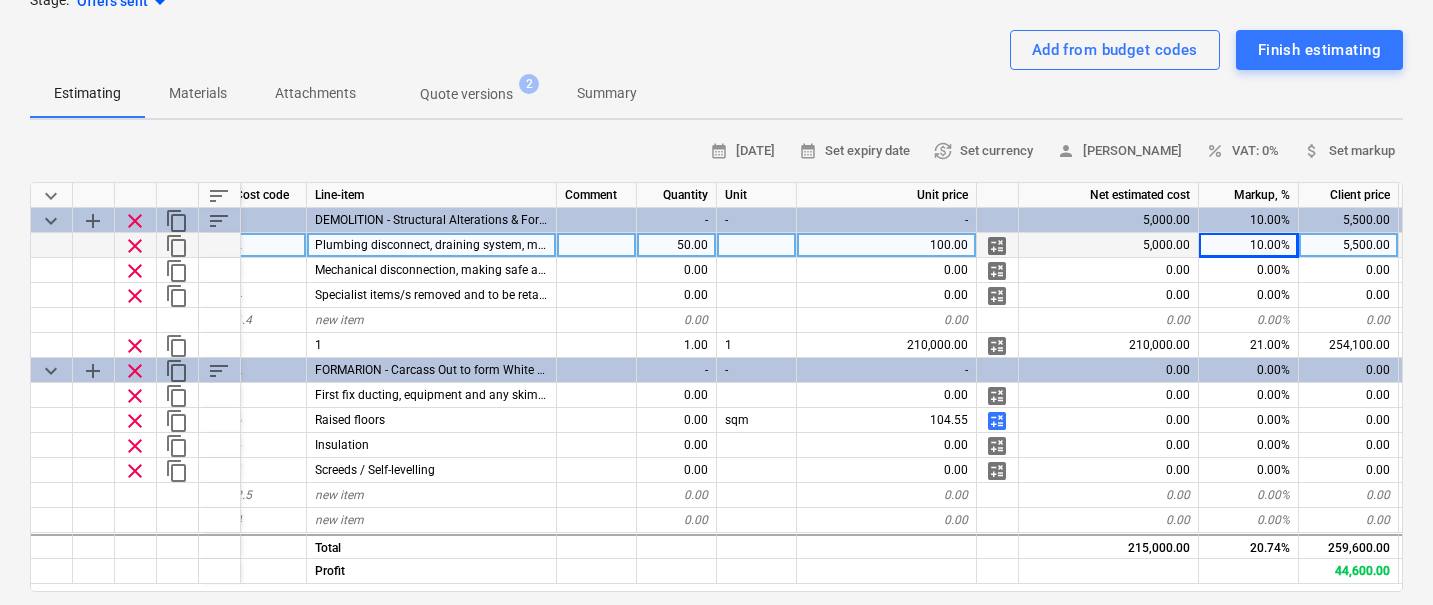 click on "calculate" at bounding box center (997, 246) 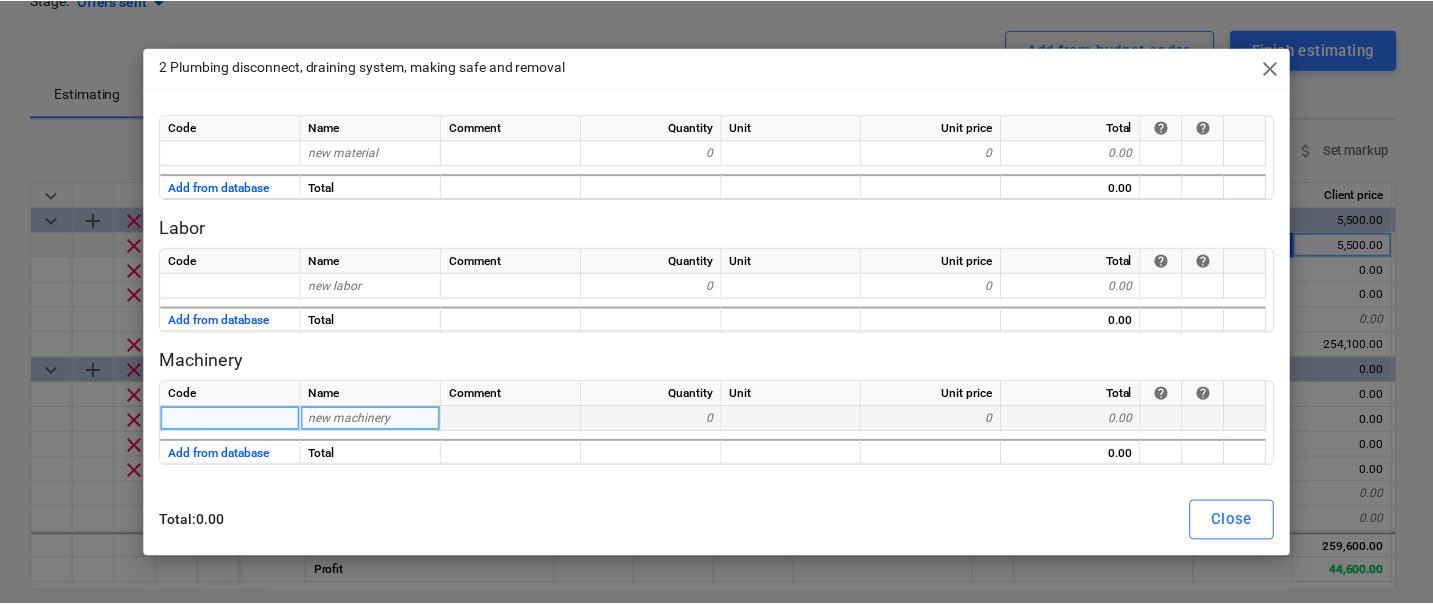 scroll, scrollTop: 16, scrollLeft: 0, axis: vertical 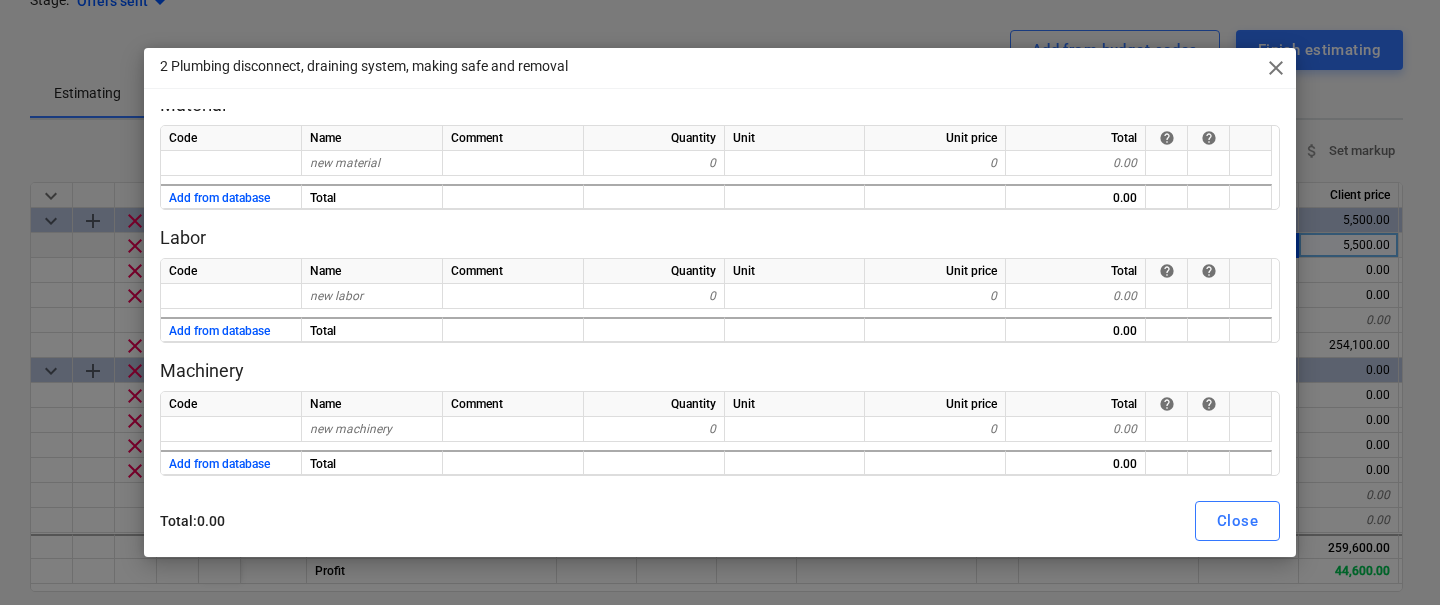 click on "close" at bounding box center [1276, 68] 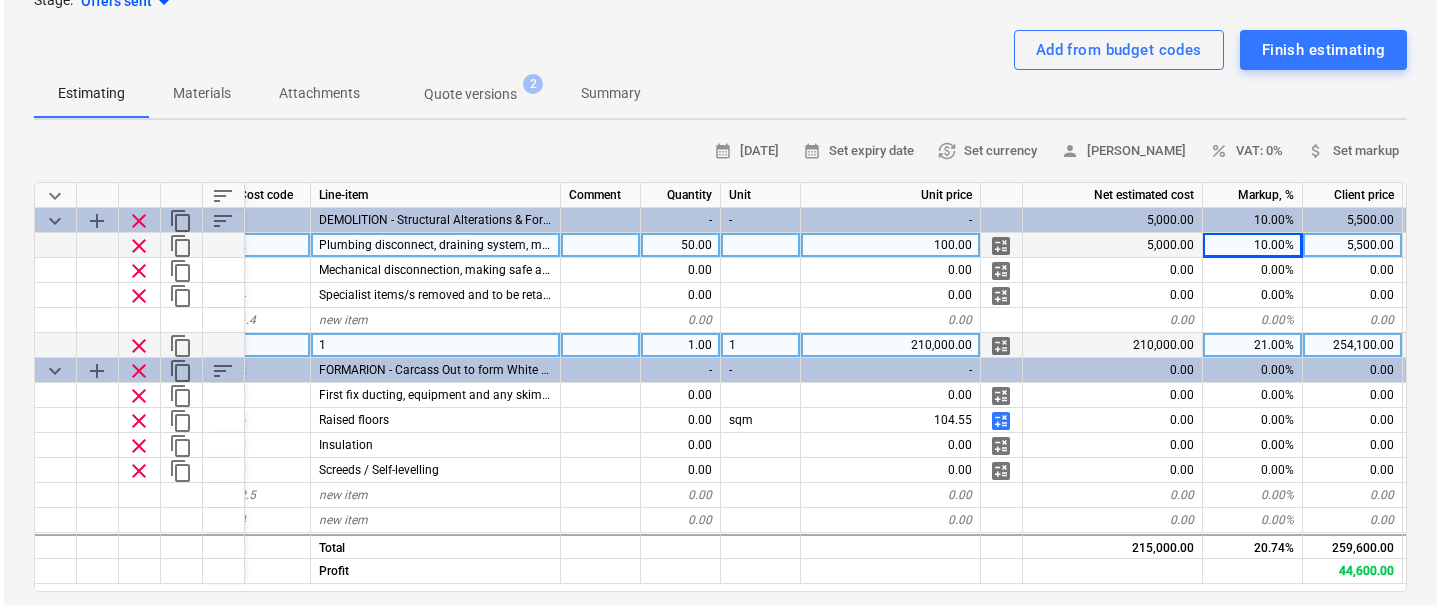 scroll, scrollTop: 192, scrollLeft: 0, axis: vertical 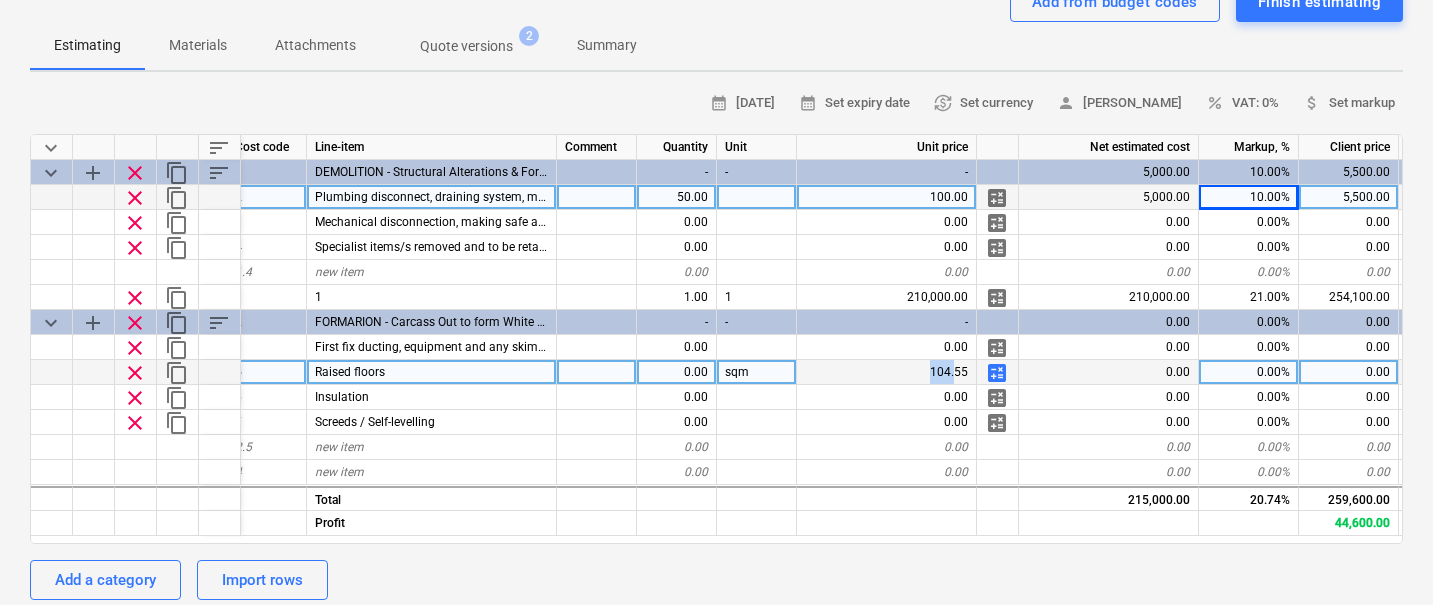 drag, startPoint x: 932, startPoint y: 373, endPoint x: 955, endPoint y: 372, distance: 23.021729 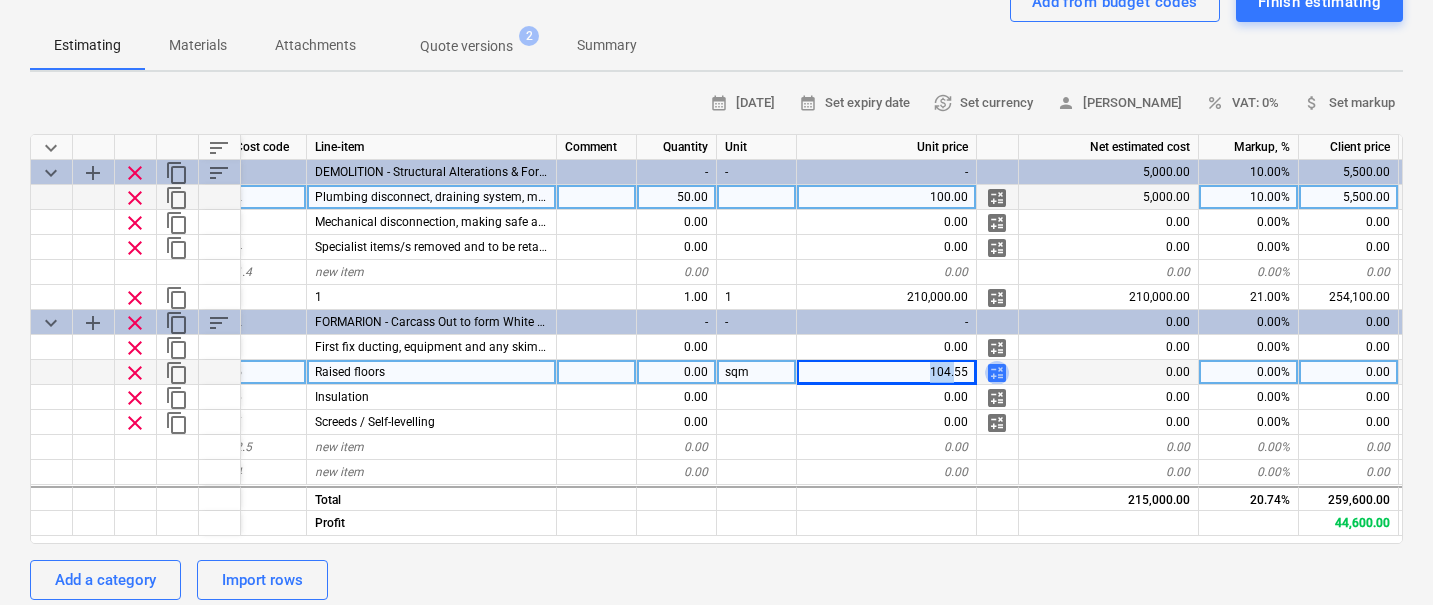 click on "calculate" at bounding box center (997, 373) 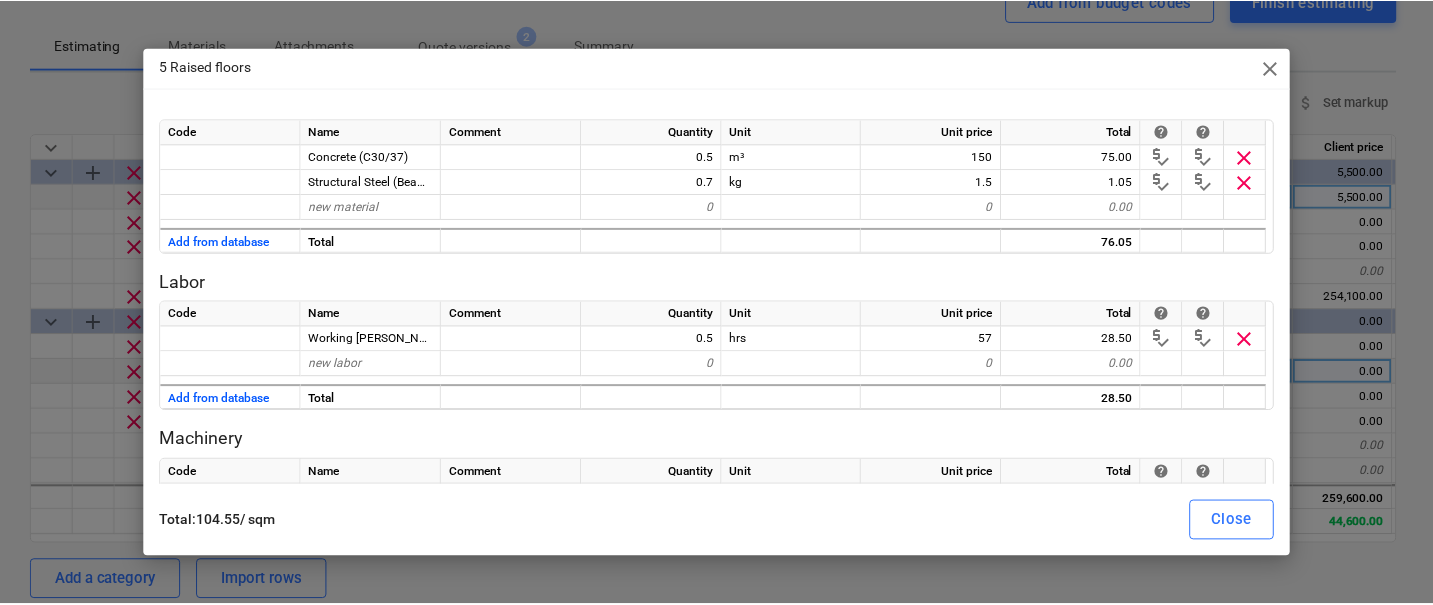 scroll, scrollTop: 0, scrollLeft: 0, axis: both 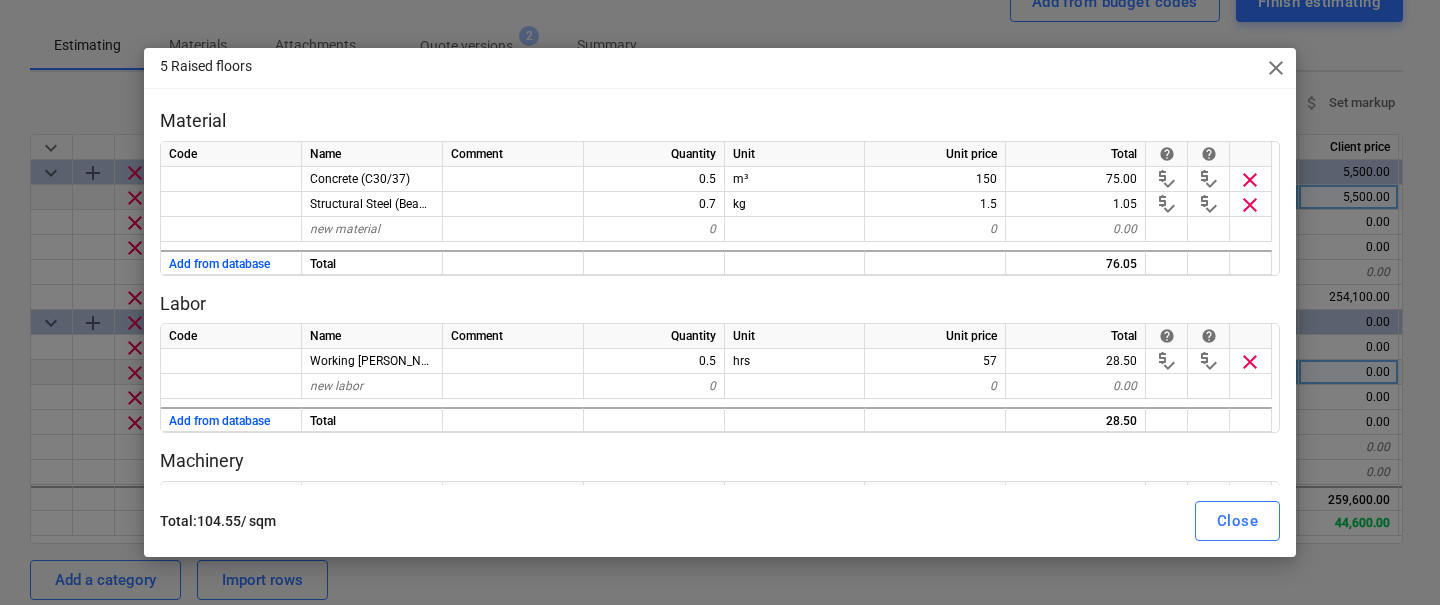 click on "close" at bounding box center (1276, 68) 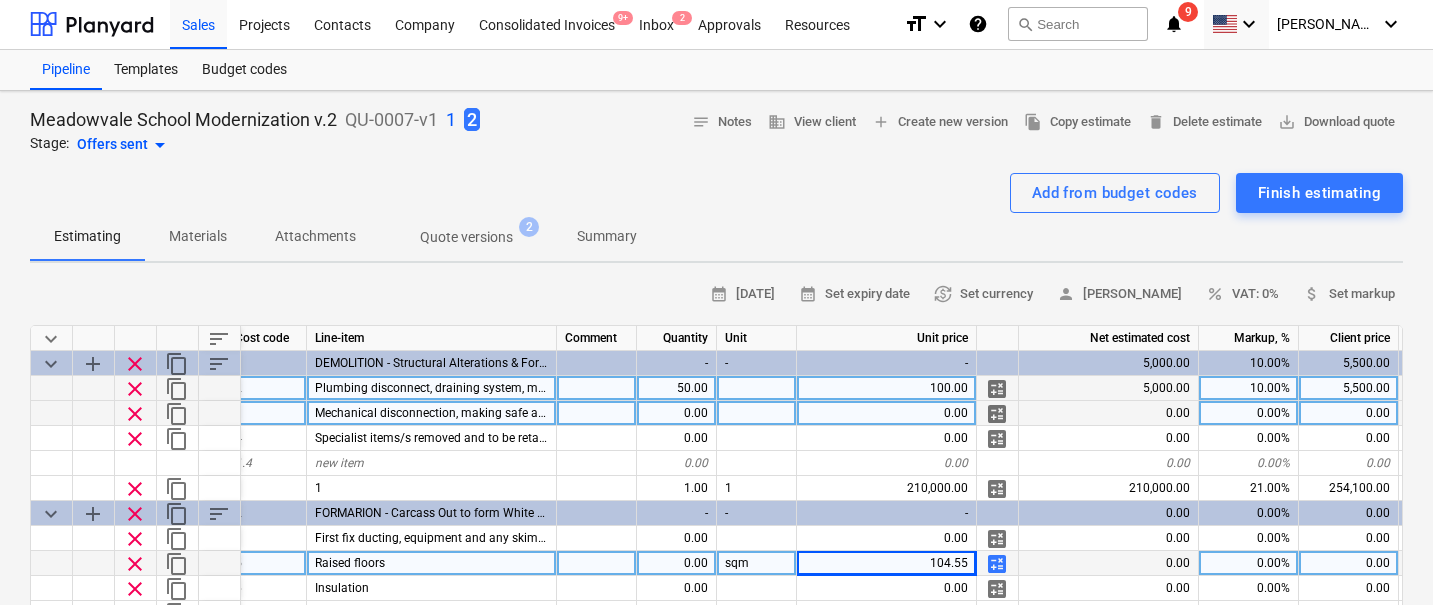 scroll, scrollTop: 0, scrollLeft: 0, axis: both 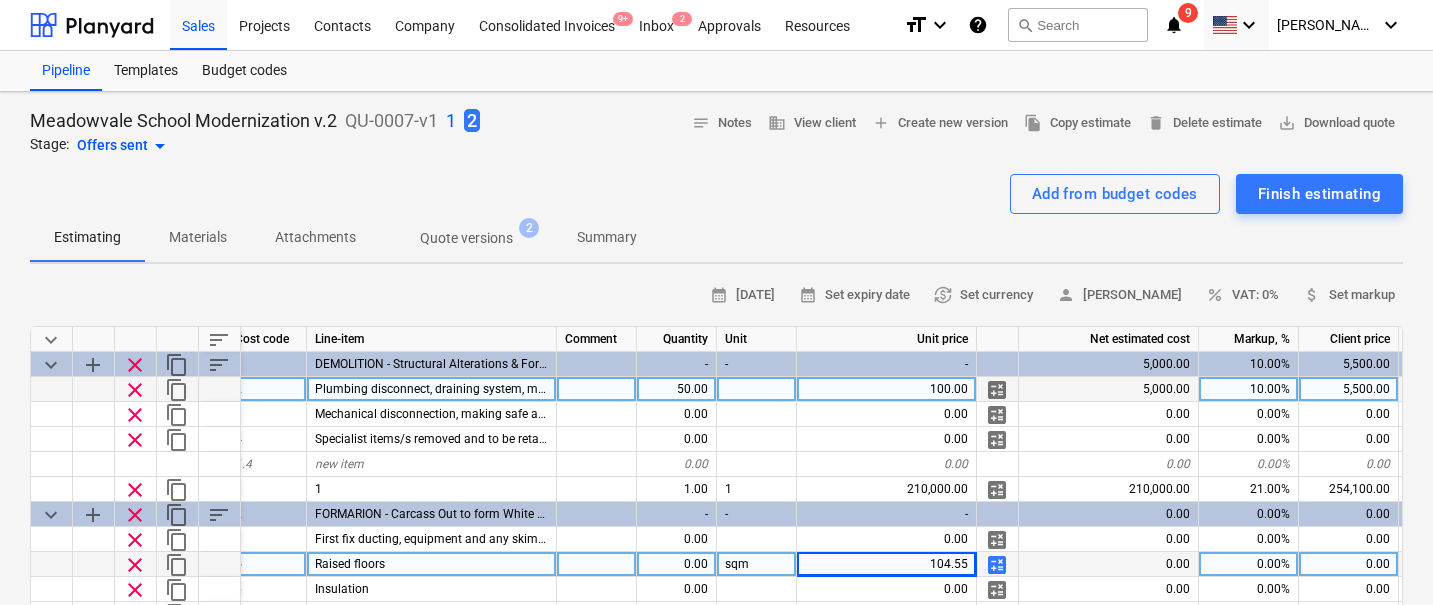 click on "Plumbing disconnect, draining system, making safe and removal" at bounding box center (490, 389) 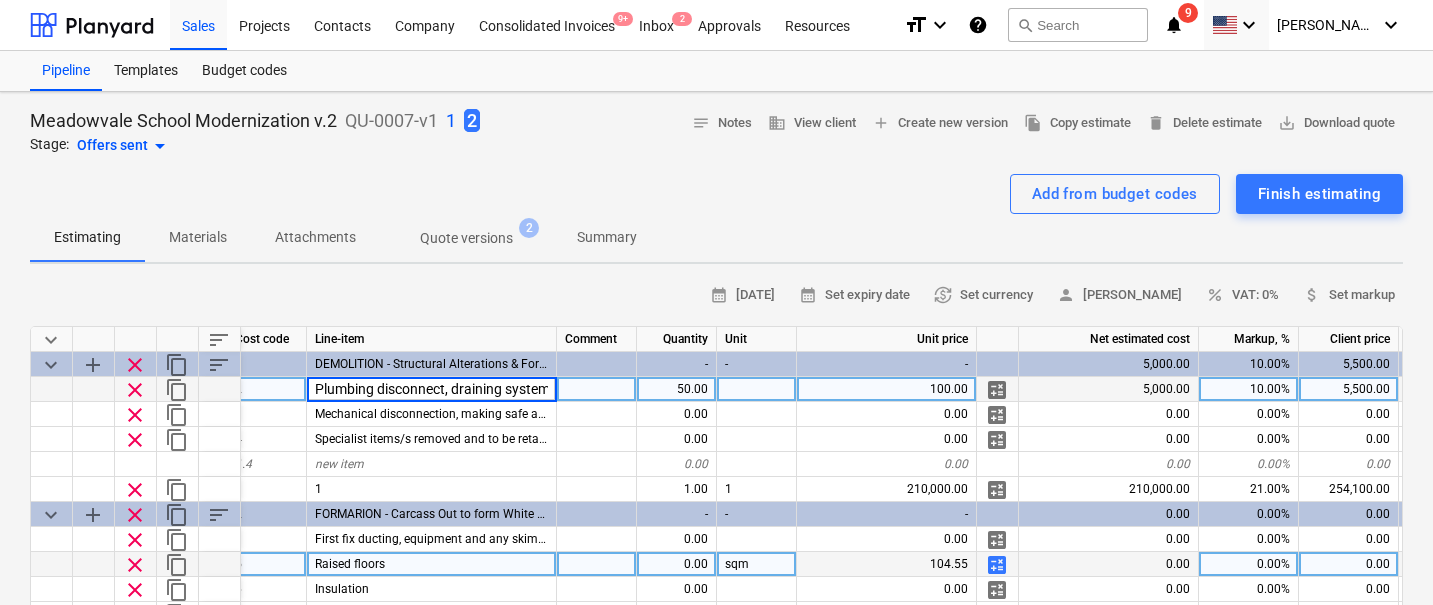 click on "Plumbing disconnect, draining system, making safe and removal" at bounding box center (431, 389) 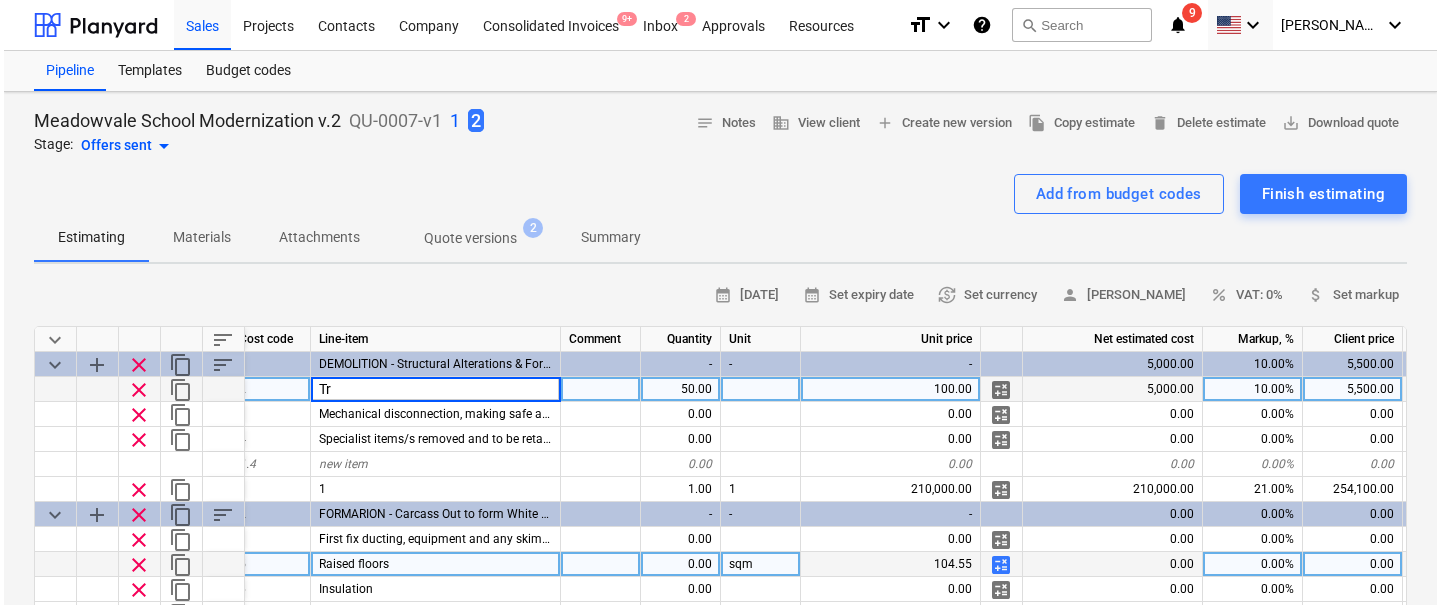 scroll, scrollTop: 0, scrollLeft: 0, axis: both 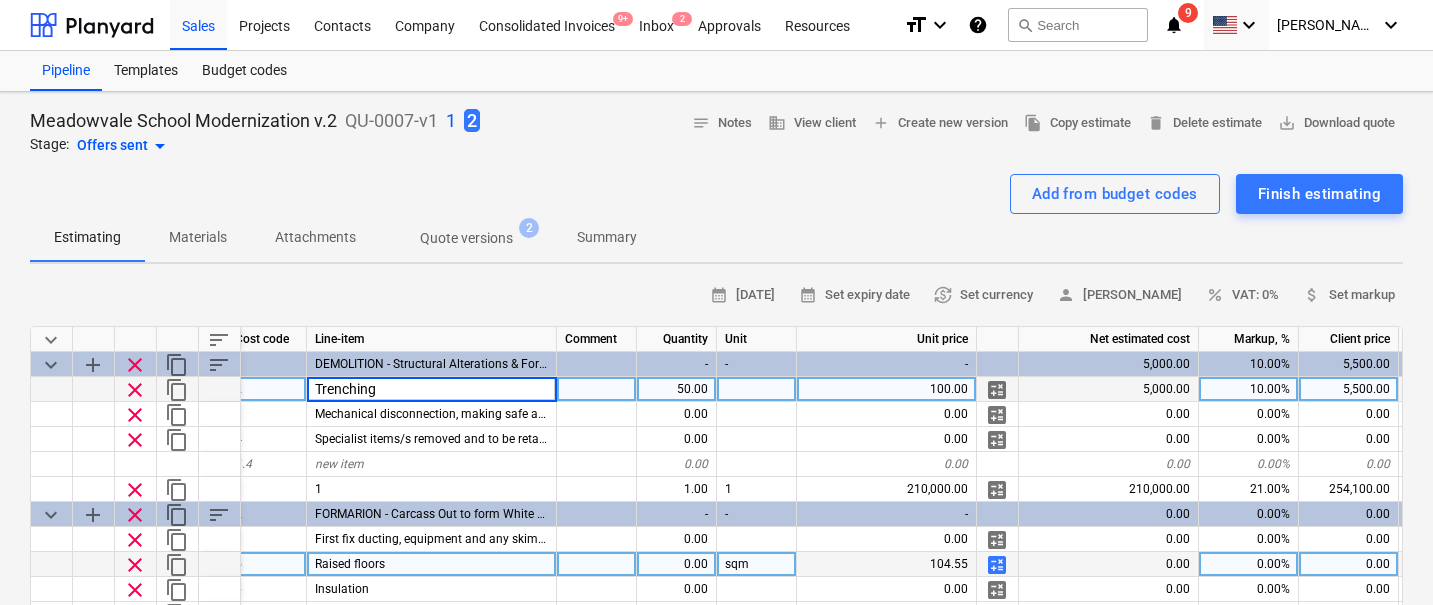 type on "Trenching" 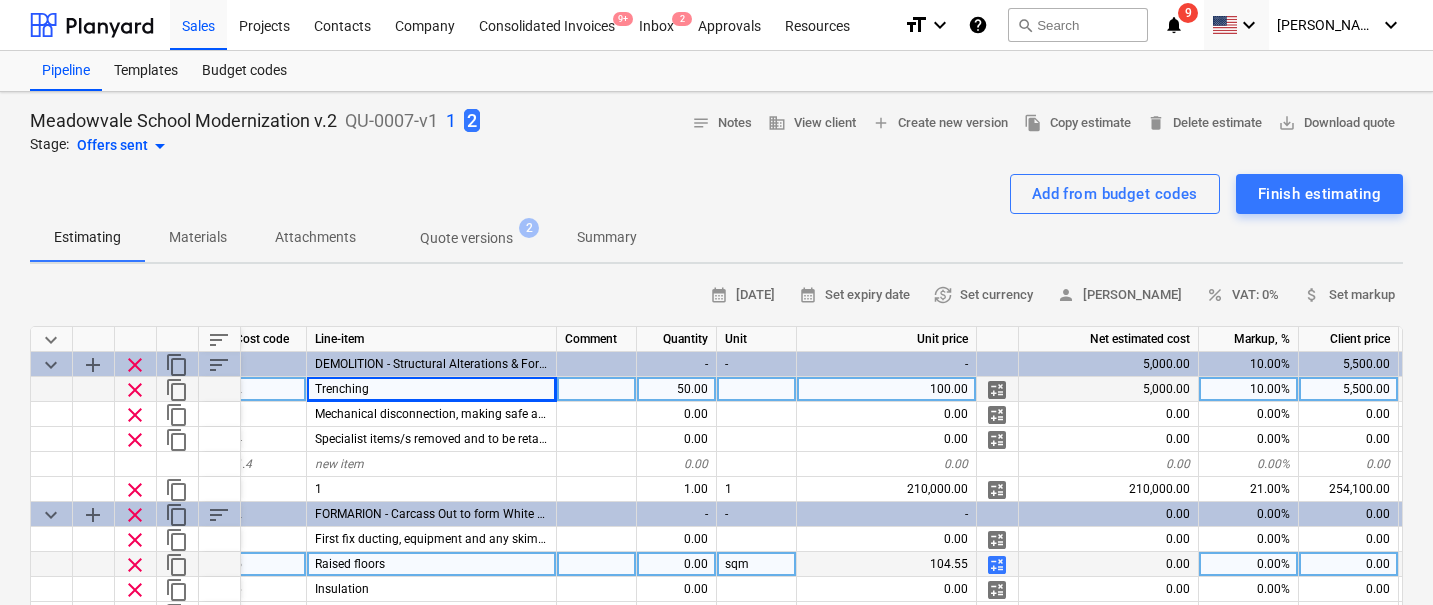 click on "calculate" at bounding box center (997, 390) 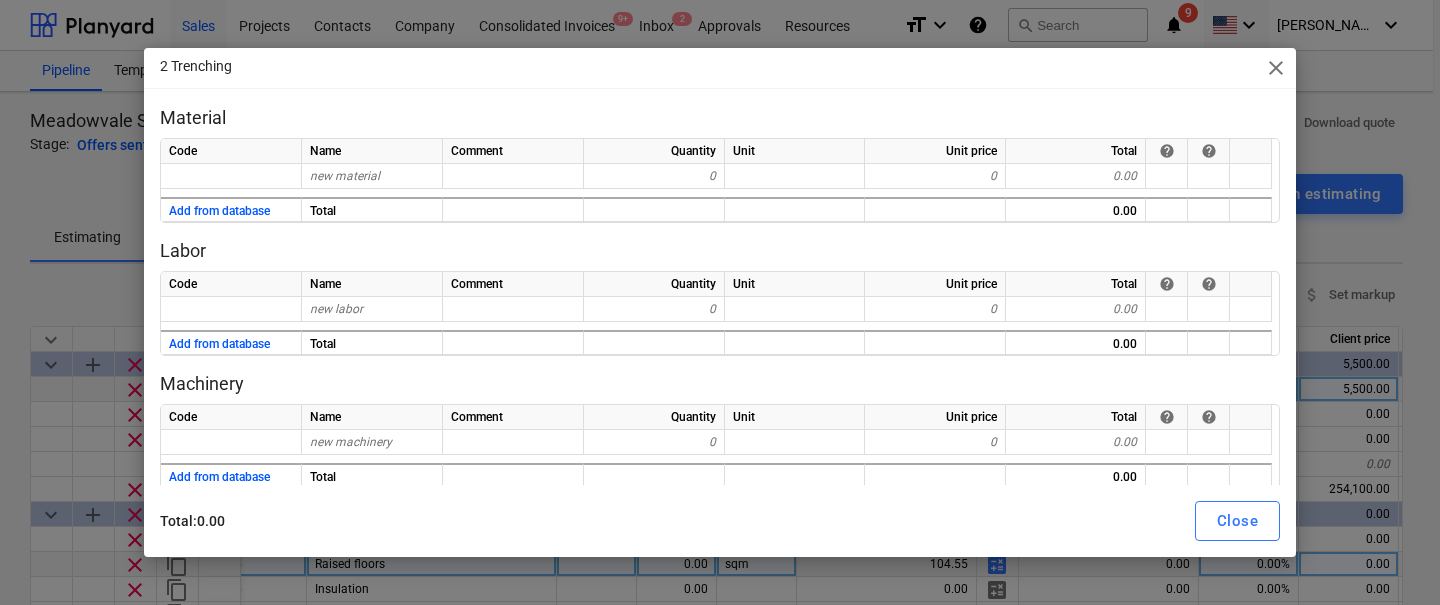 scroll, scrollTop: 0, scrollLeft: 0, axis: both 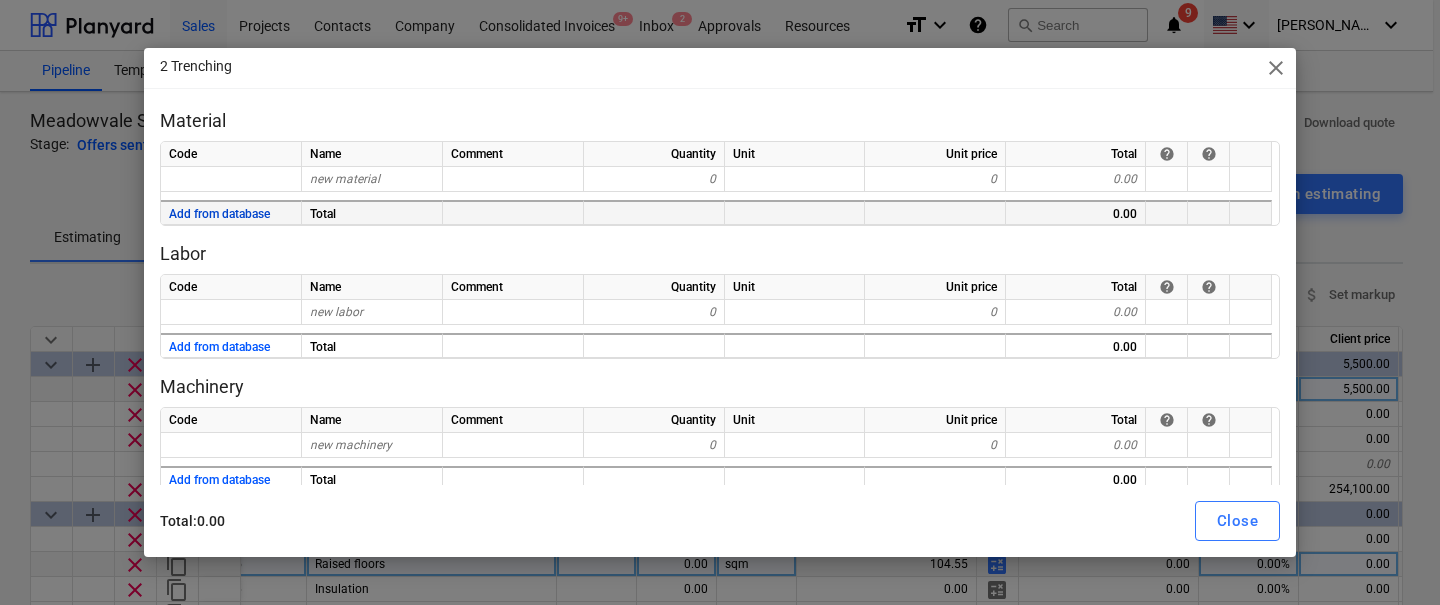 click on "Add from database" at bounding box center [219, 214] 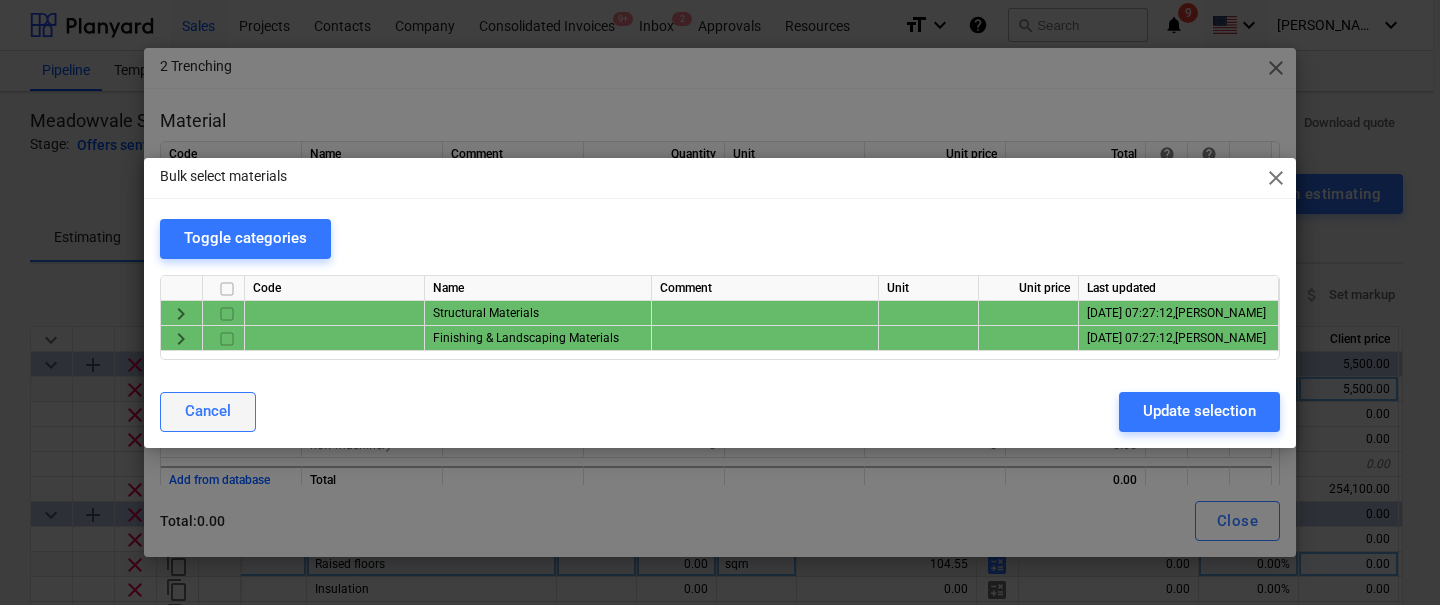 click on "Cancel" at bounding box center (208, 412) 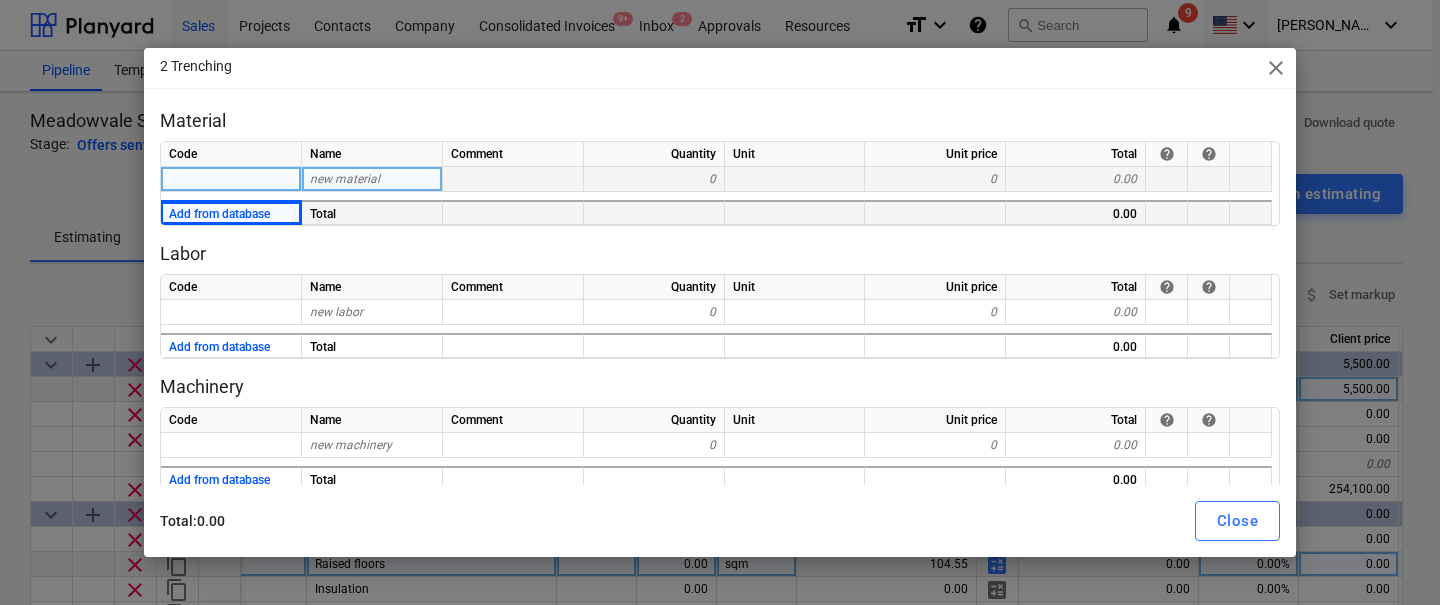 click on "new material" at bounding box center [345, 179] 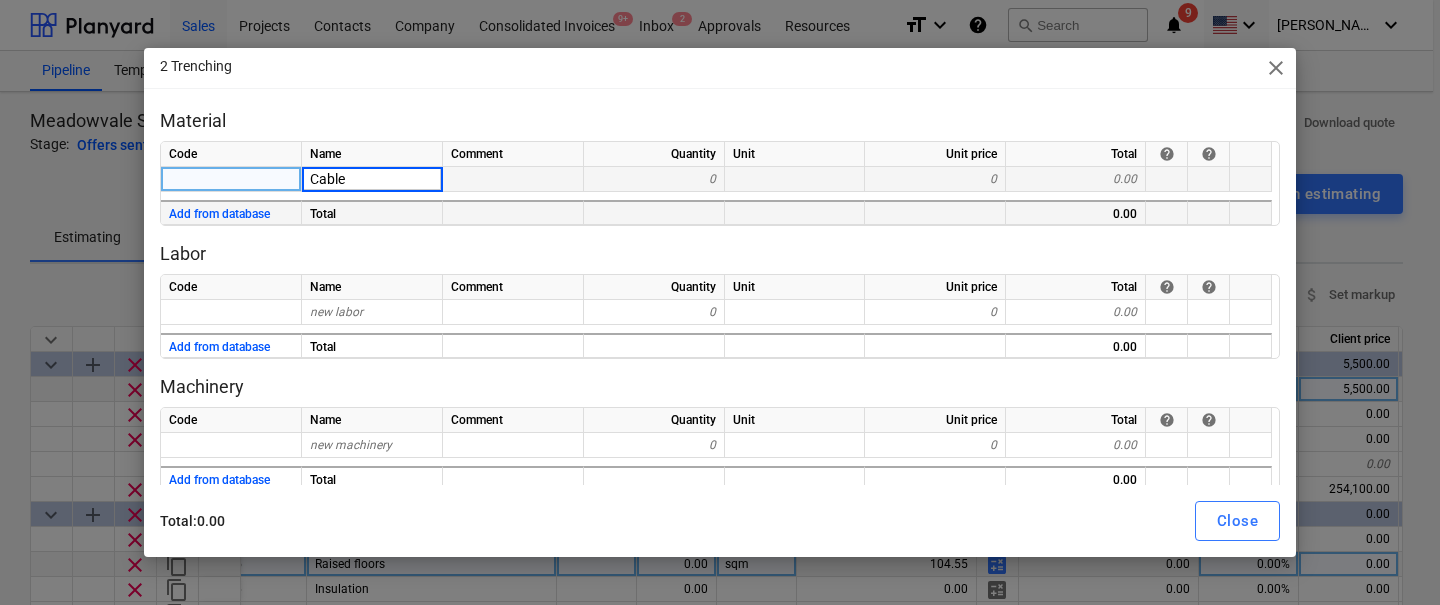 type on "Cable" 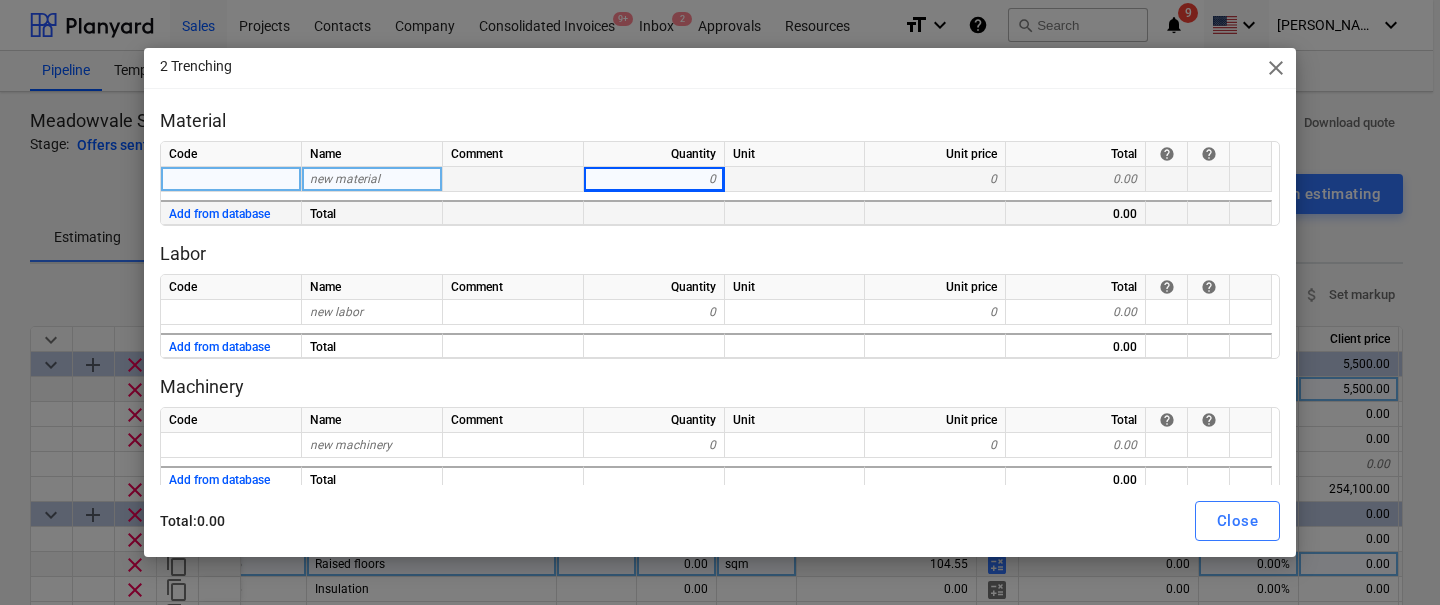 type on "x" 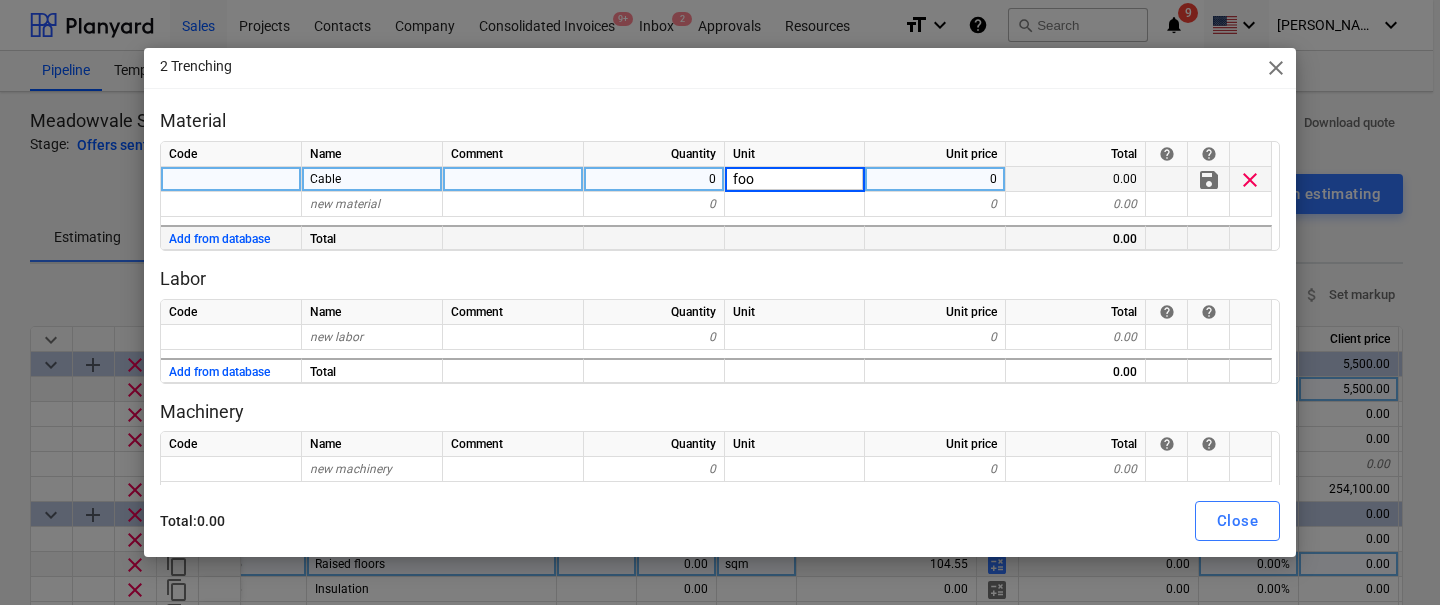 type on "foot" 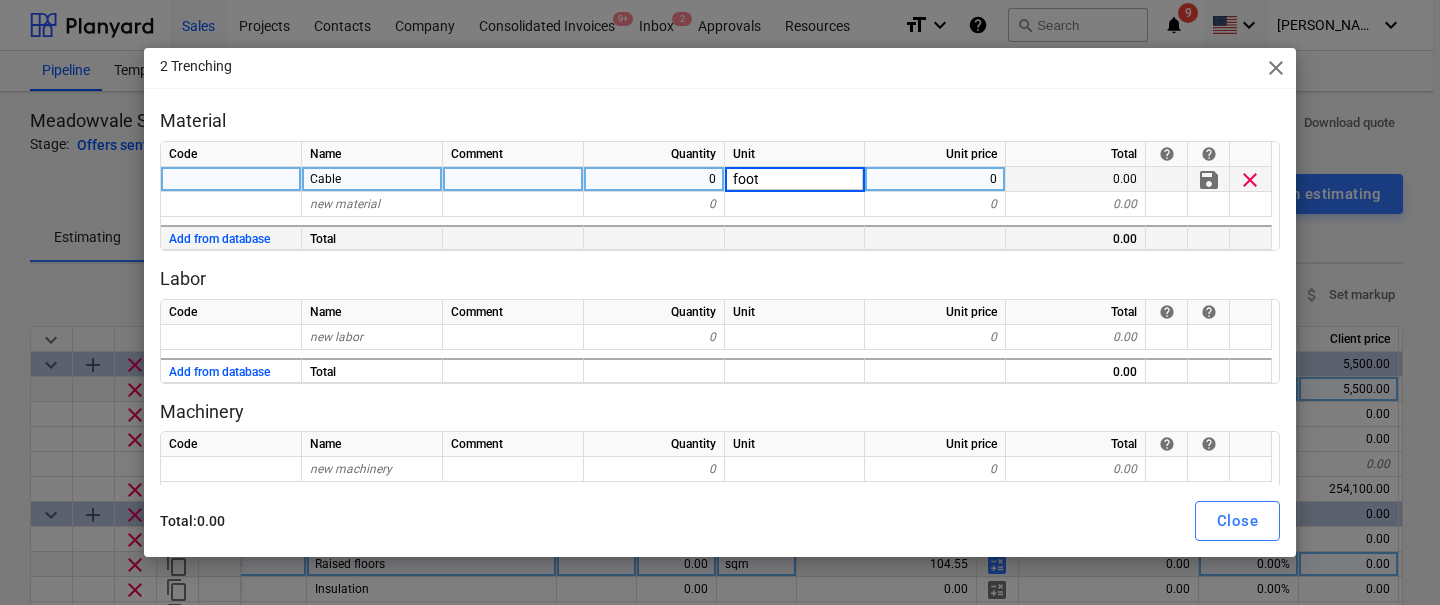 type on "x" 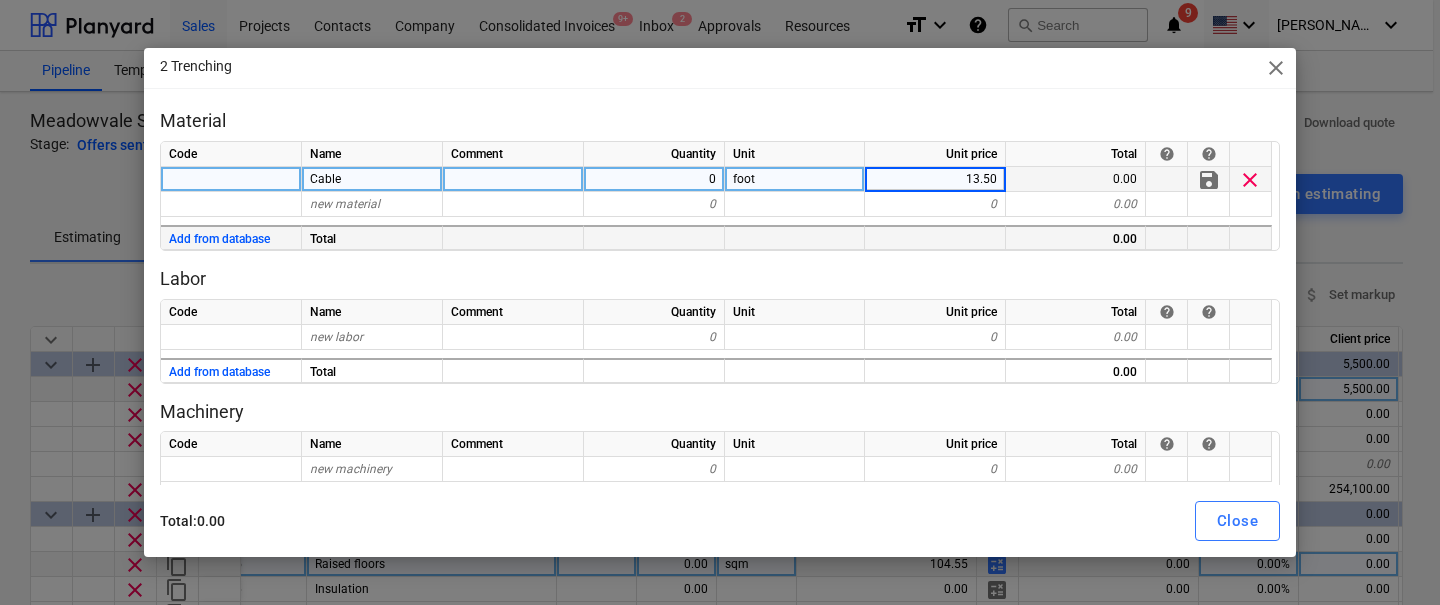 type on "13.50" 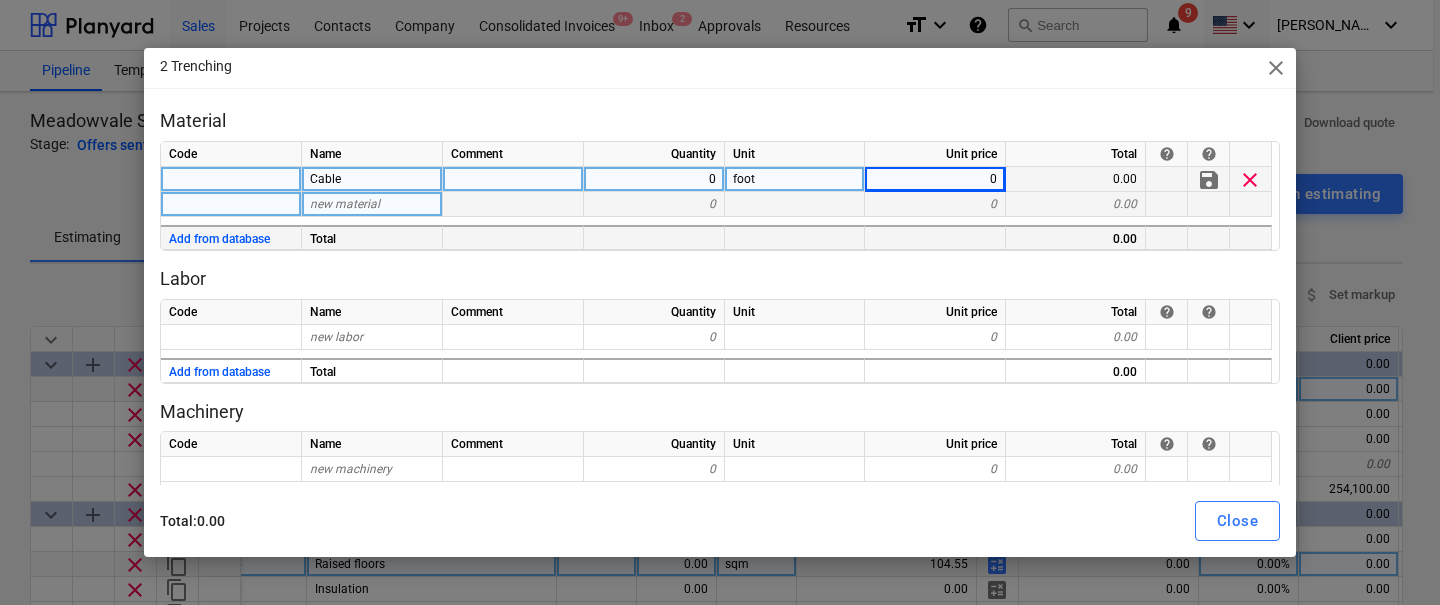 type on "x" 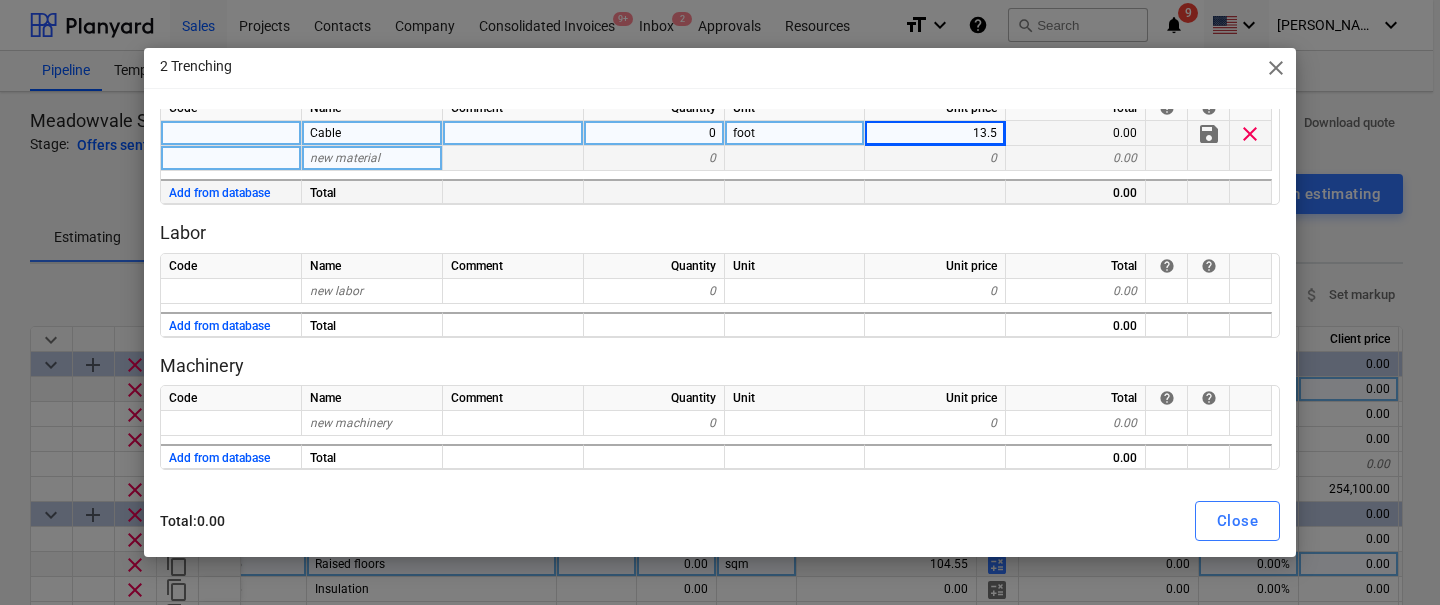 scroll, scrollTop: 94, scrollLeft: 0, axis: vertical 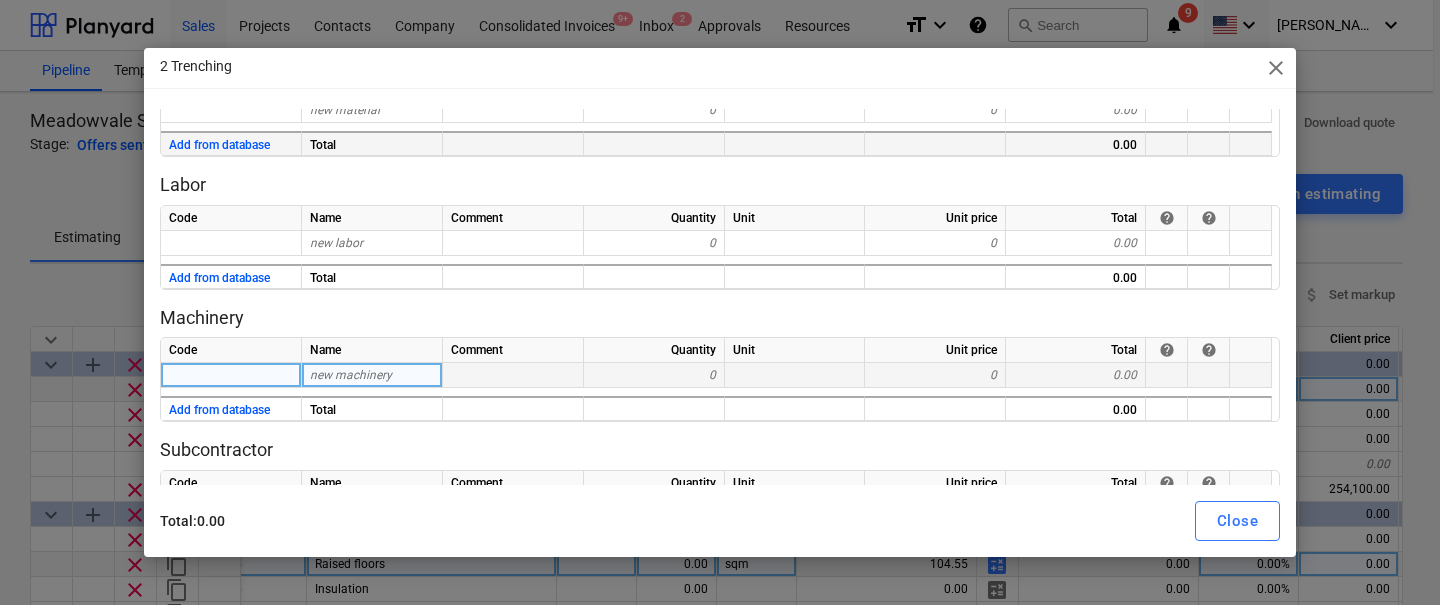 click on "new machinery" at bounding box center (351, 375) 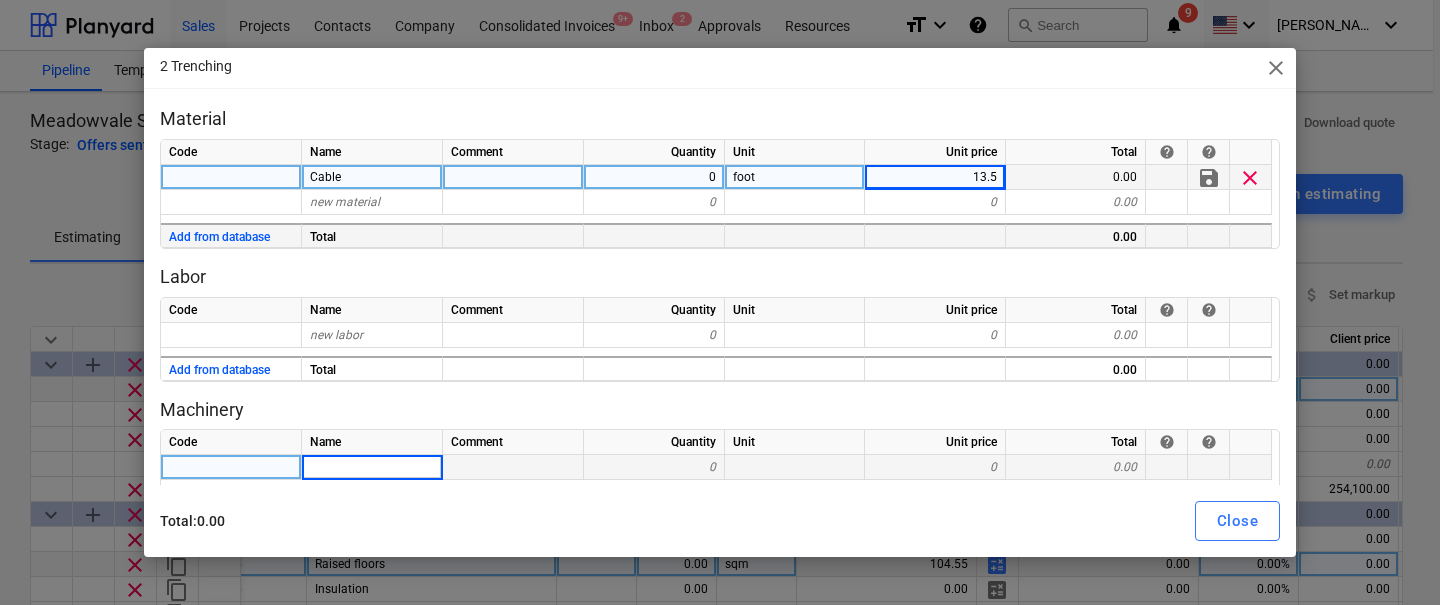 scroll, scrollTop: 0, scrollLeft: 0, axis: both 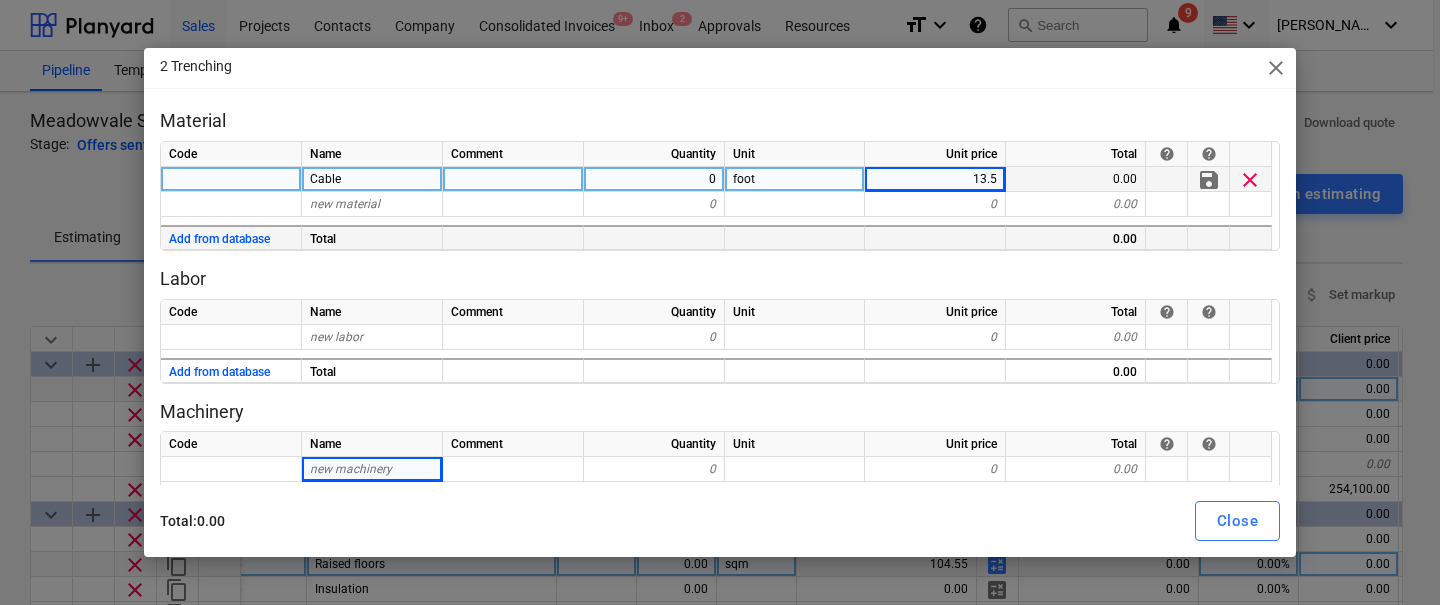 click on "Cable" at bounding box center [372, 179] 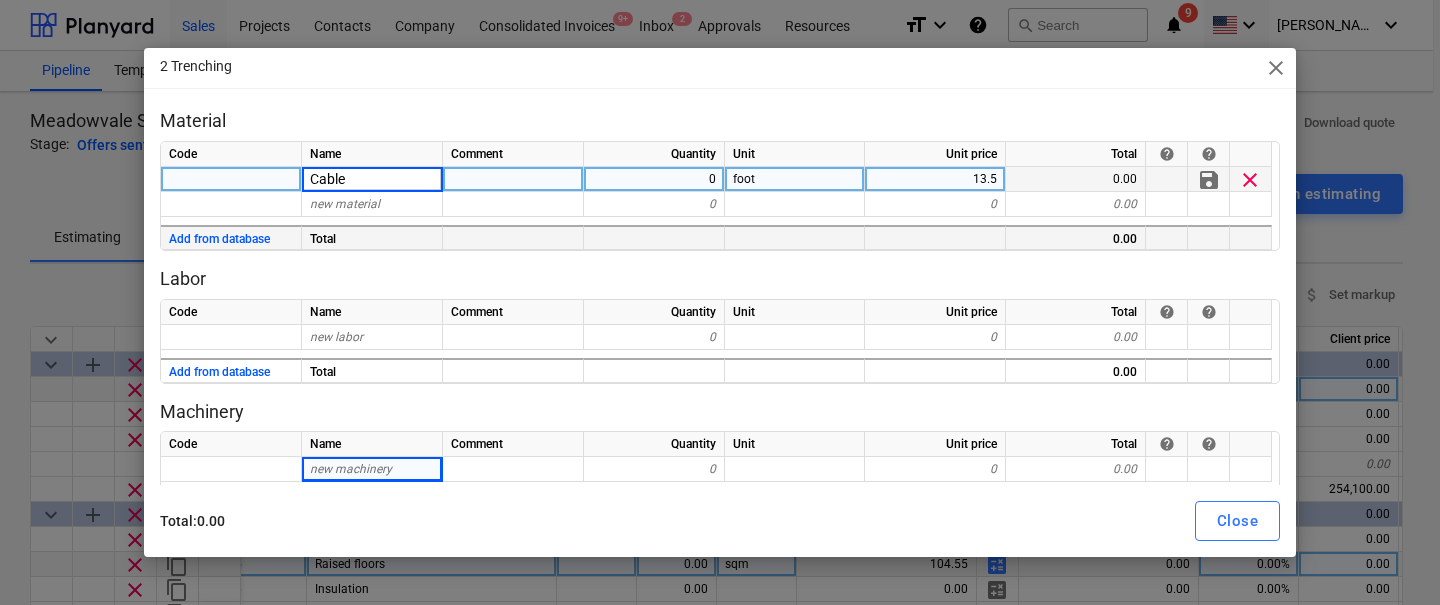 type 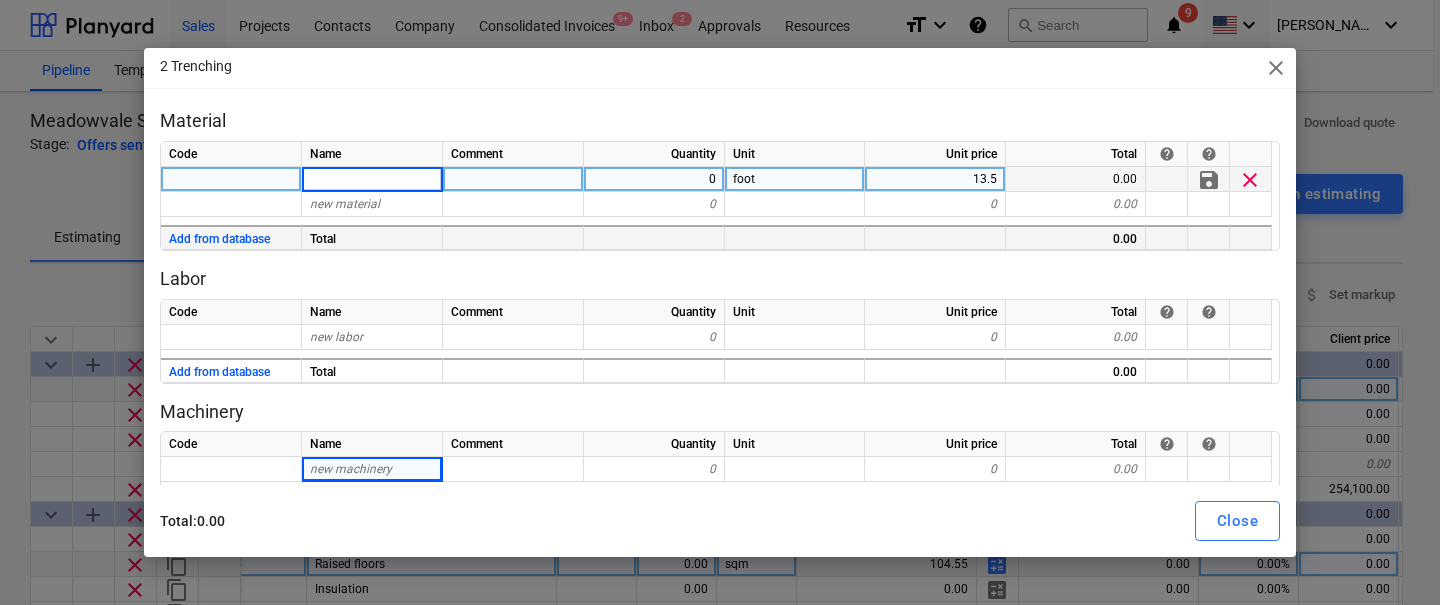type on "x" 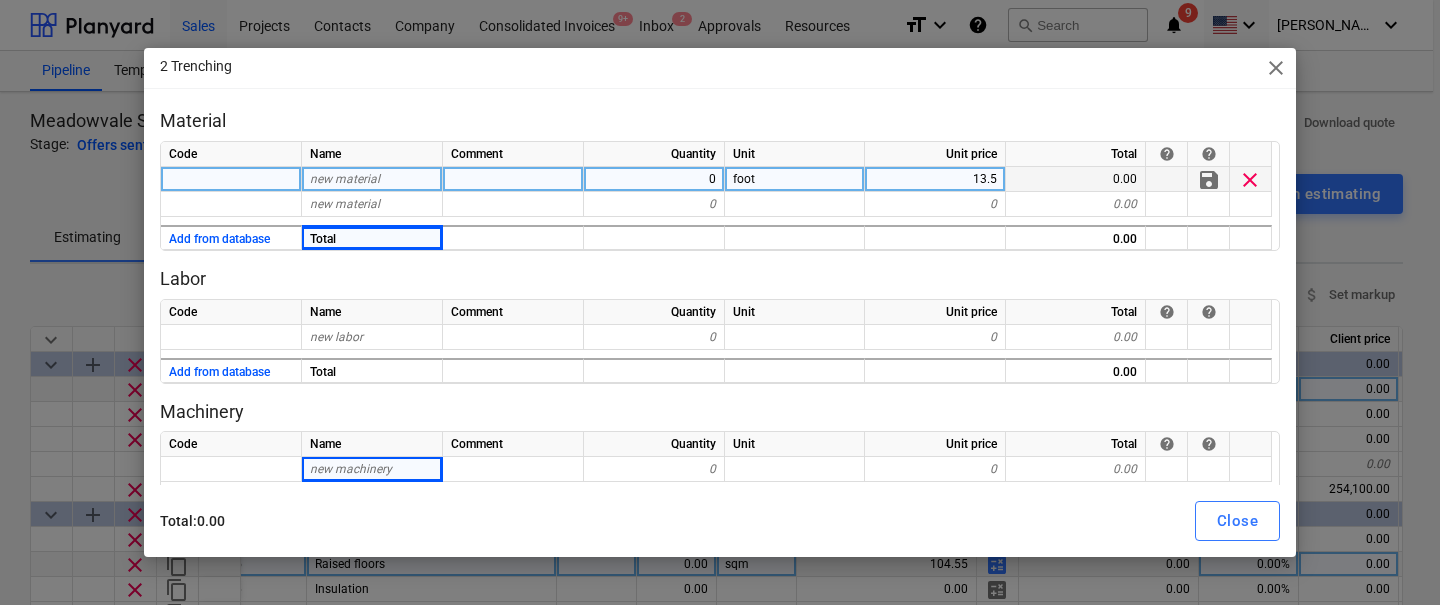 click on "foot" at bounding box center (795, 179) 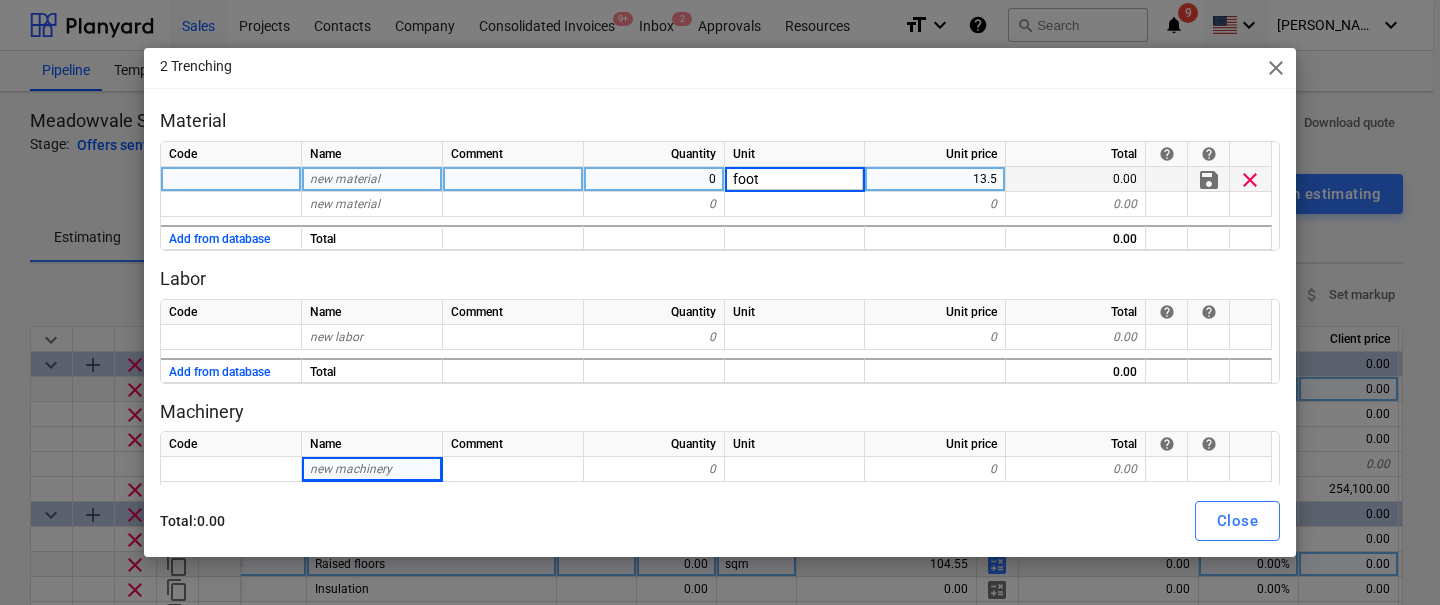 type 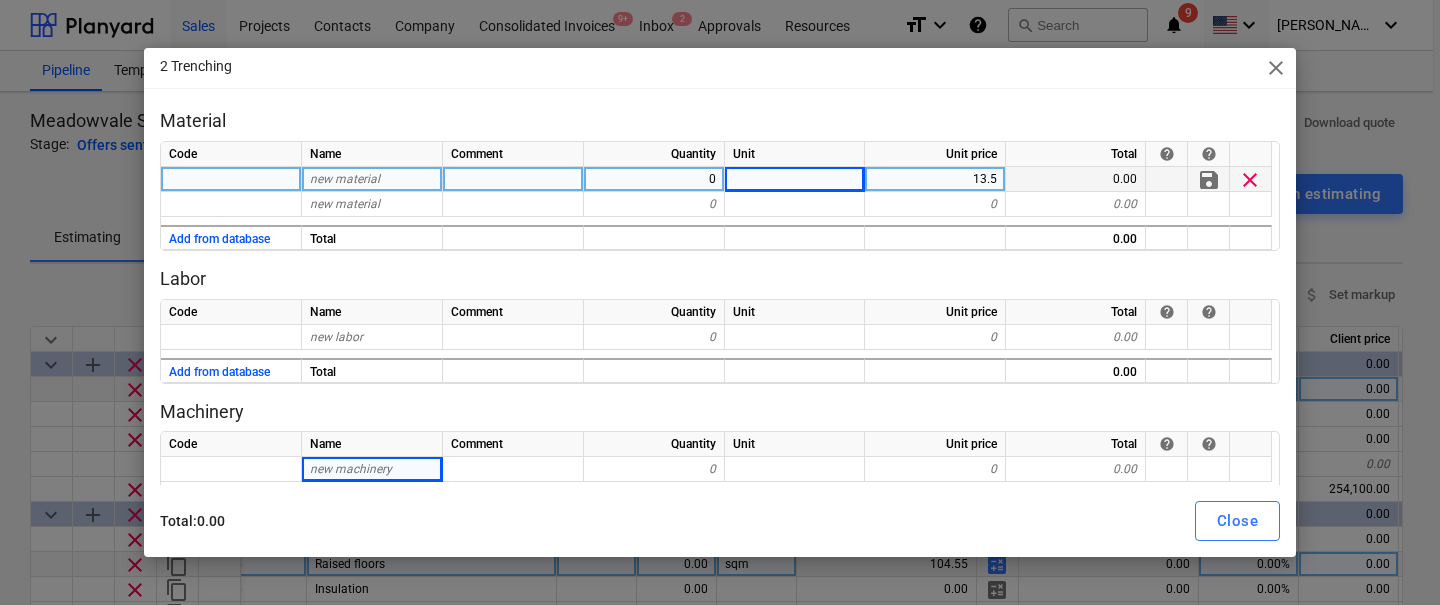 type on "x" 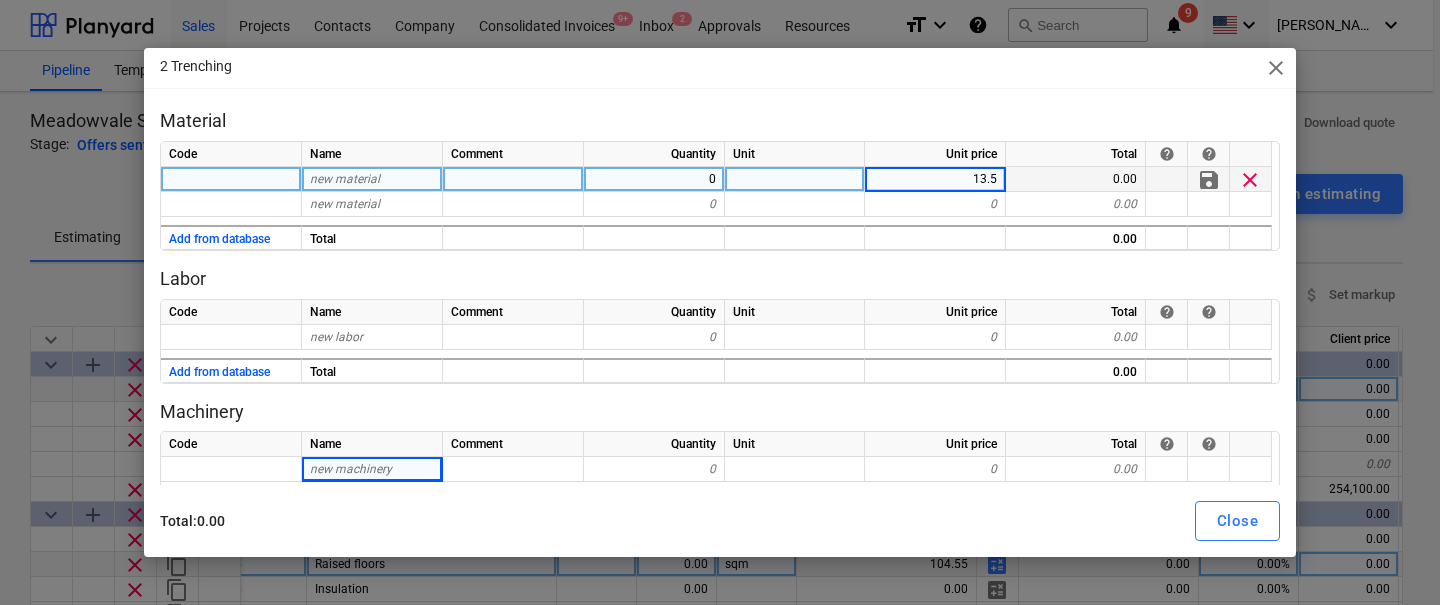 type 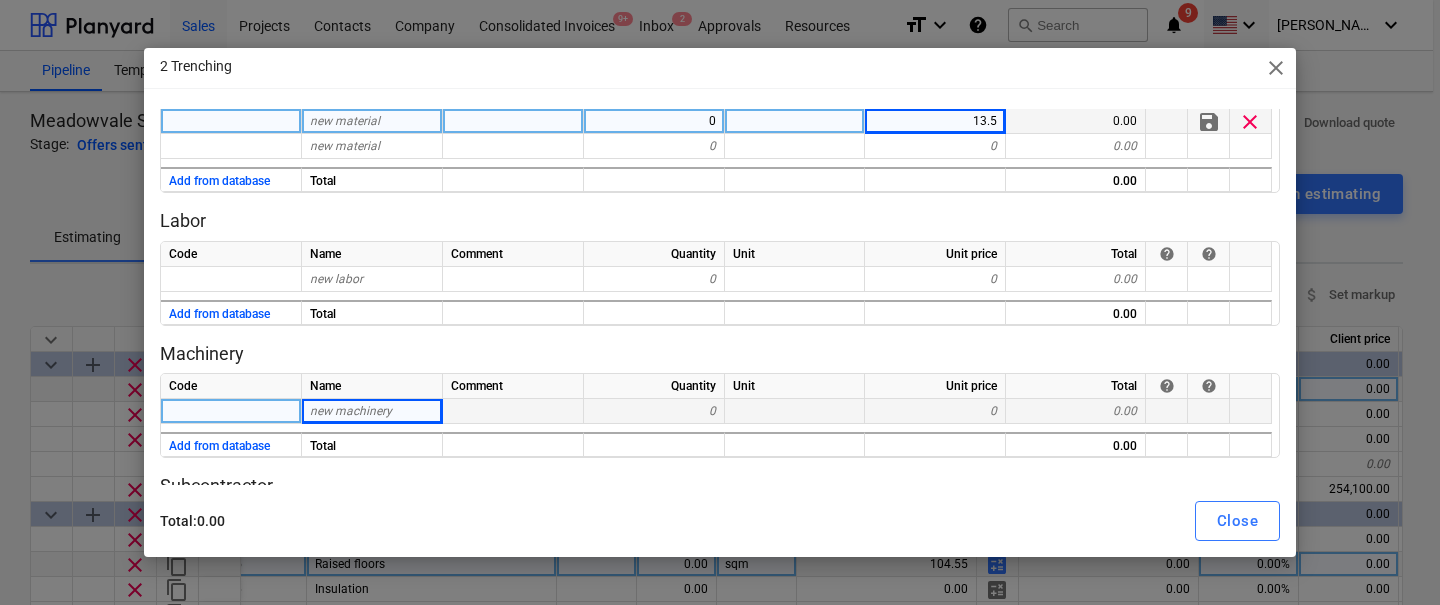 click on "new machinery" at bounding box center (372, 411) 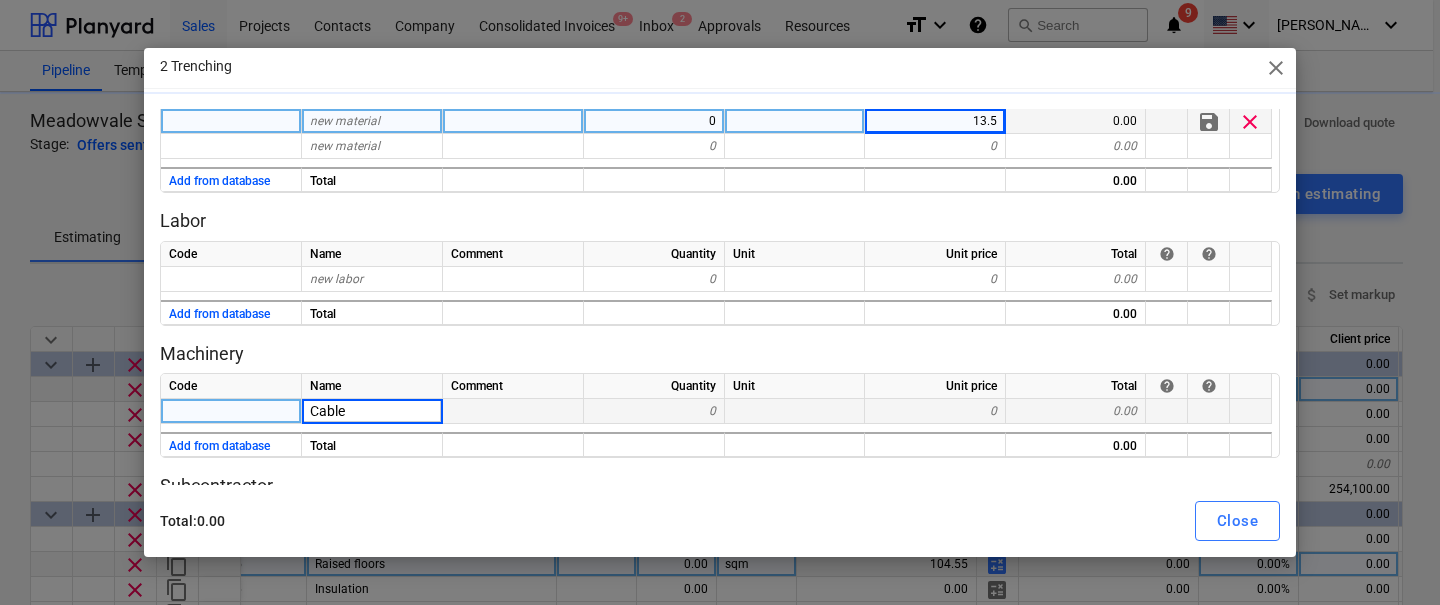 scroll, scrollTop: 180, scrollLeft: 0, axis: vertical 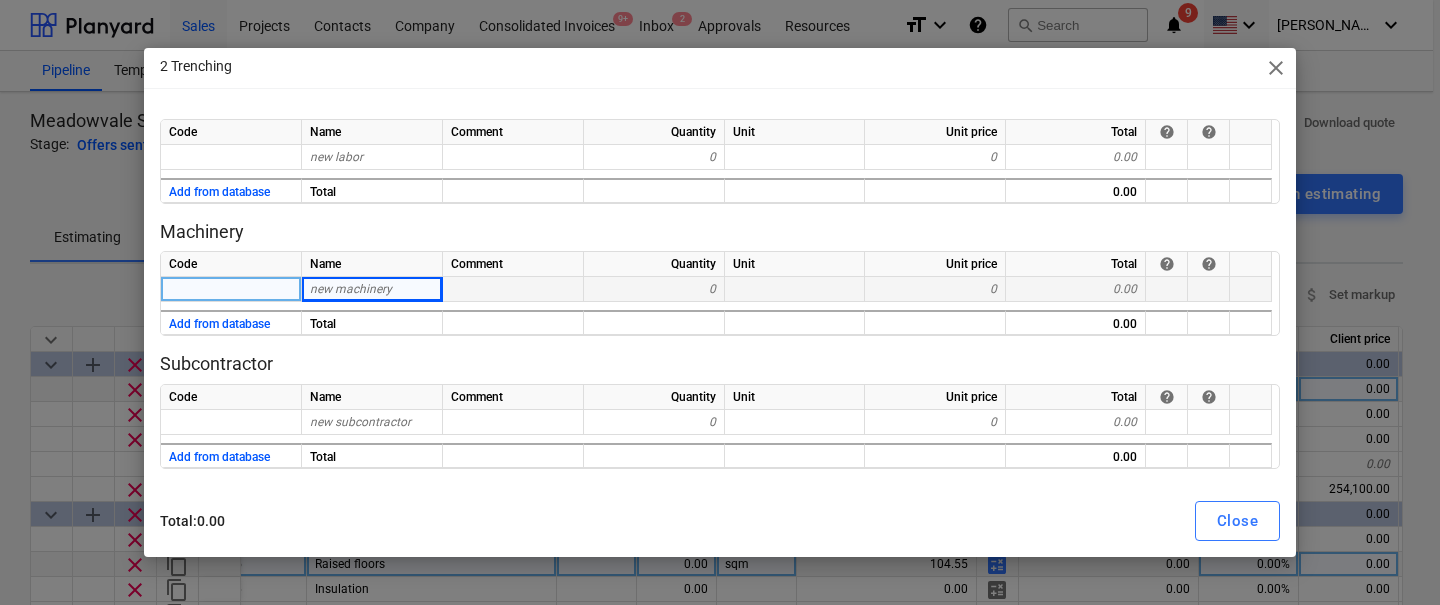 type on "x" 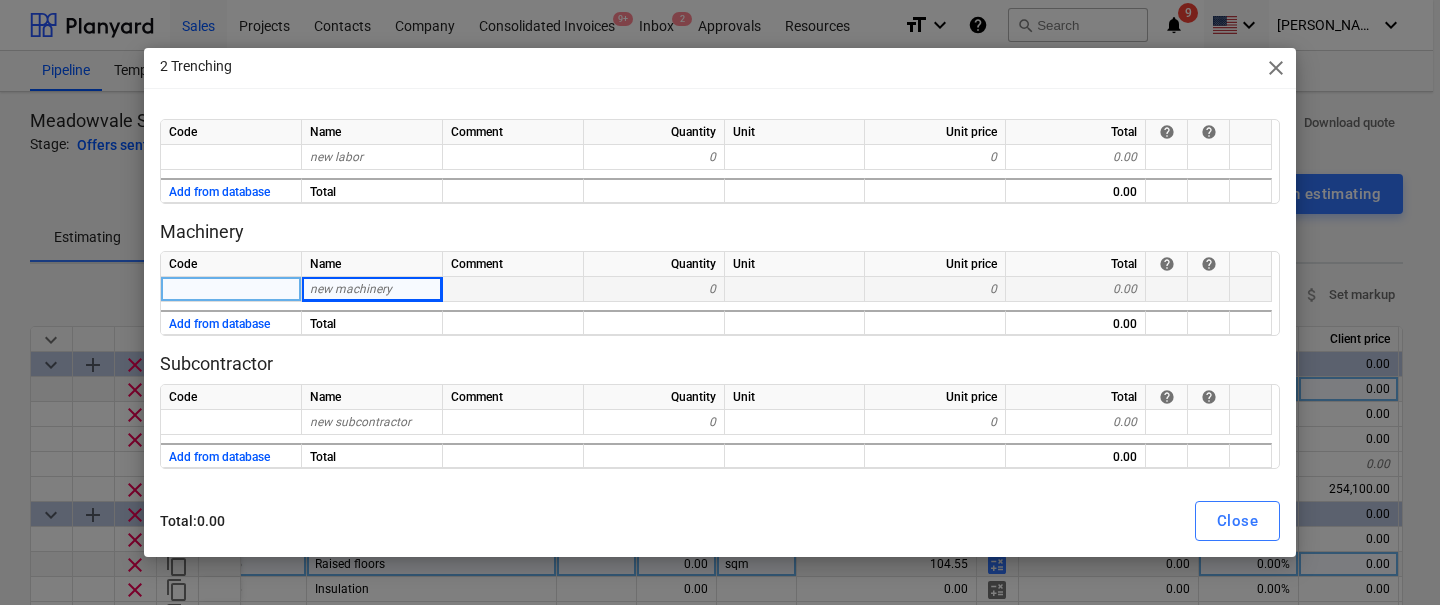 click on "new machinery" at bounding box center [351, 289] 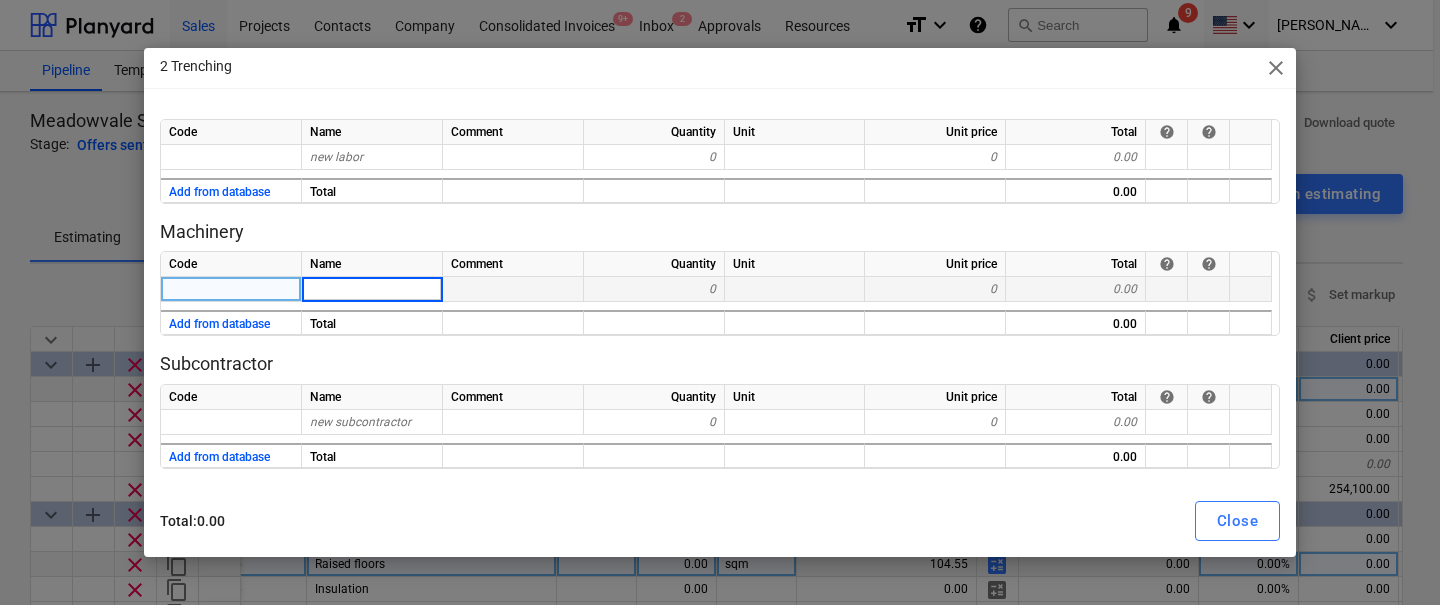 click at bounding box center [372, 289] 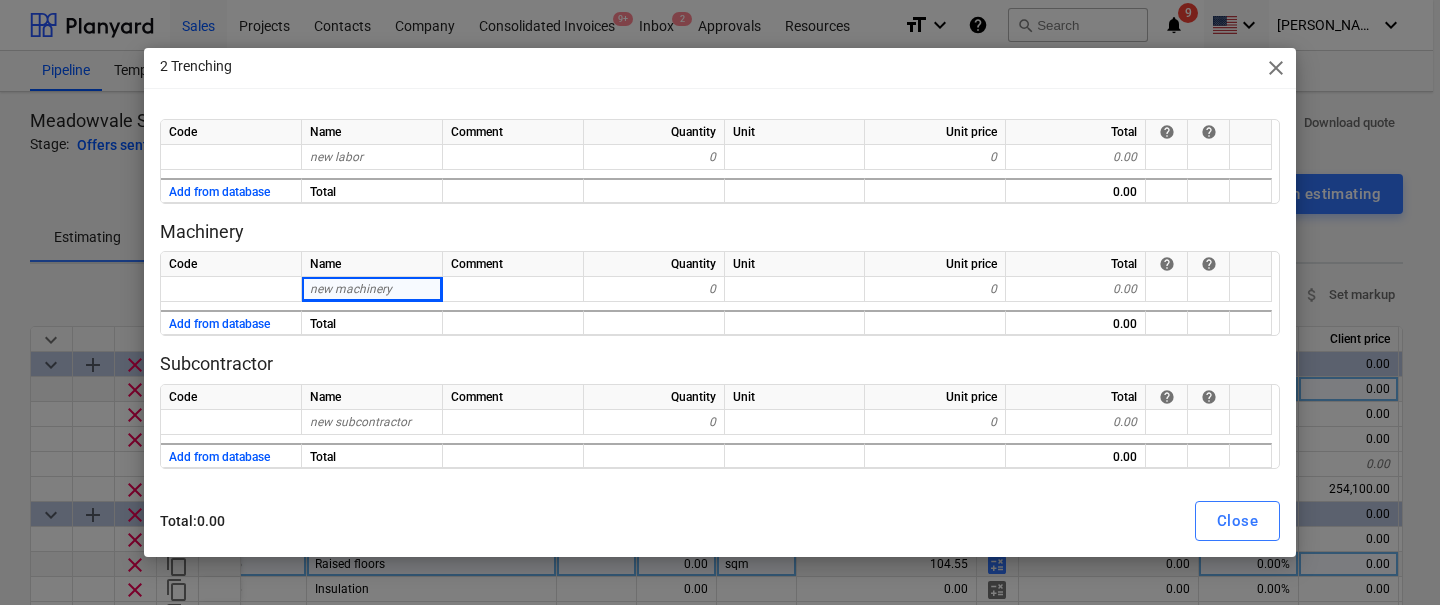 click on "Code Name Comment Quantity Unit Unit price Total help help new machinery 0 0 0.00 Add from database Total 0.00" at bounding box center (720, 293) 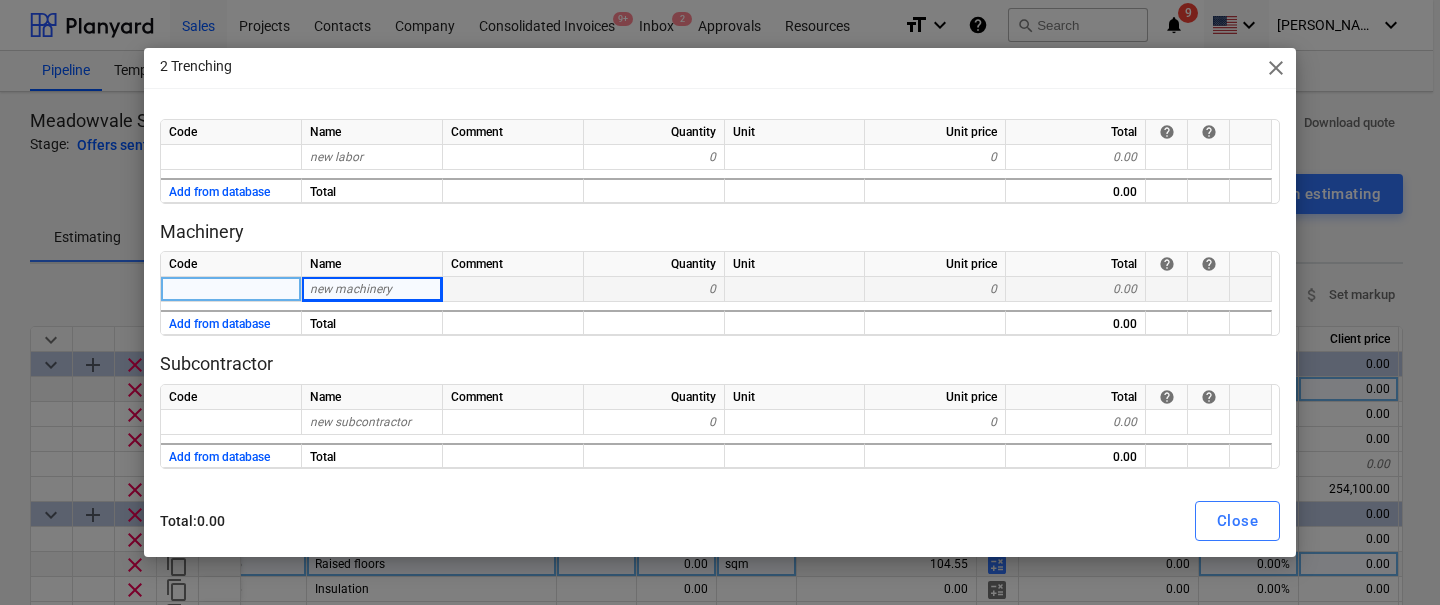 type on "x" 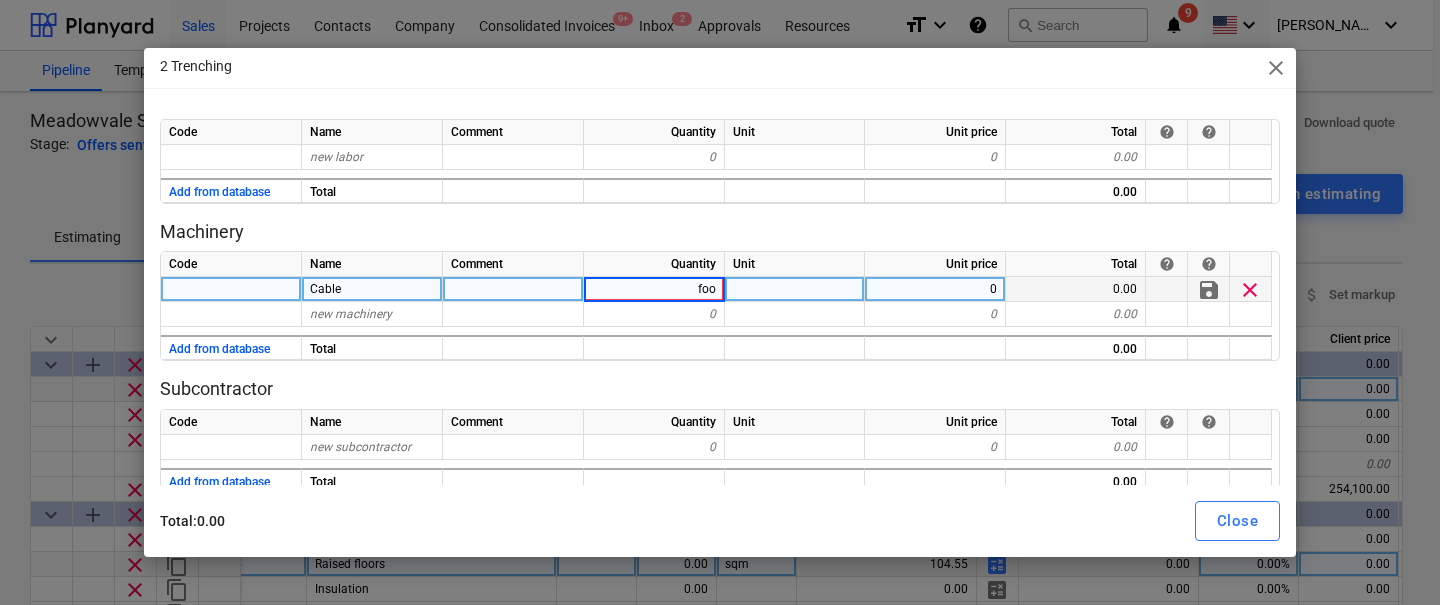 type on "foot" 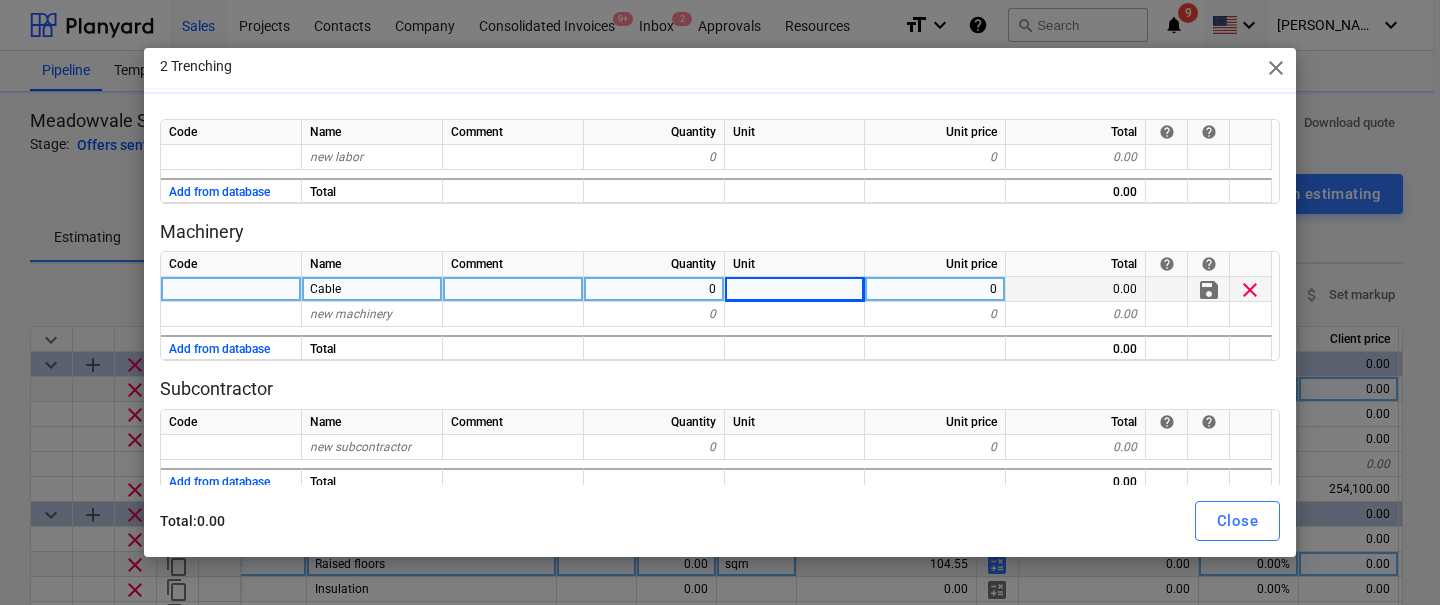 type on "x" 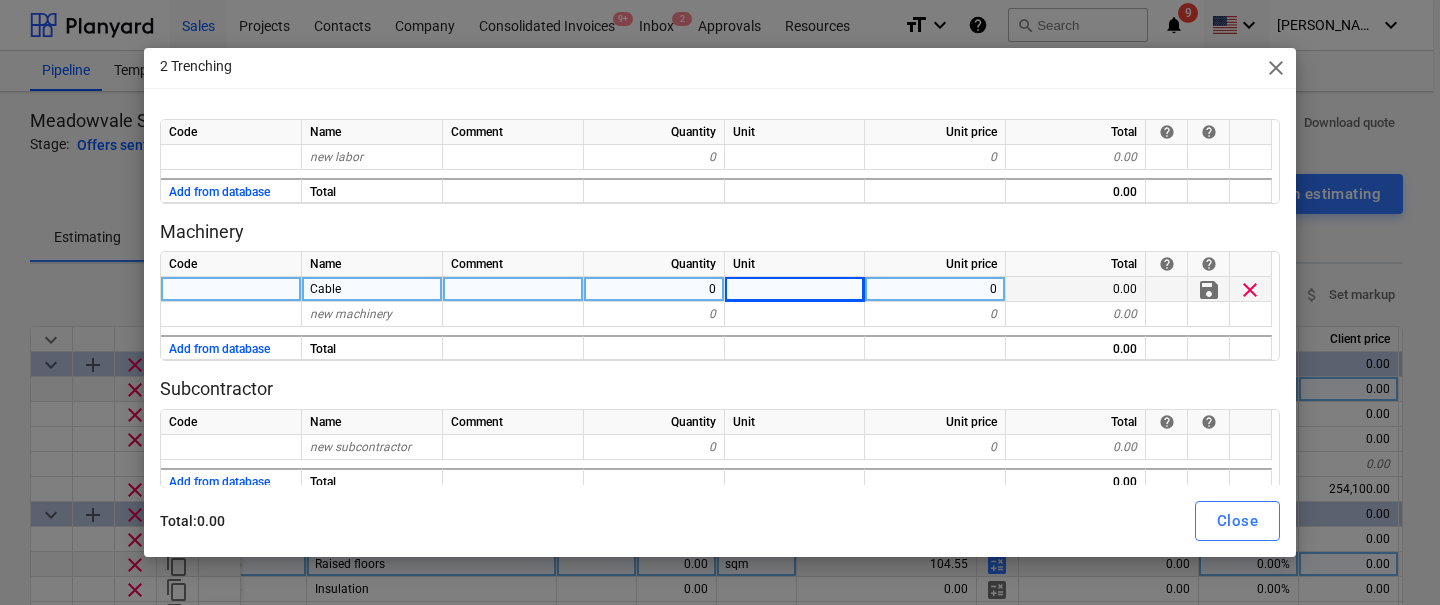 click on "0" at bounding box center (654, 289) 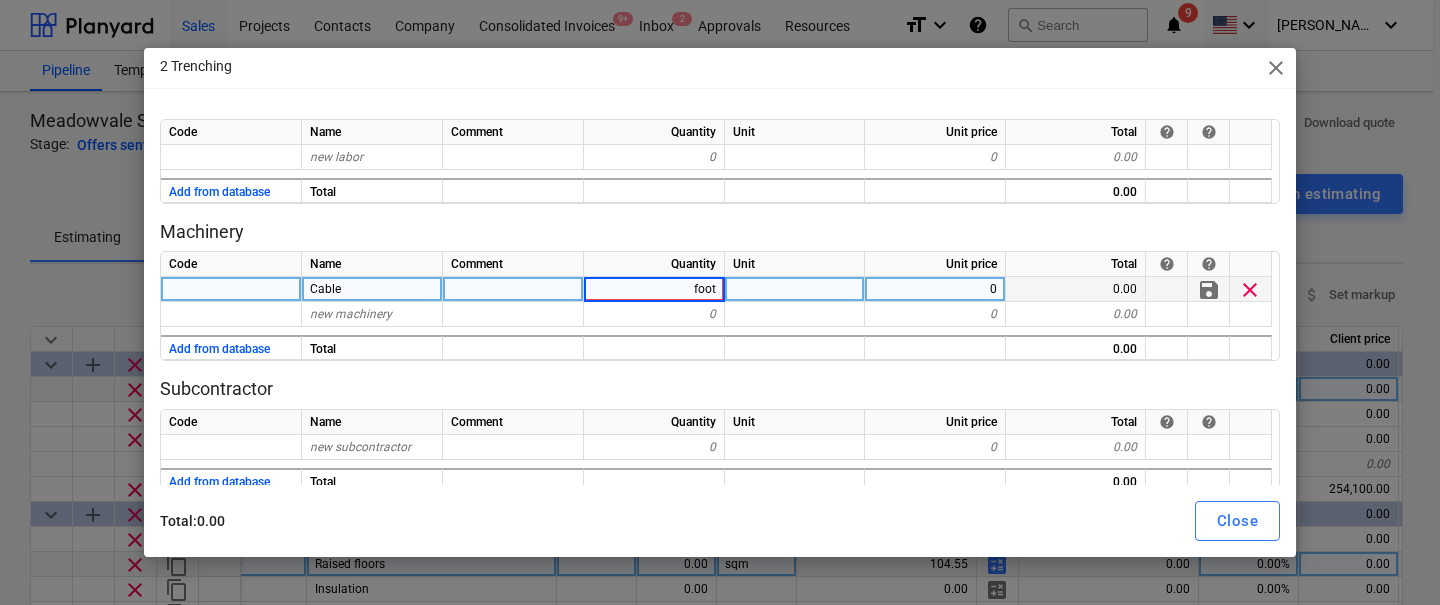 type on "foot" 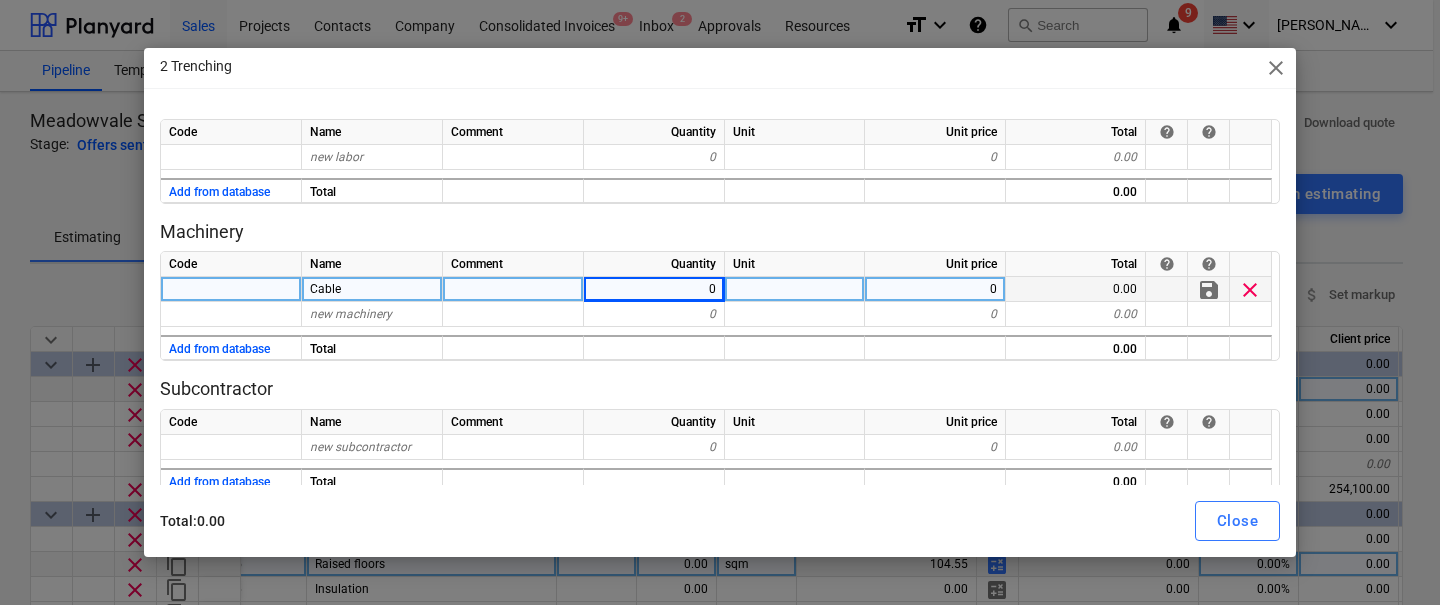 type on "x" 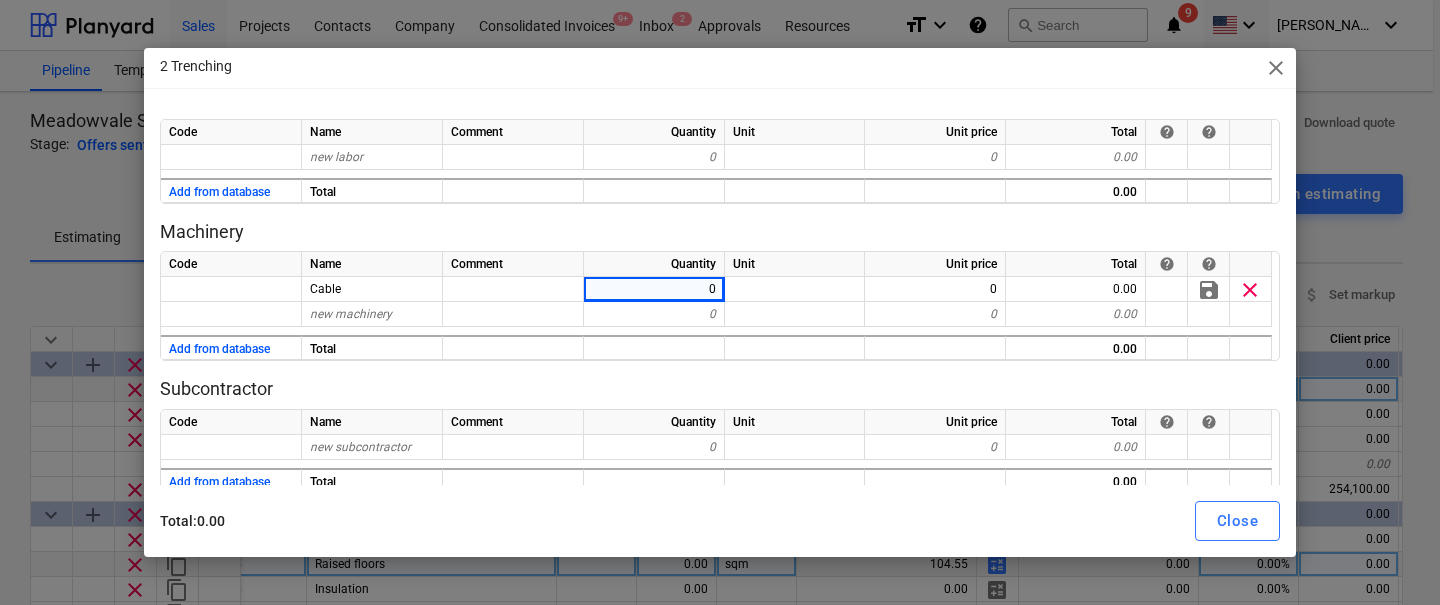 scroll, scrollTop: 176, scrollLeft: 0, axis: vertical 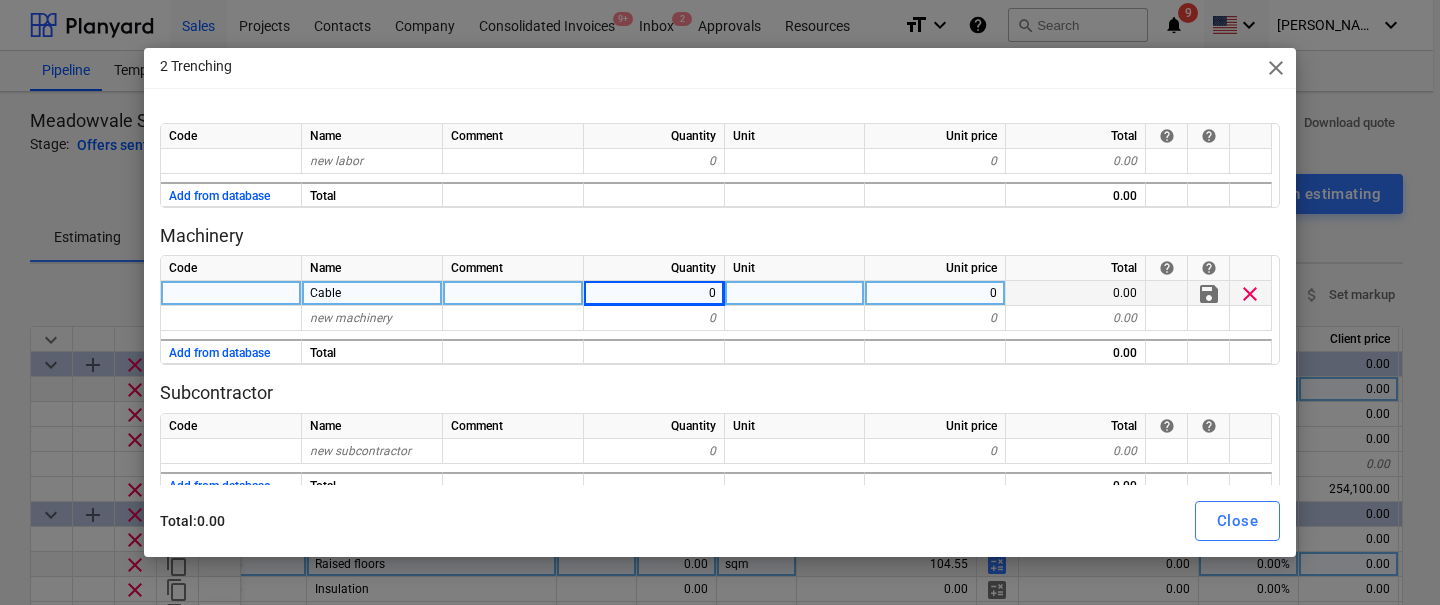 click at bounding box center (795, 293) 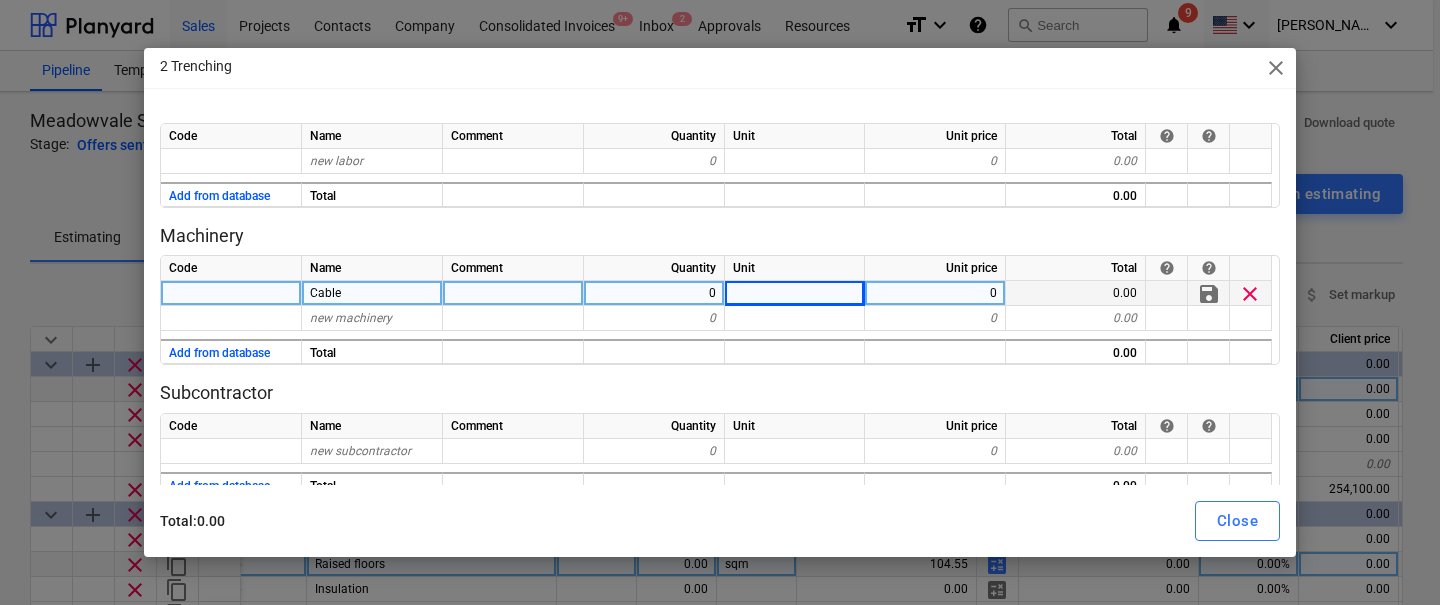 click on "0" at bounding box center (654, 293) 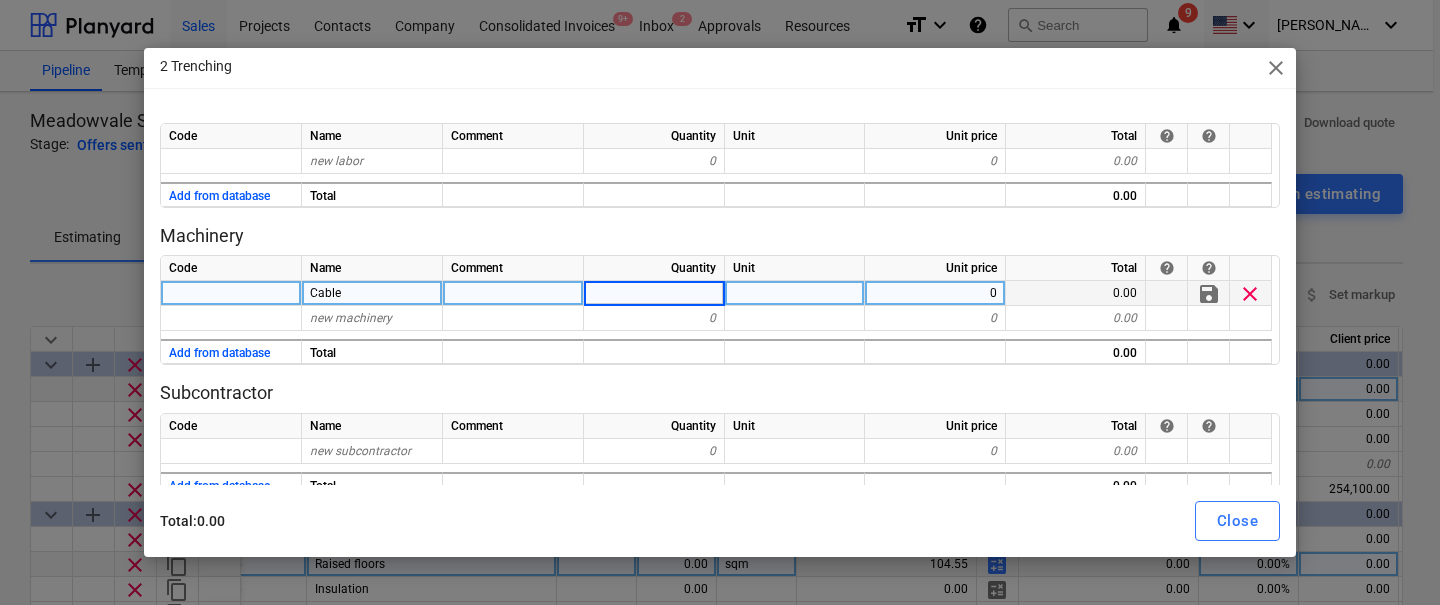 click at bounding box center [795, 293] 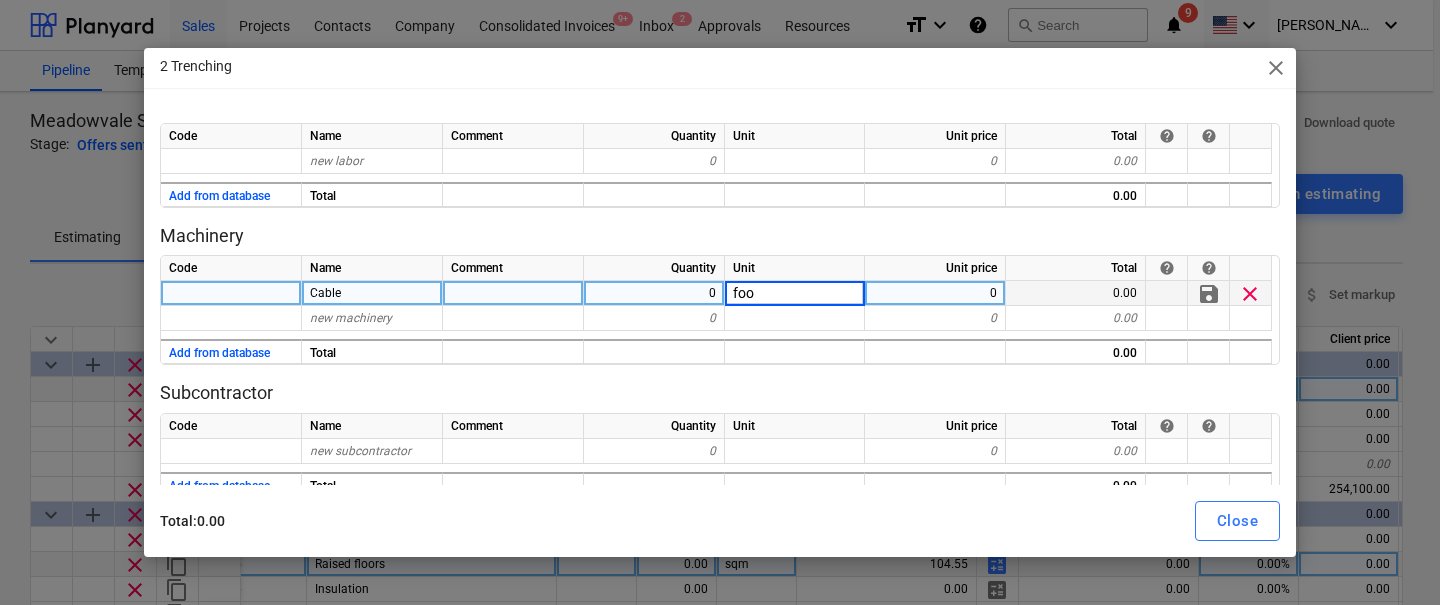 type on "foot" 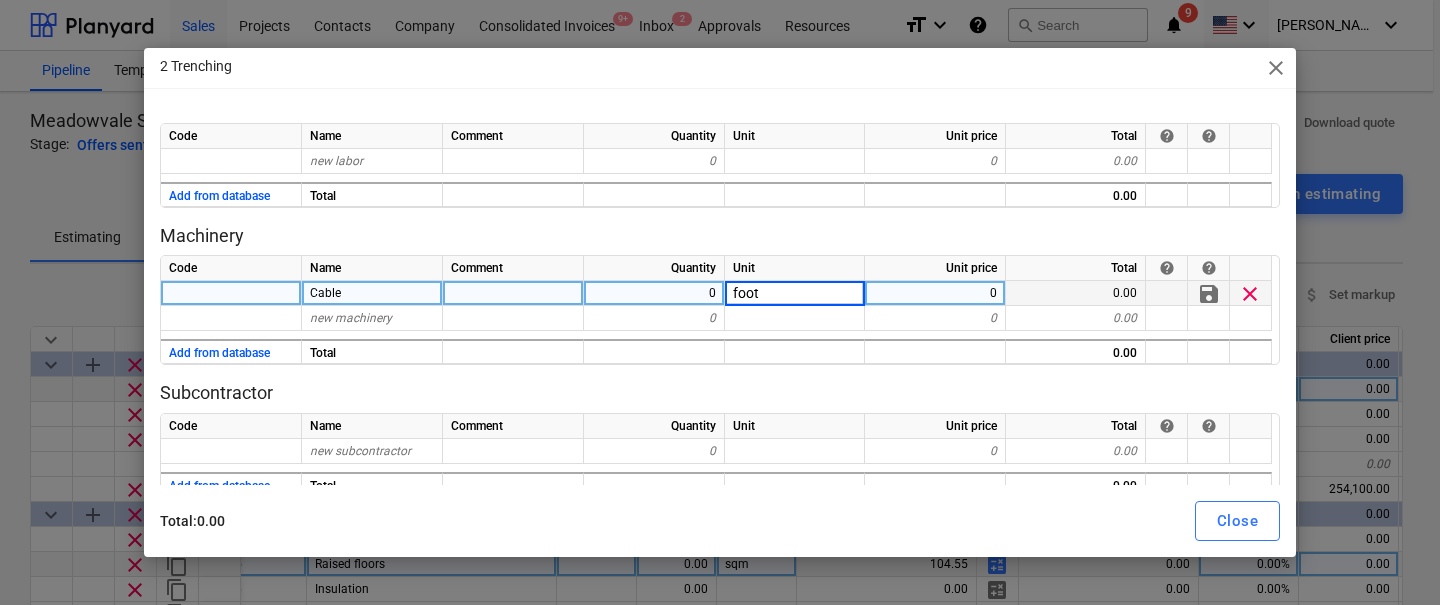 type on "x" 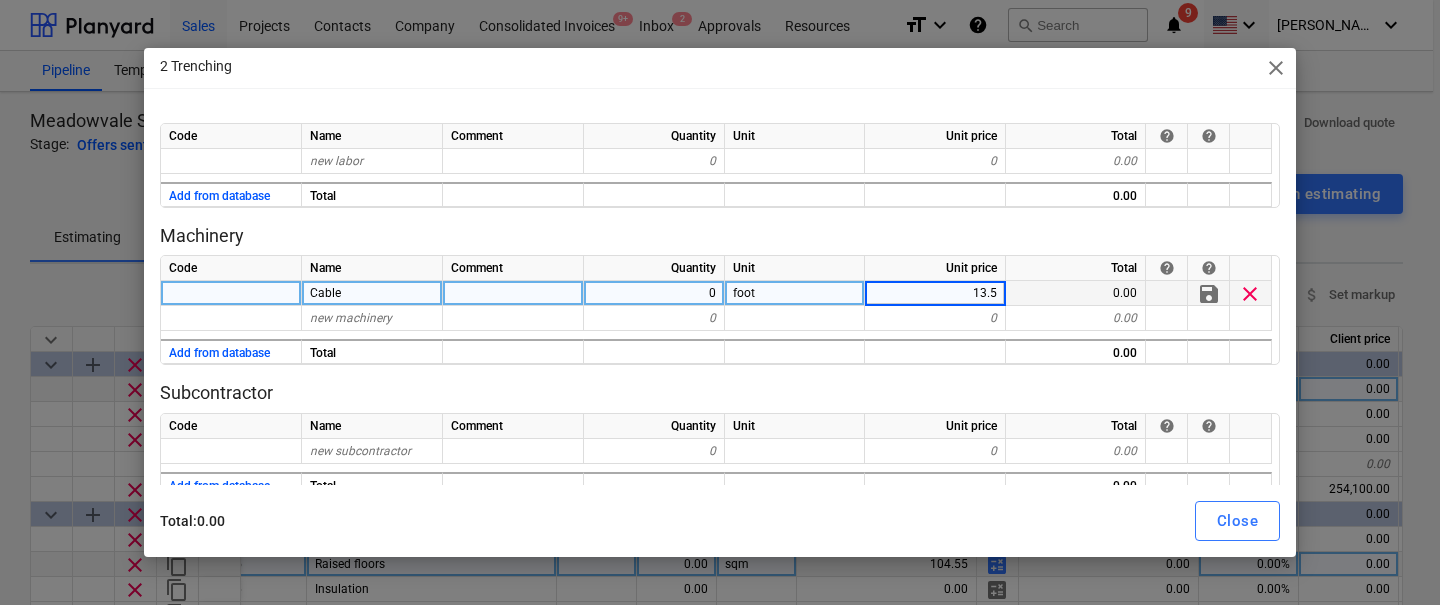 type on "13.50" 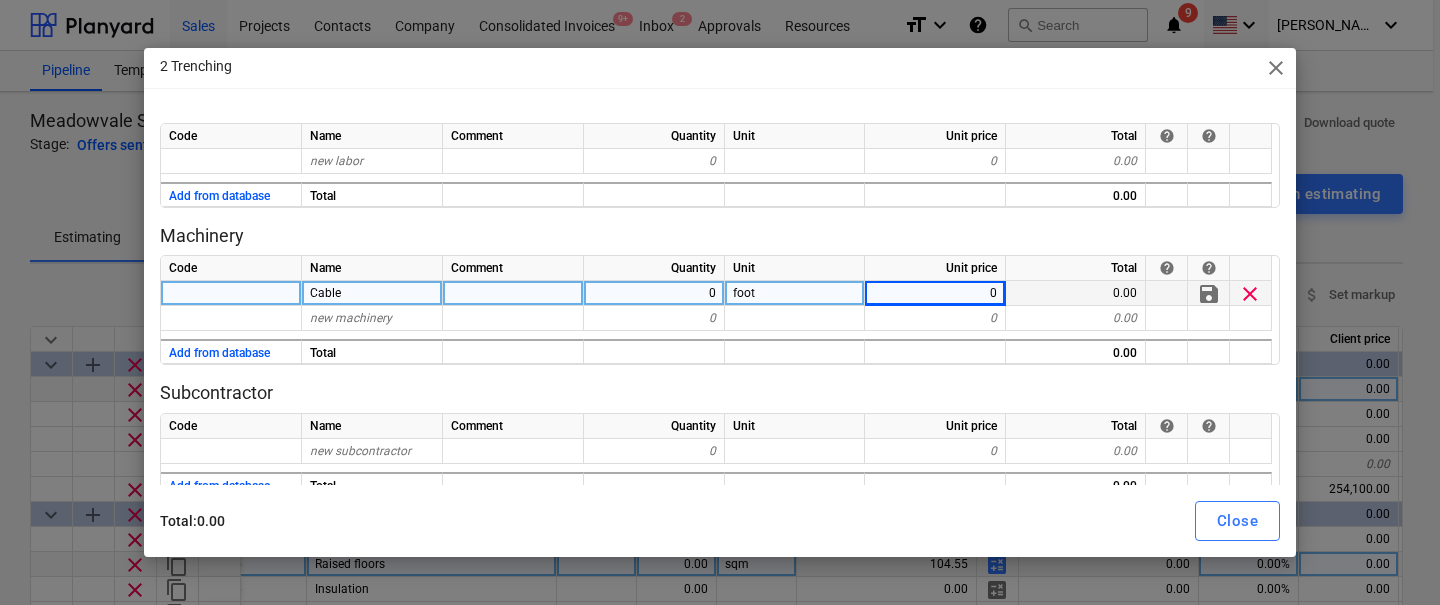 click on "0" at bounding box center (654, 293) 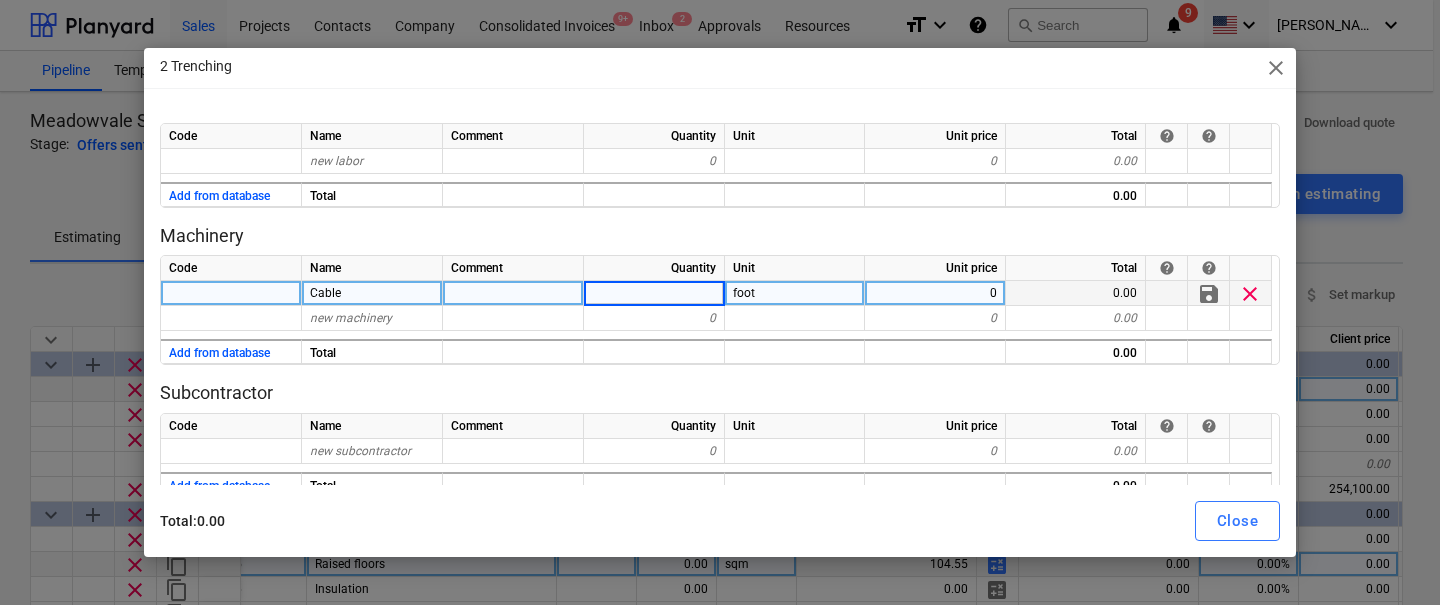 type on "x" 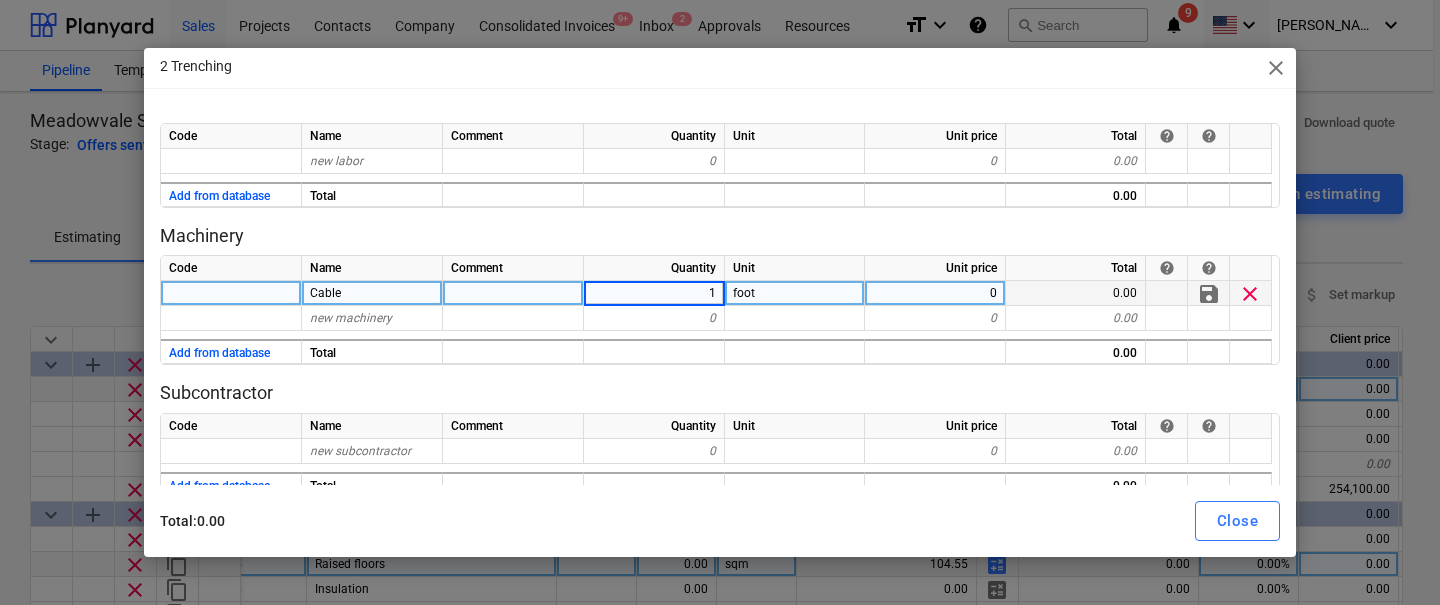 type on "x" 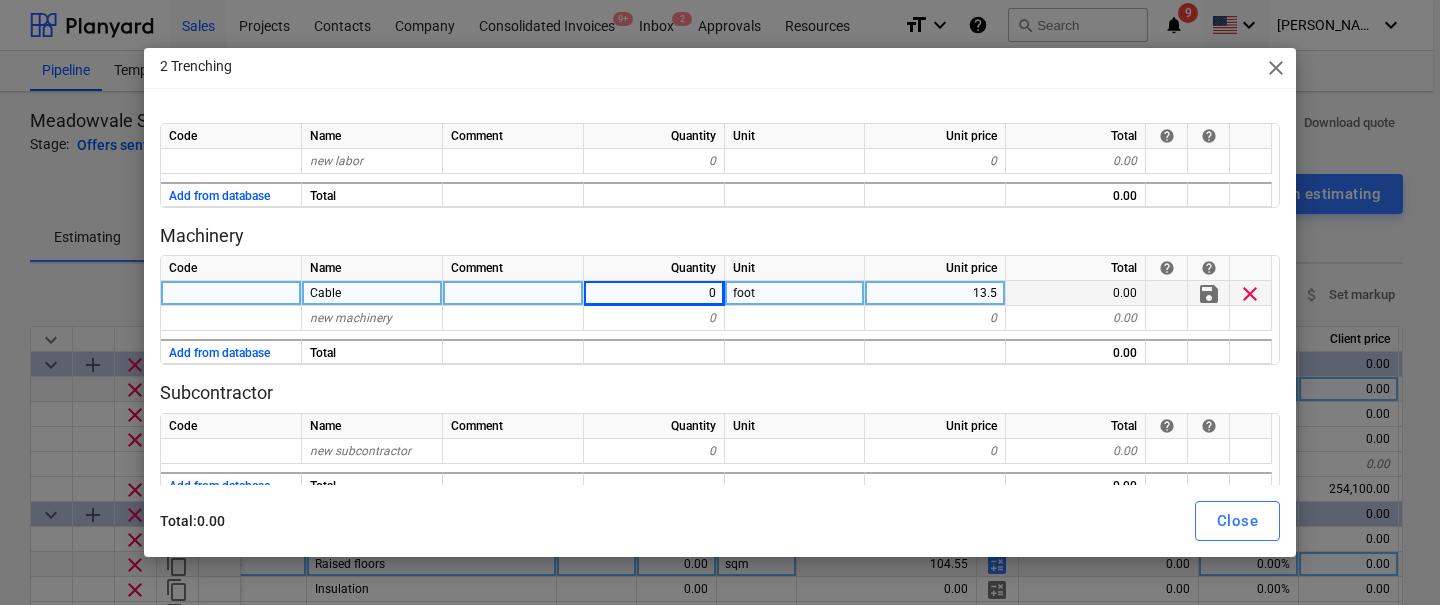 click on "0" at bounding box center (654, 293) 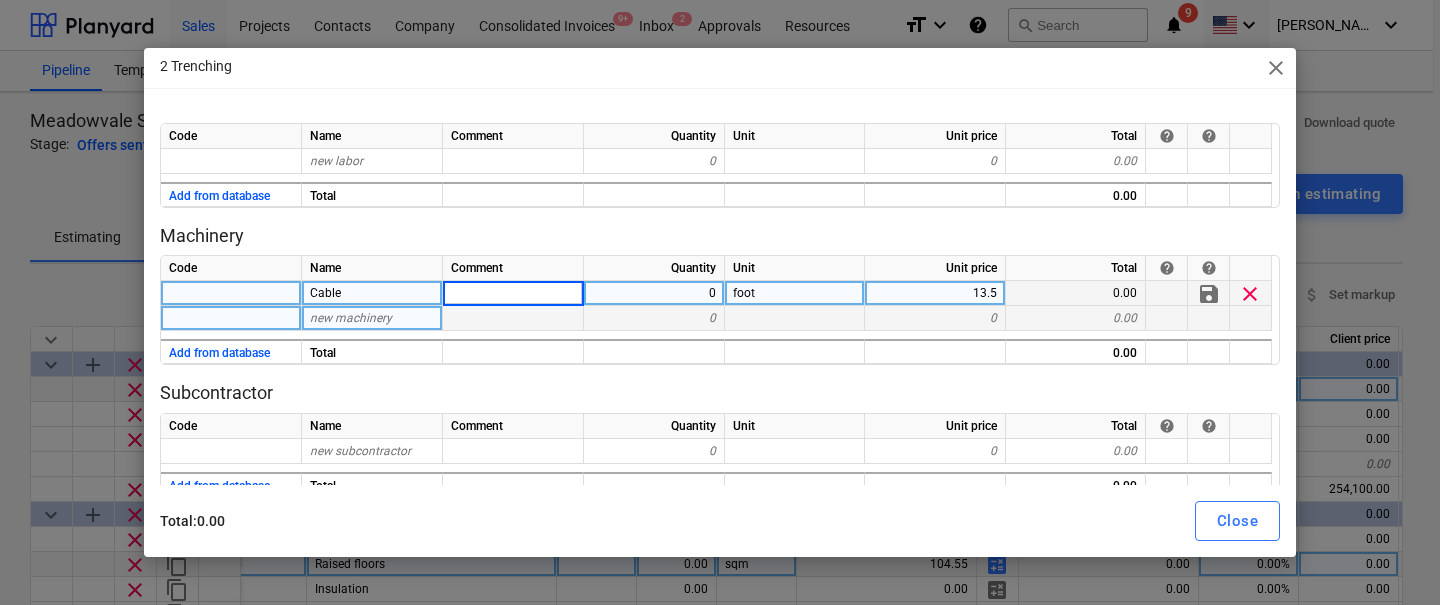 click on "0" at bounding box center [654, 318] 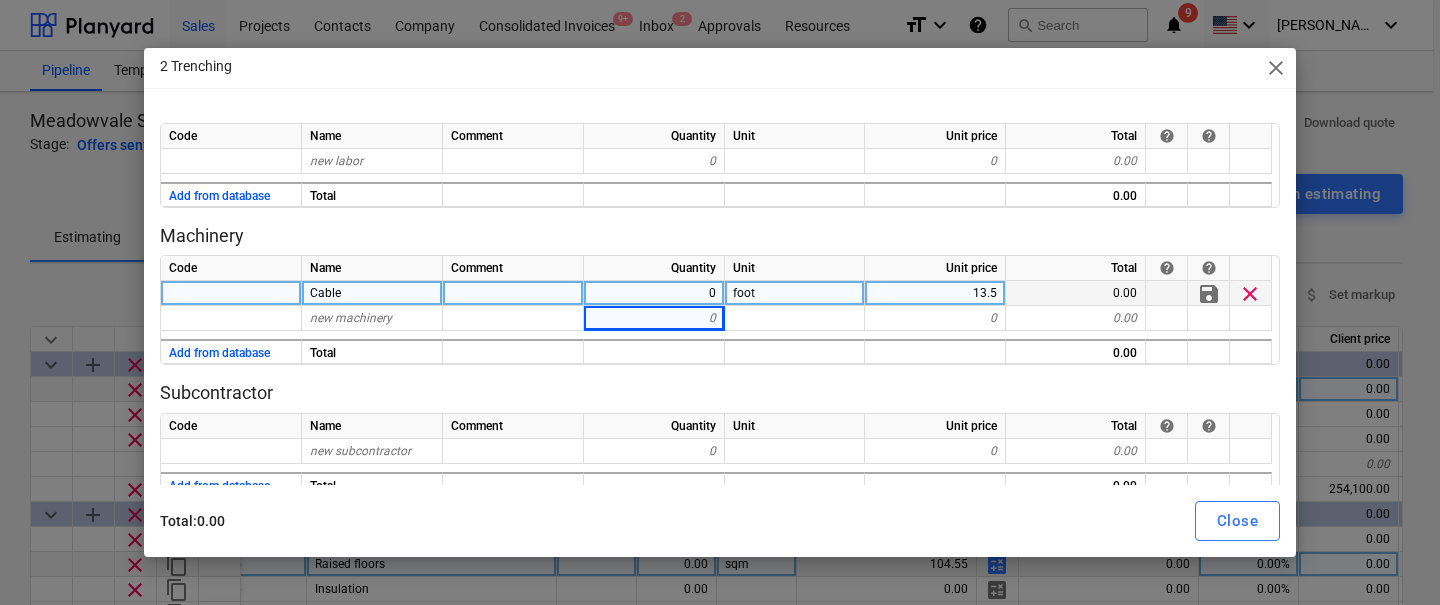 click on "0" at bounding box center (654, 293) 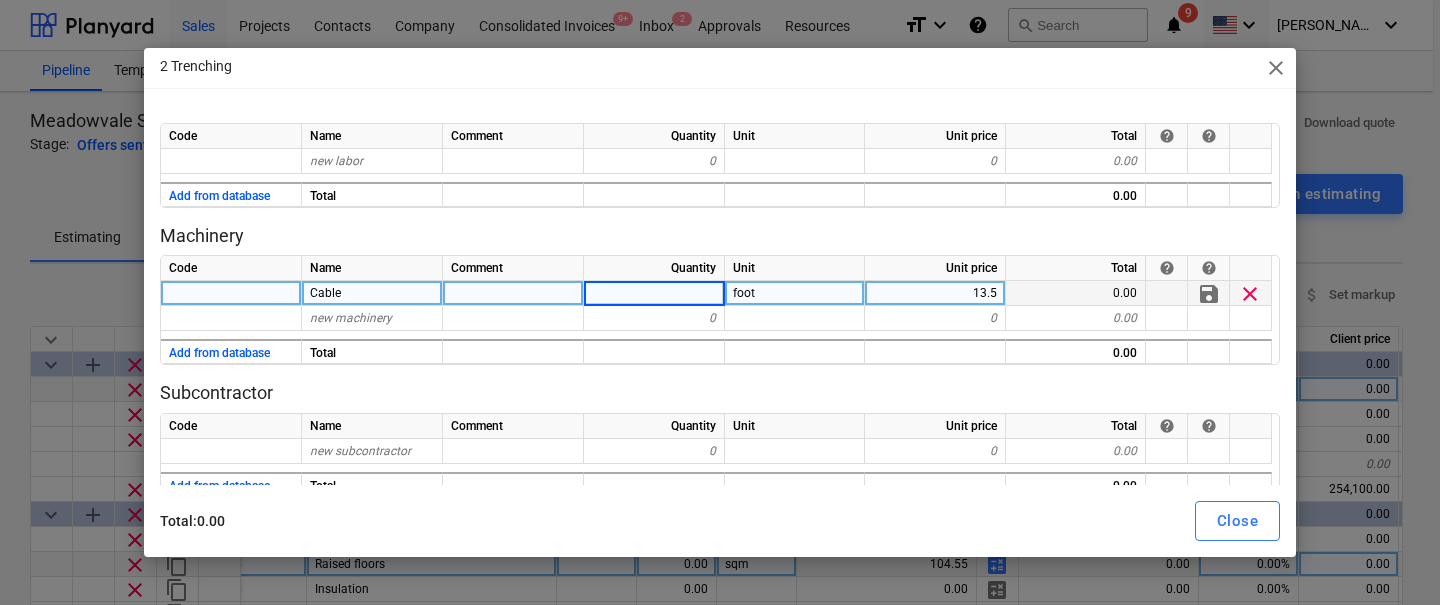 type on "1" 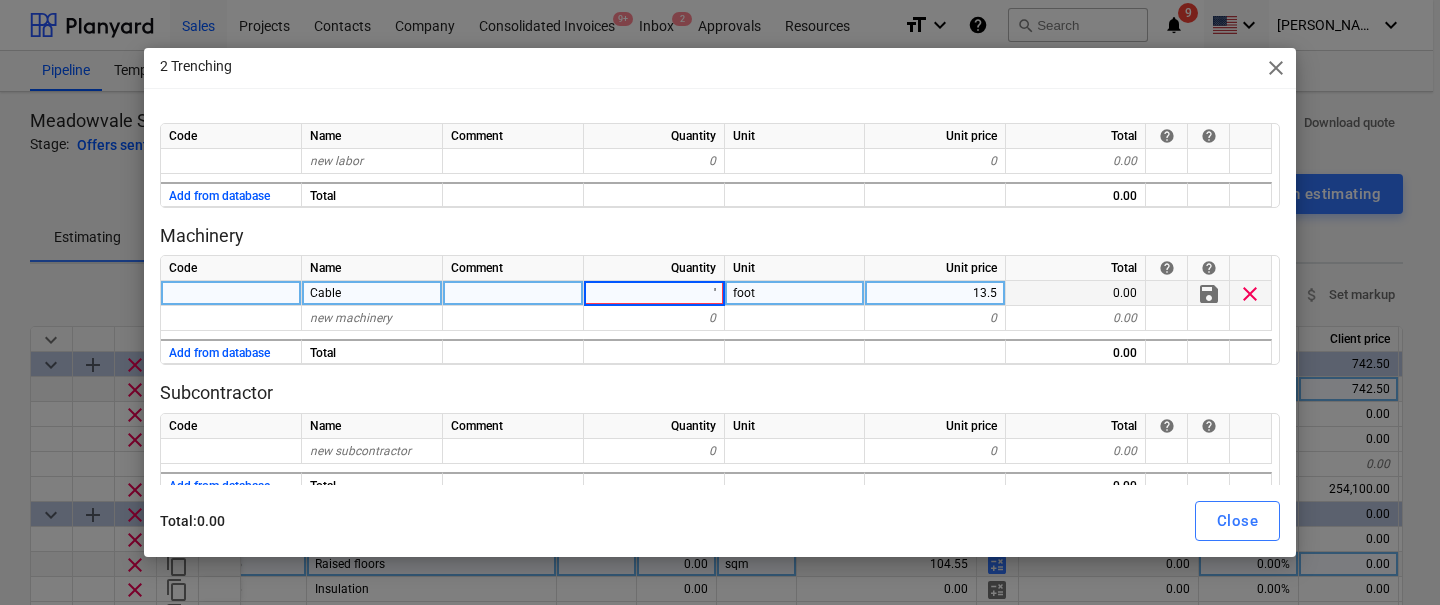 type on "x" 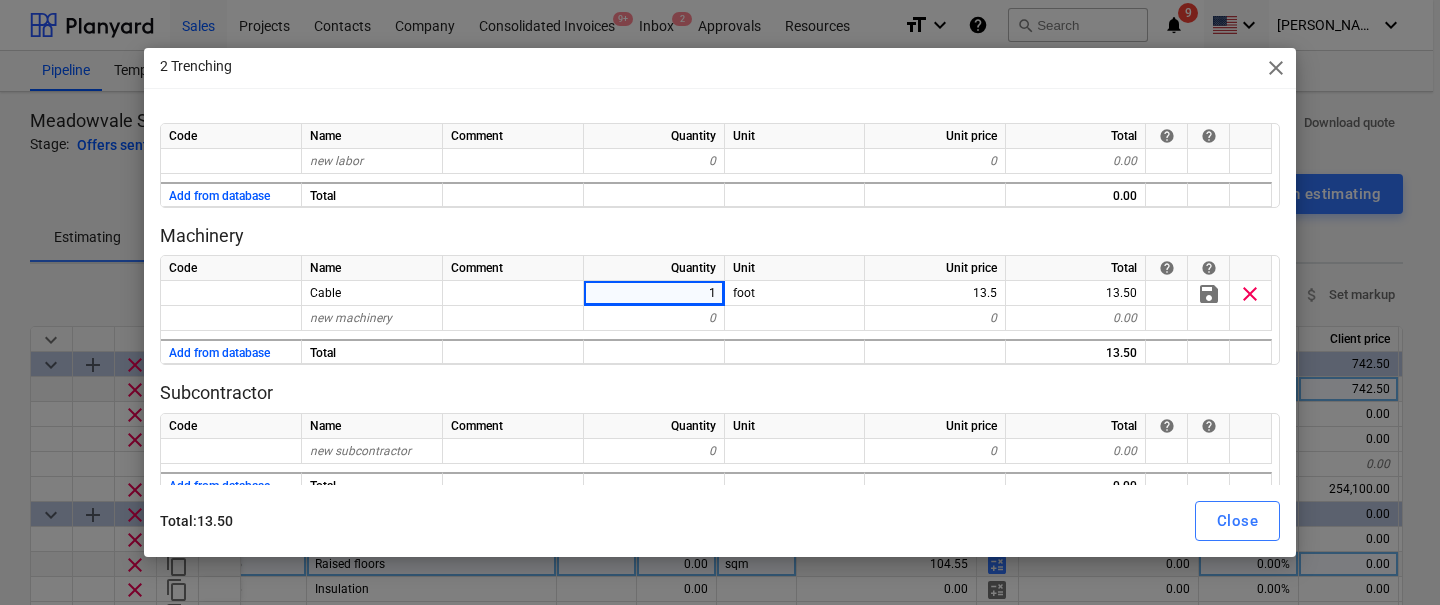 click on "Machinery" at bounding box center (720, 236) 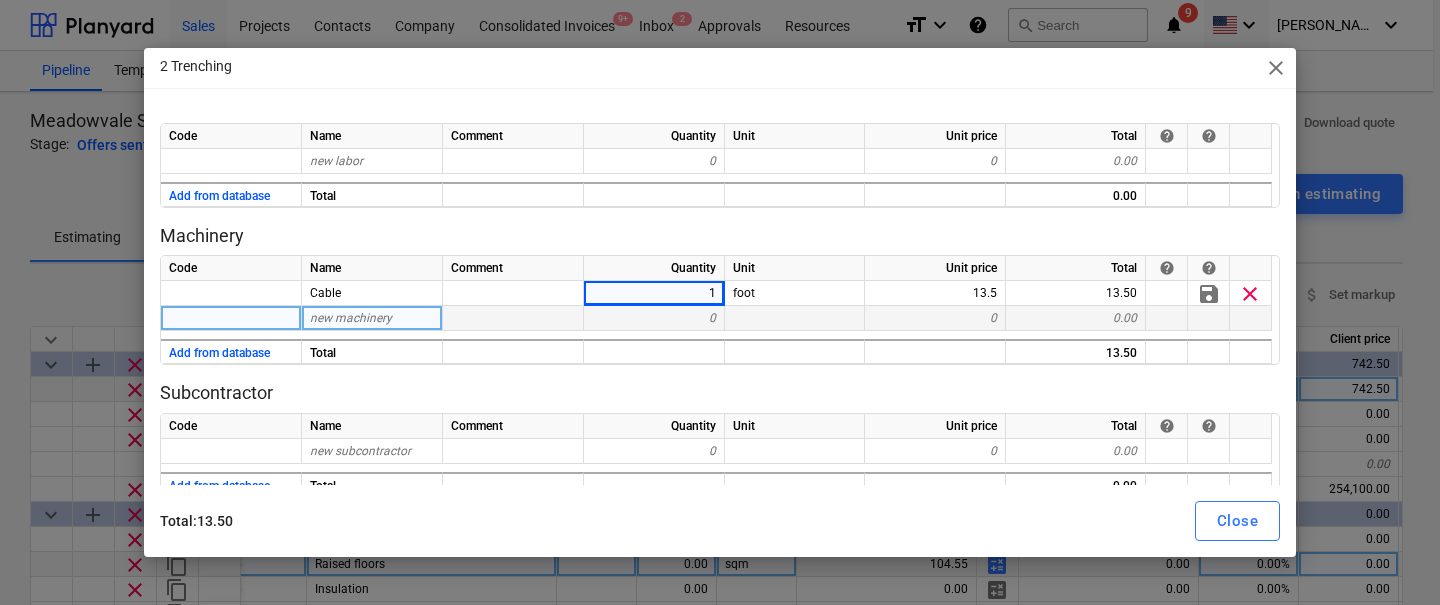 click on "new machinery" at bounding box center [351, 318] 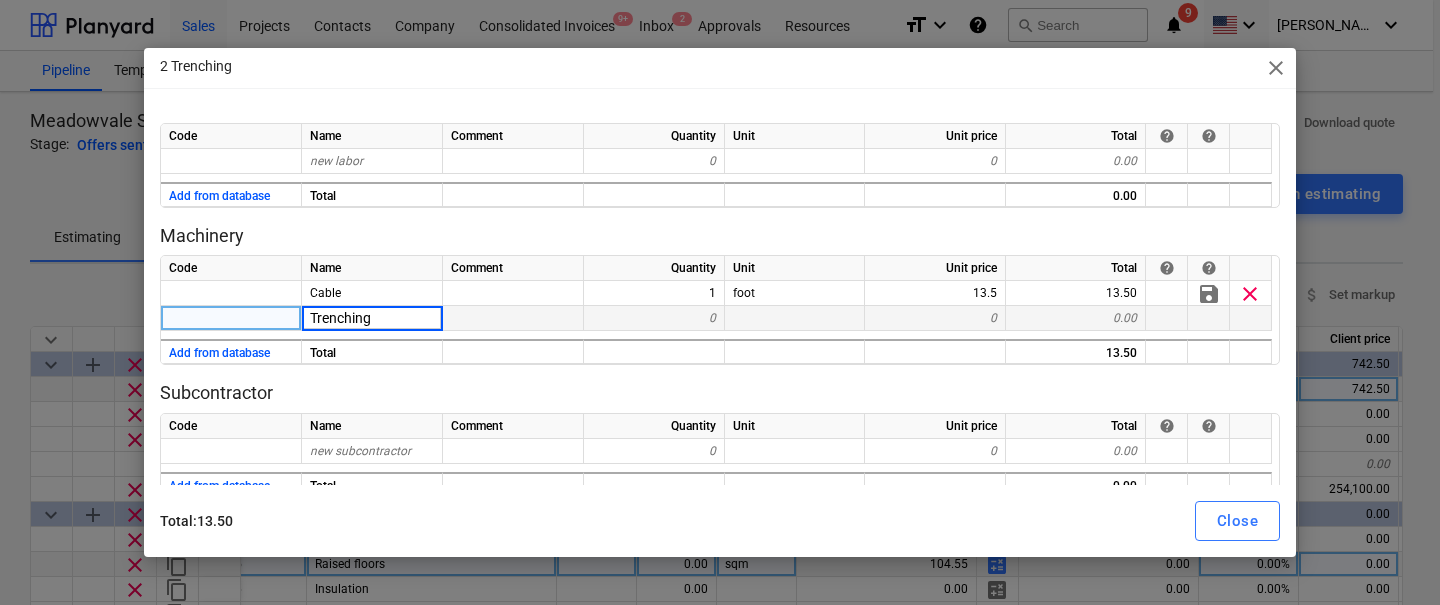 type on "Trenching" 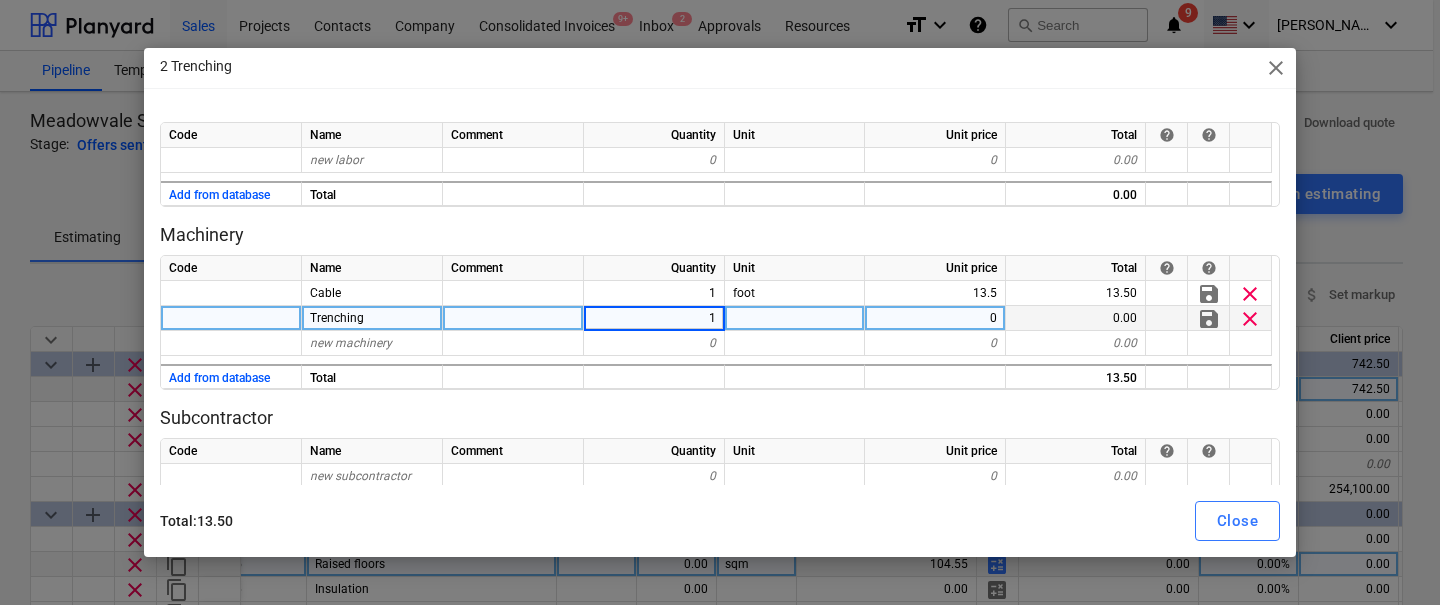 type on "x" 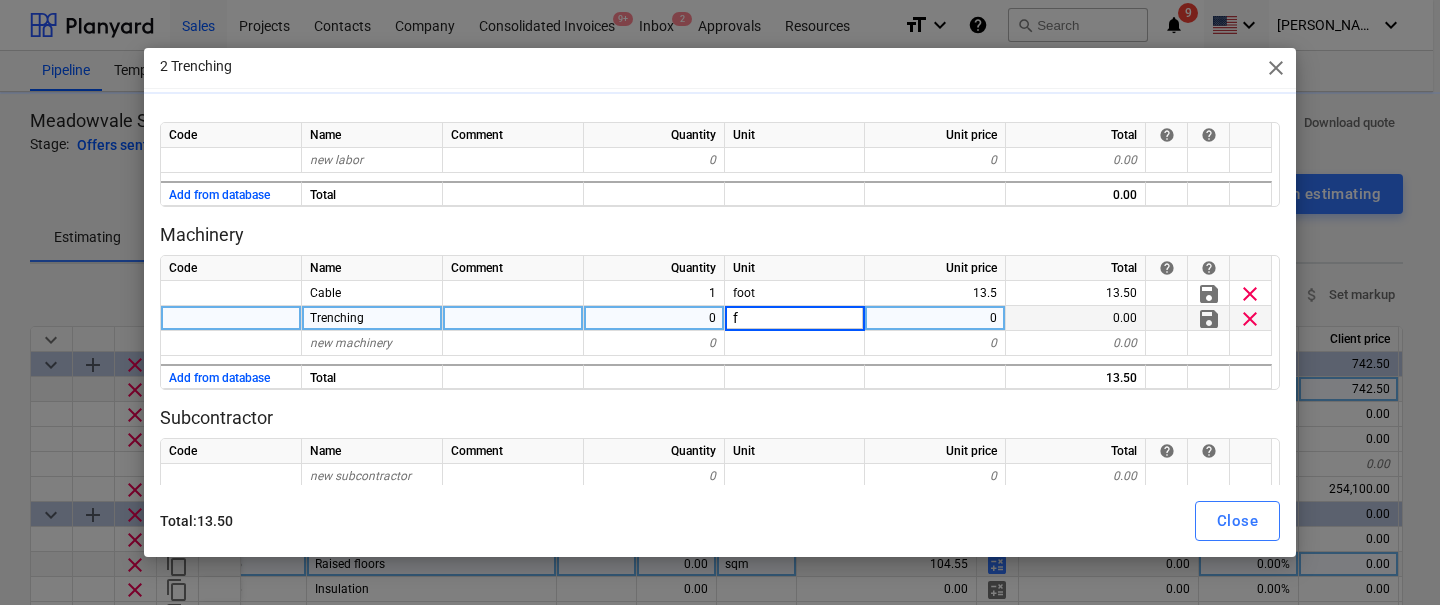type on "fo" 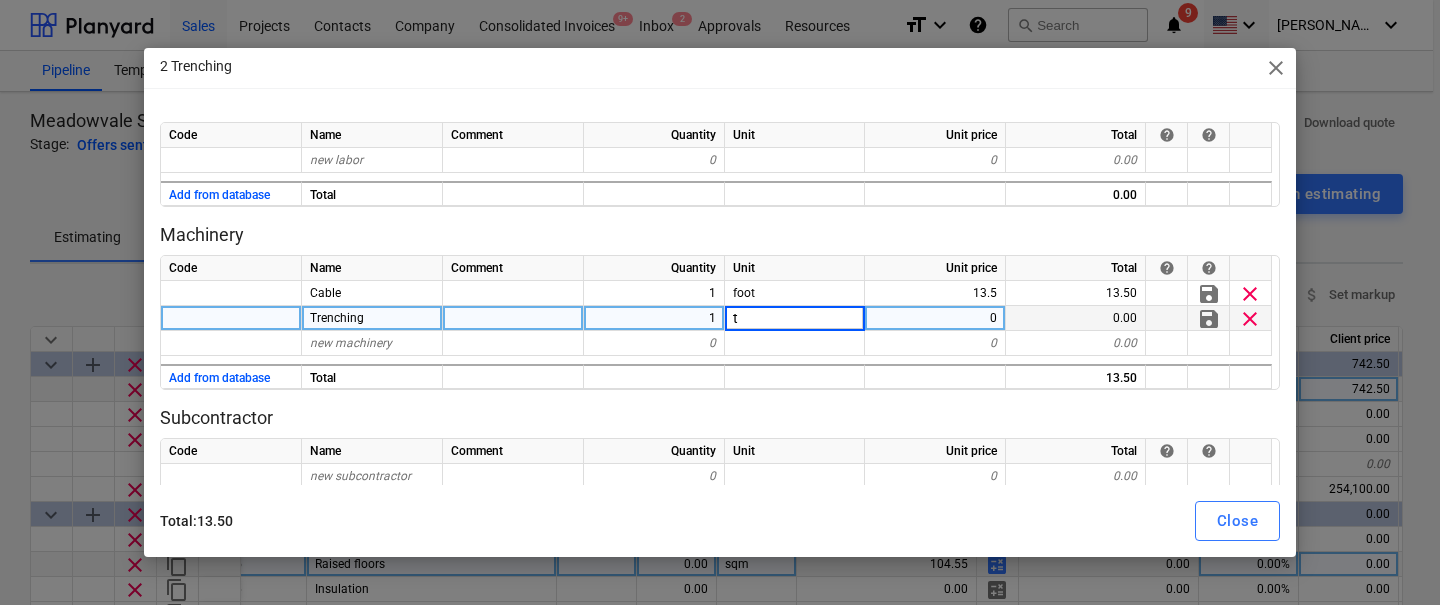 type on "x" 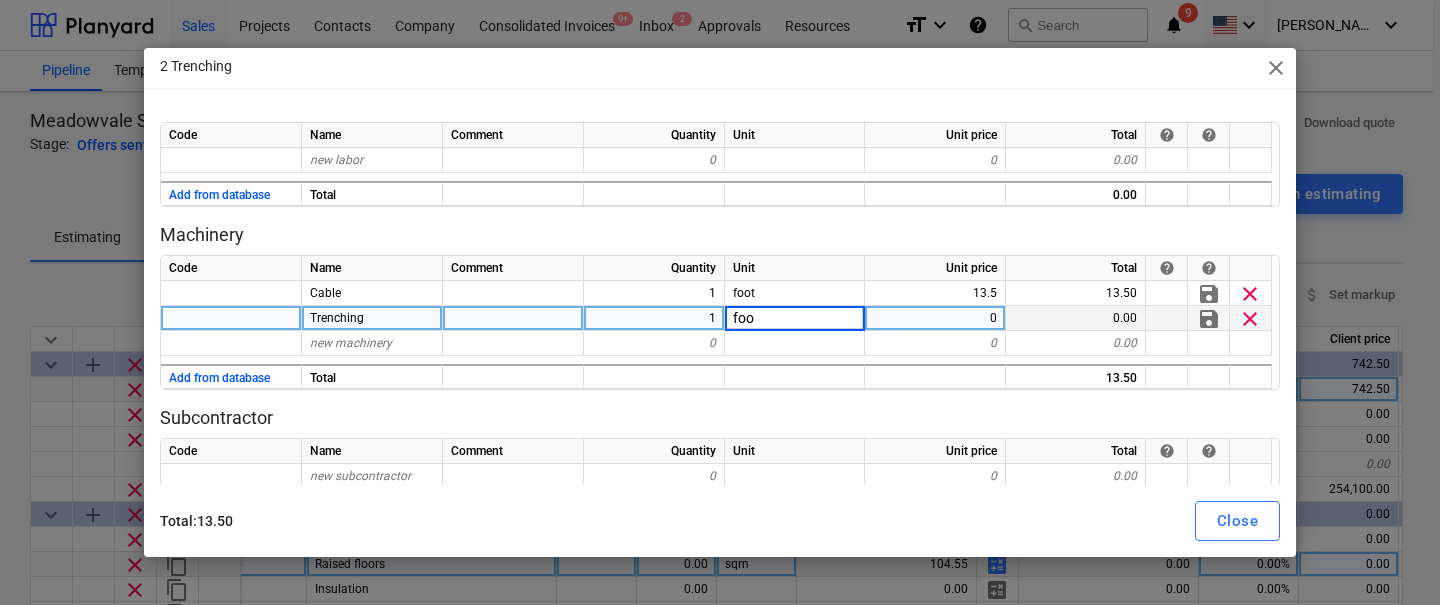 type on "foot" 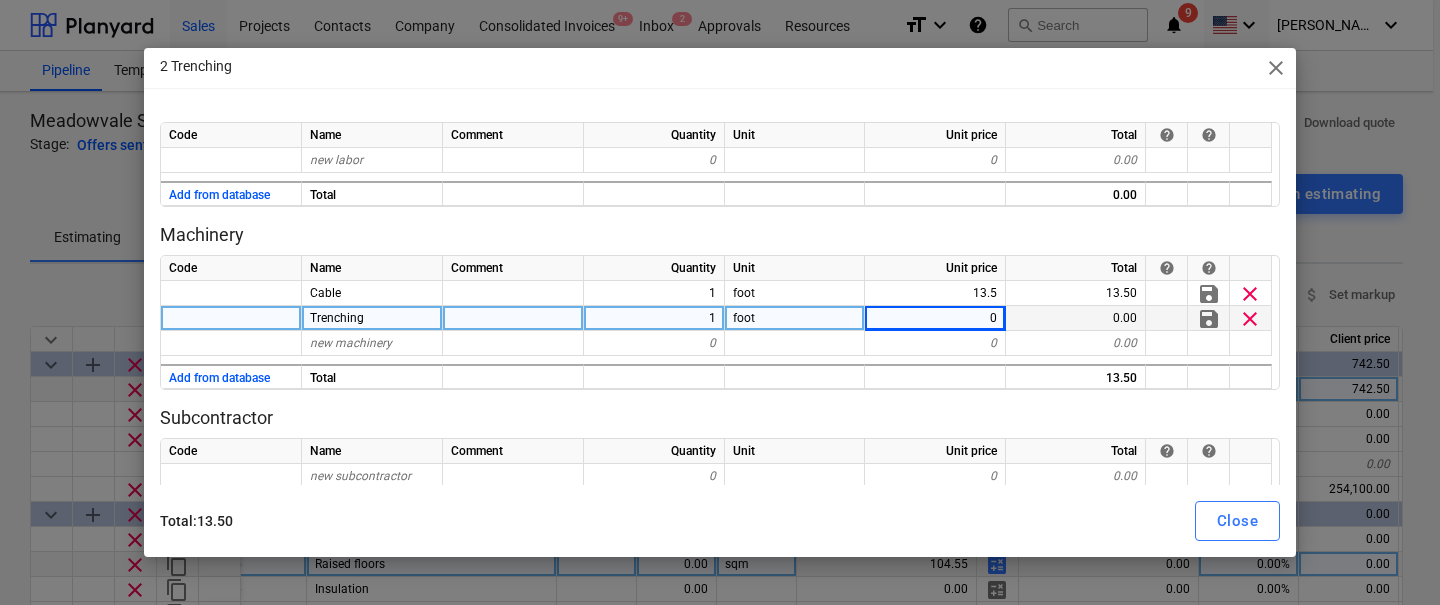 click on "Material Code Name Comment Quantity Unit Unit price Total help help new material 0 0 0.00 save clear new material 0 0 0.00 Add from database Total 0.00 Labor Code Name Comment Quantity Unit Unit price Total help help new labor 0 0 0.00 Add from database Total 0.00 Machinery Code Name Comment Quantity Unit Unit price Total help help Cable 1 foot 13.5 13.50 save clear Trenching 1 foot 0 0.00 save clear new machinery 0 0 0.00 Add from database Total 13.50 Subcontractor Code Name Comment Quantity Unit Unit price Total help help new subcontractor 0 0 0.00 Add from database Total 0.00" at bounding box center [720, 228] 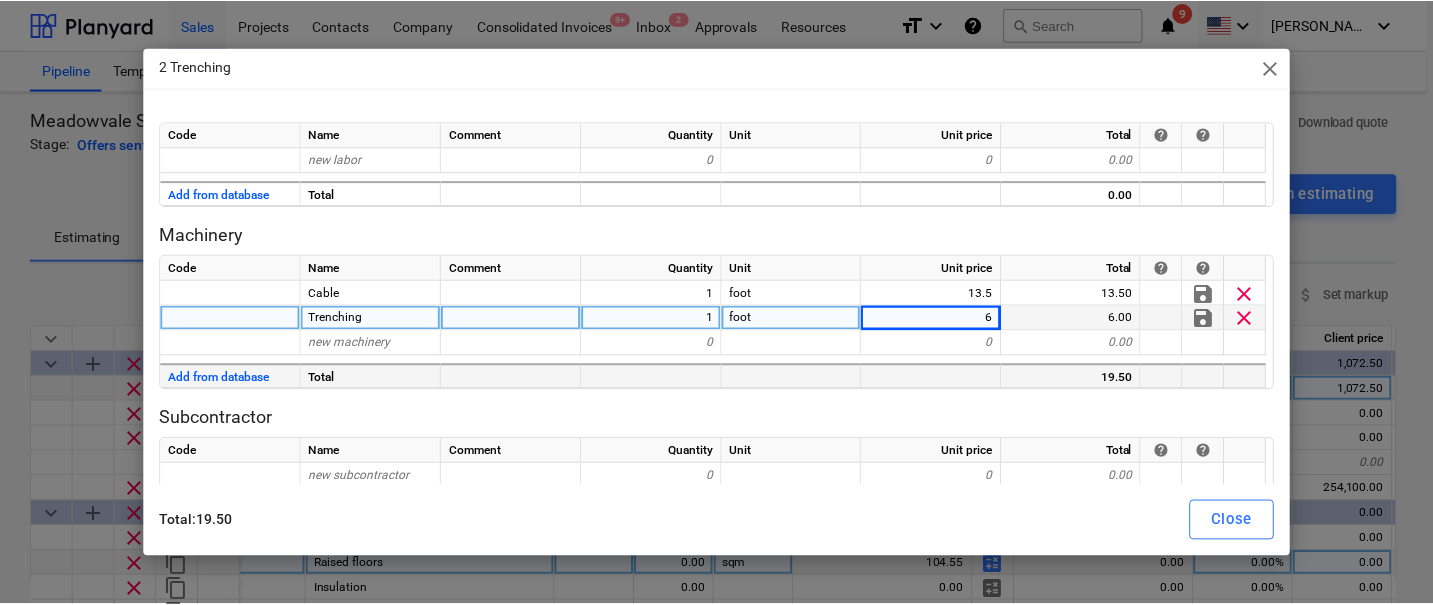 scroll, scrollTop: 230, scrollLeft: 0, axis: vertical 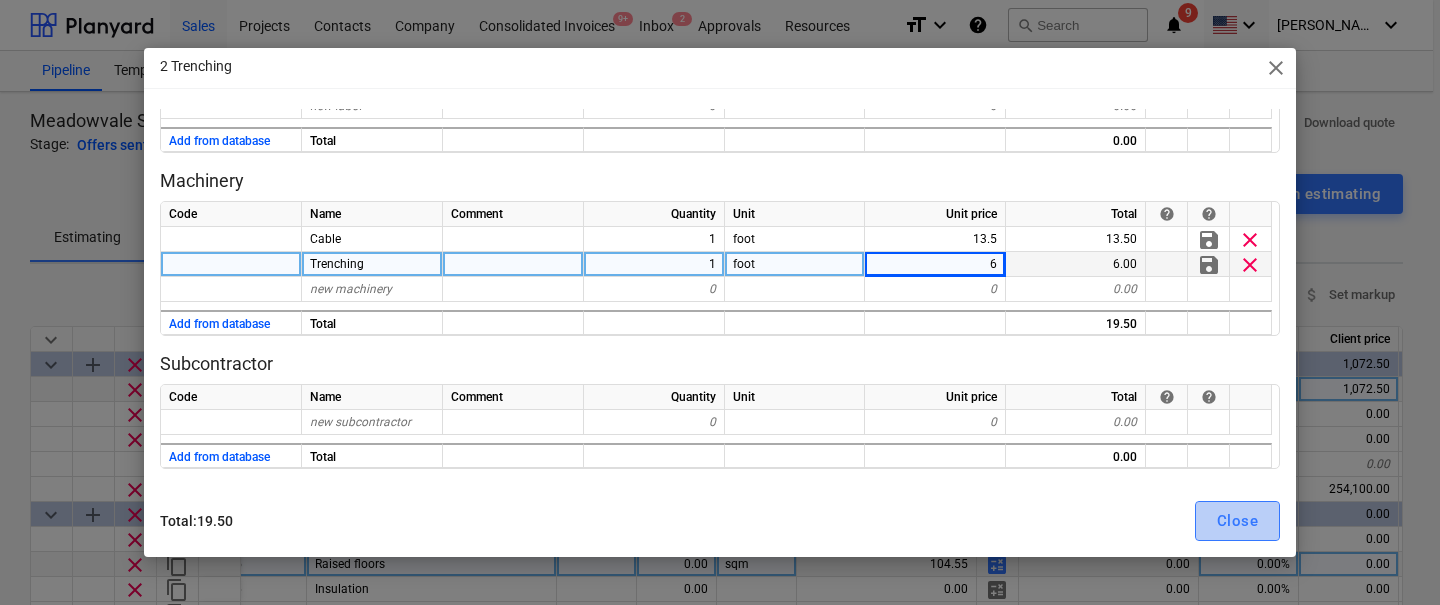 click on "Close" at bounding box center [1237, 521] 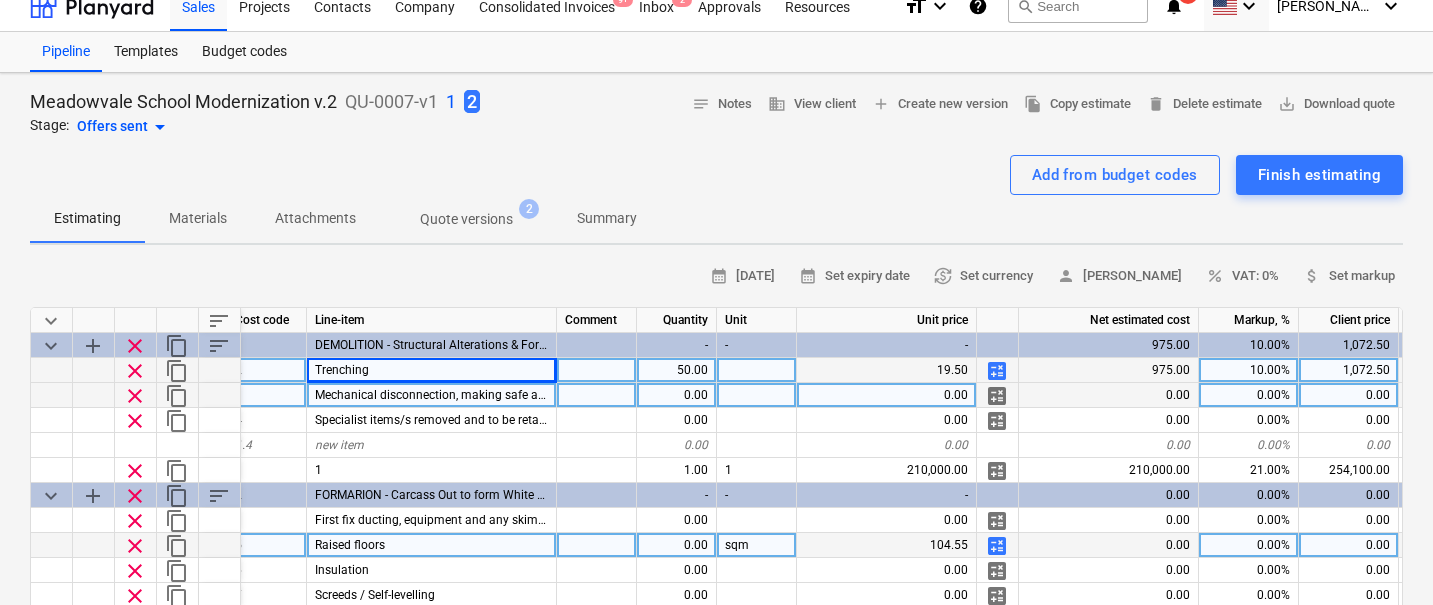 scroll, scrollTop: 21, scrollLeft: 0, axis: vertical 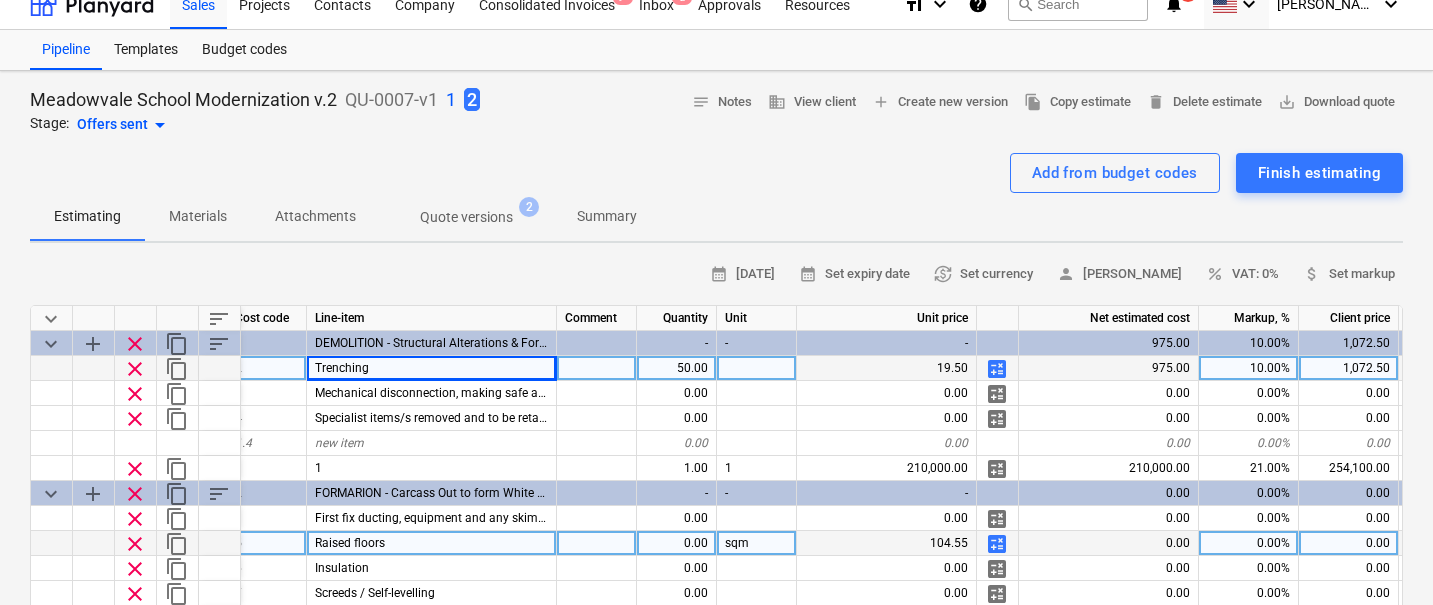 click on "19.50" at bounding box center (887, 368) 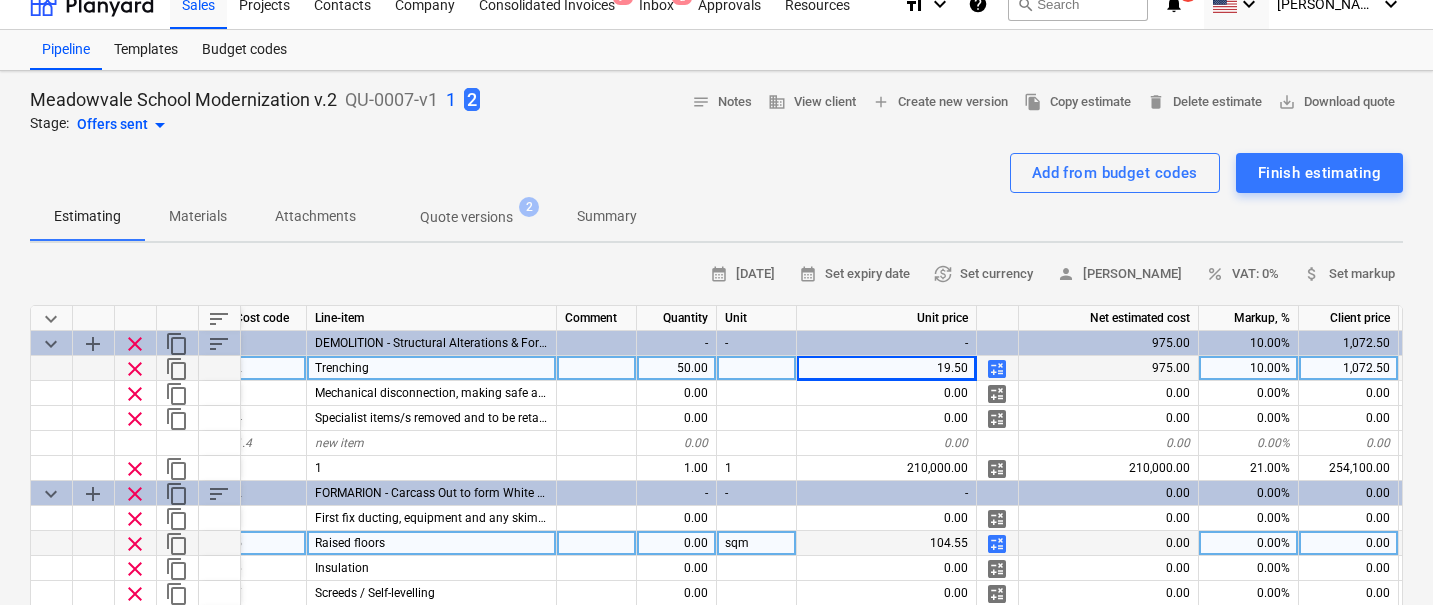 click on "50.00" at bounding box center (677, 368) 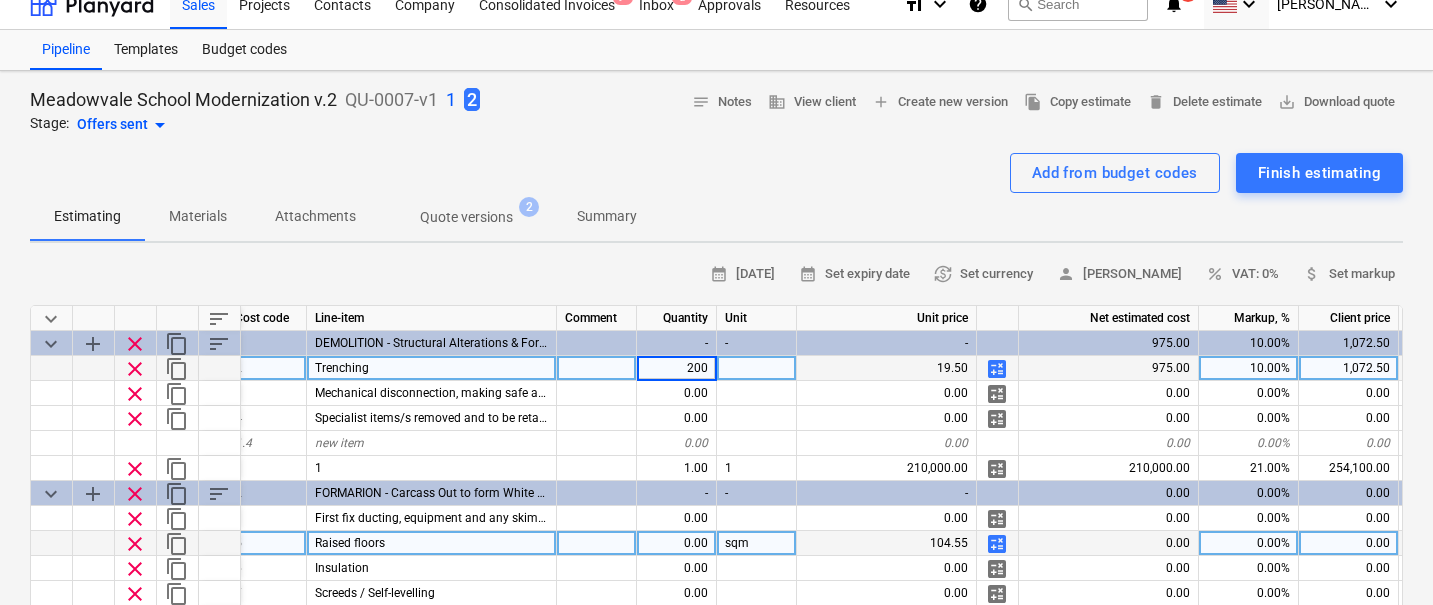 type on "2000" 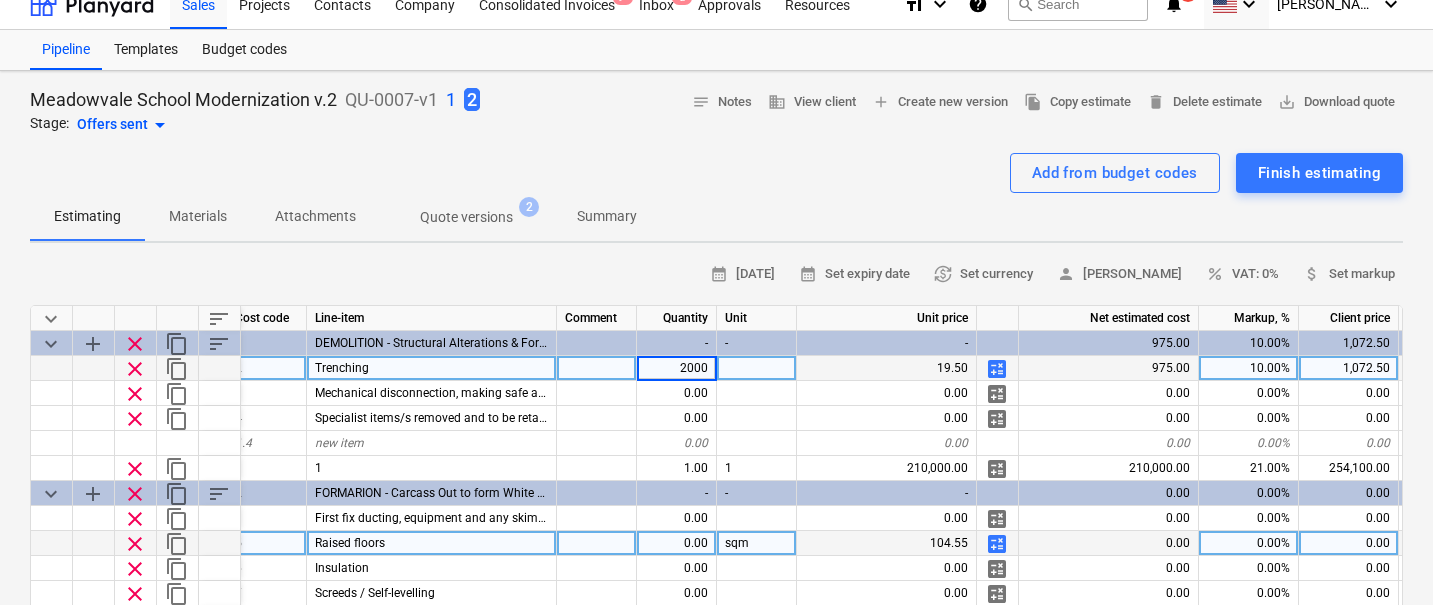 type on "x" 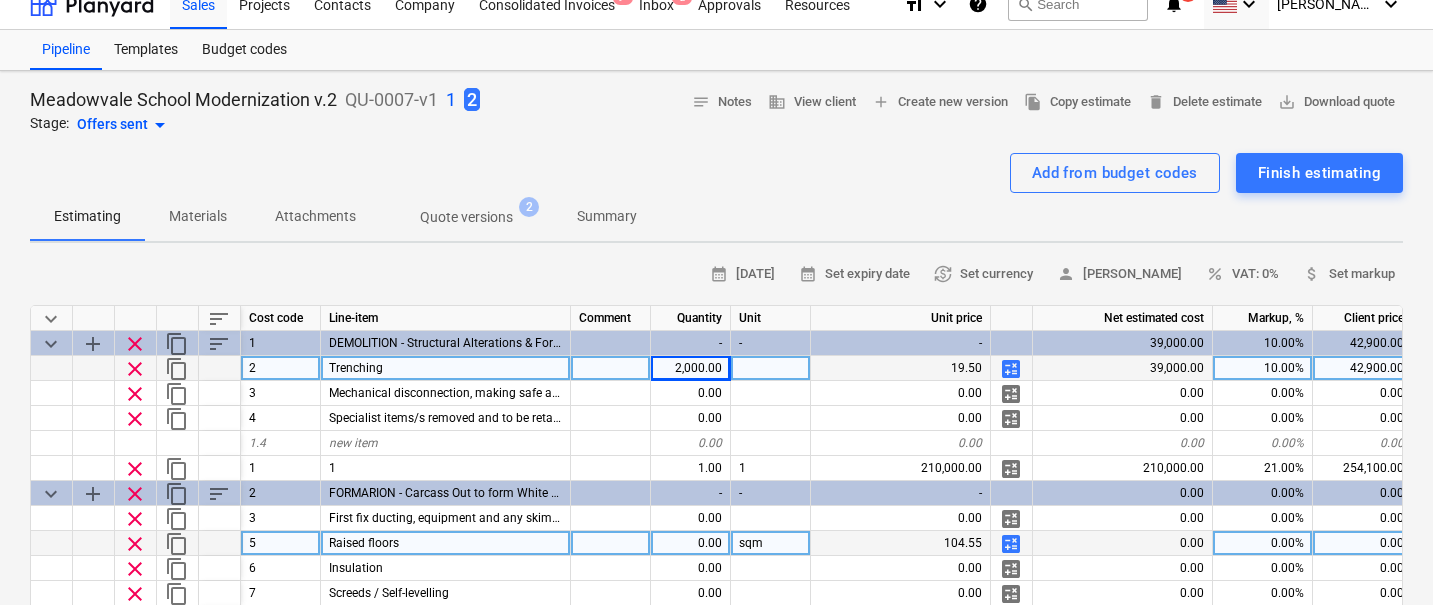 scroll, scrollTop: 0, scrollLeft: 53, axis: horizontal 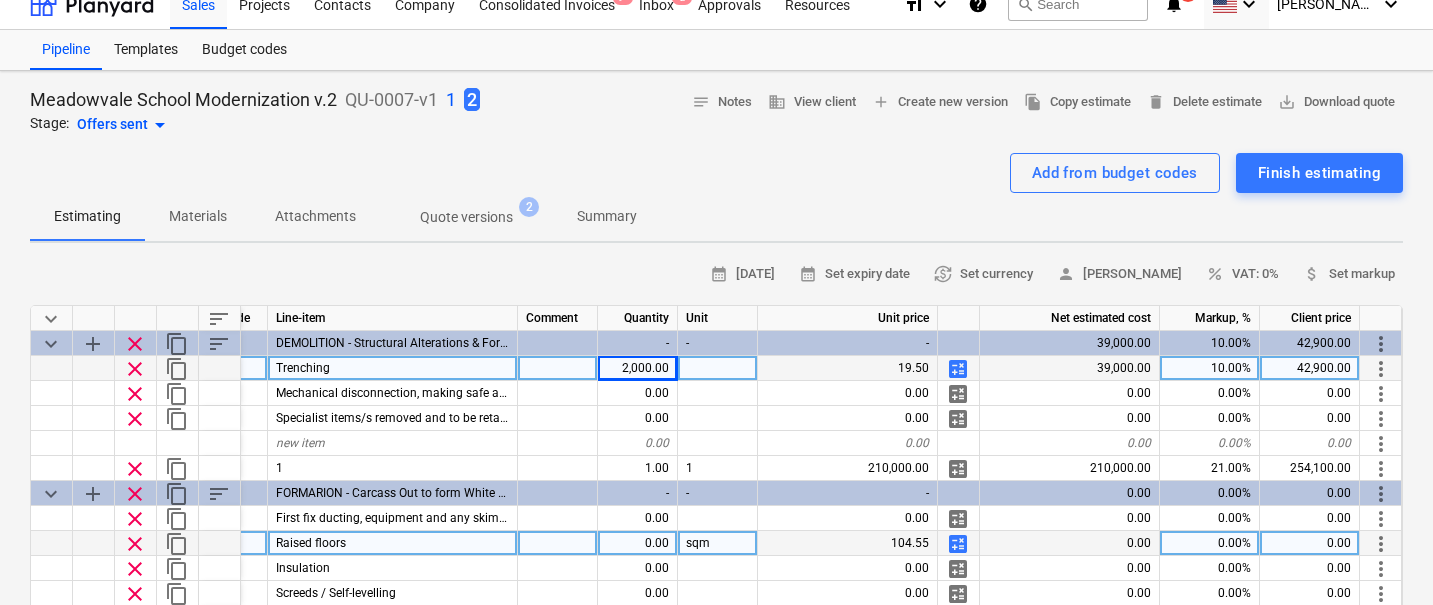 click on "42,900.00" at bounding box center (1310, 368) 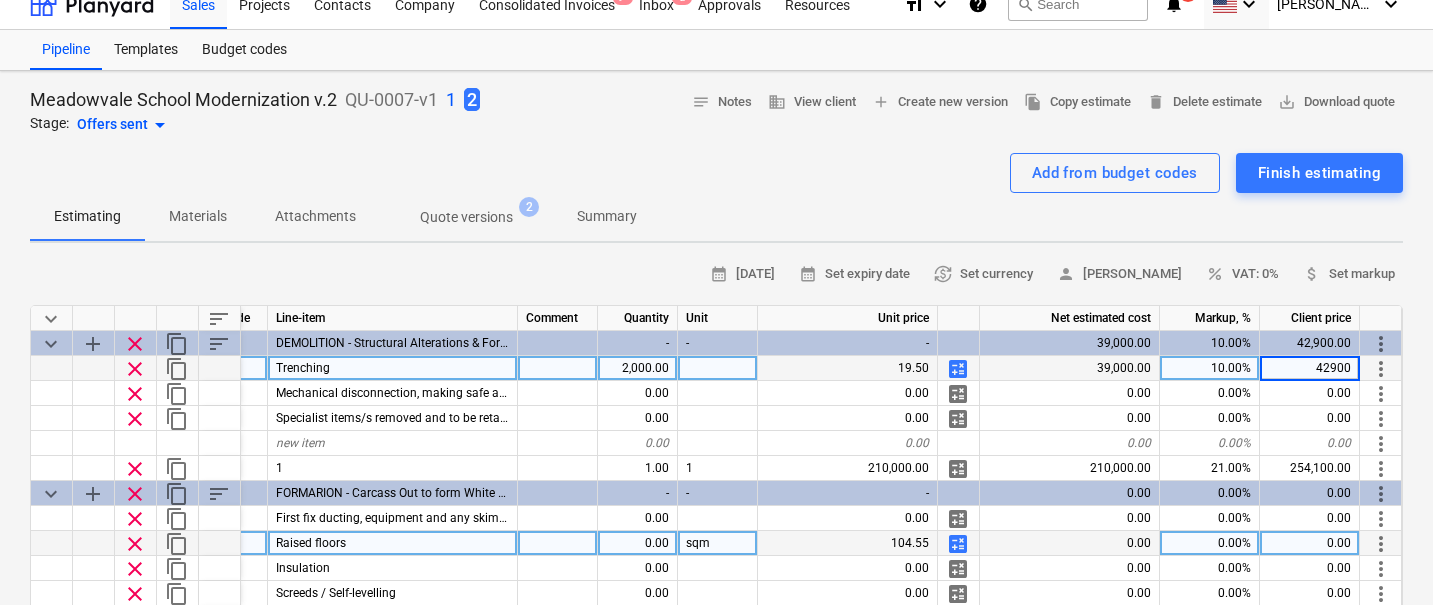 scroll, scrollTop: 0, scrollLeft: 0, axis: both 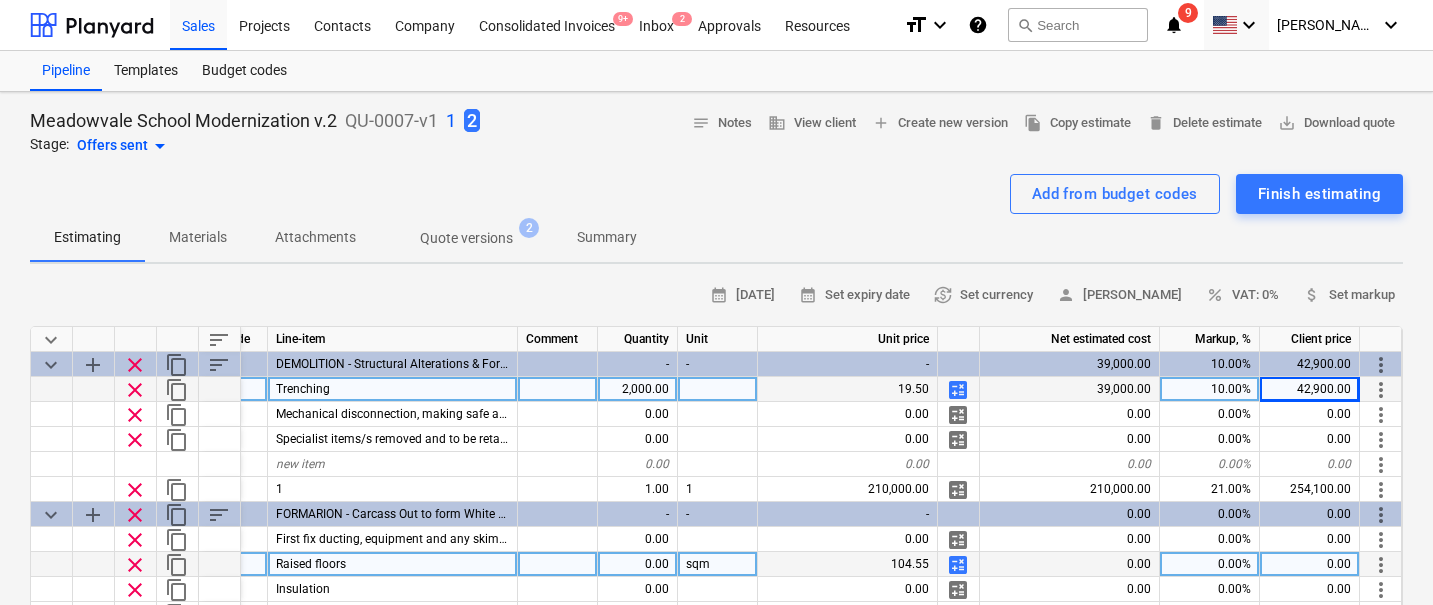 click on "Add from budget codes Finish estimating" at bounding box center (716, 194) 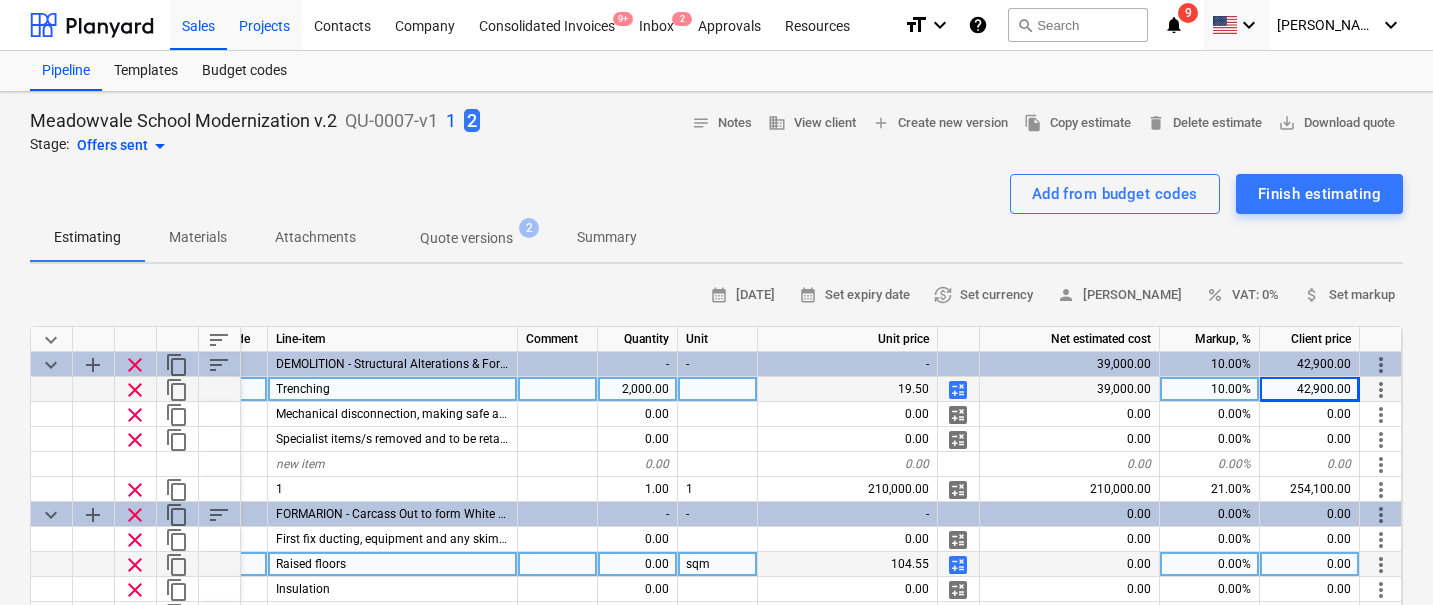 click on "Projects" at bounding box center [264, 24] 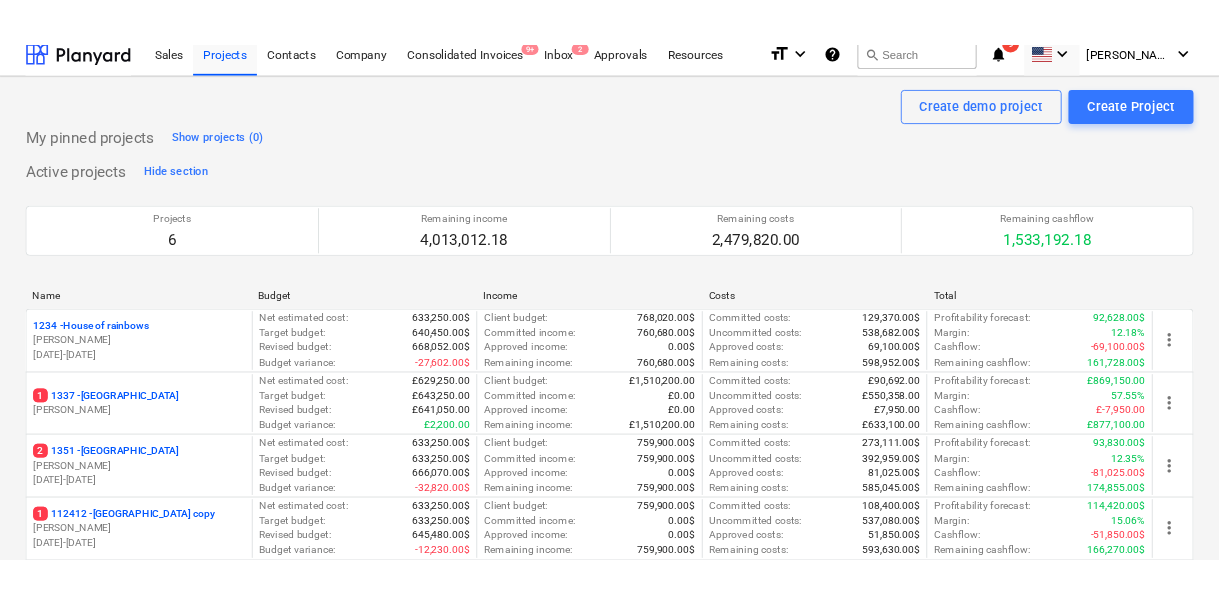 scroll, scrollTop: 15, scrollLeft: 0, axis: vertical 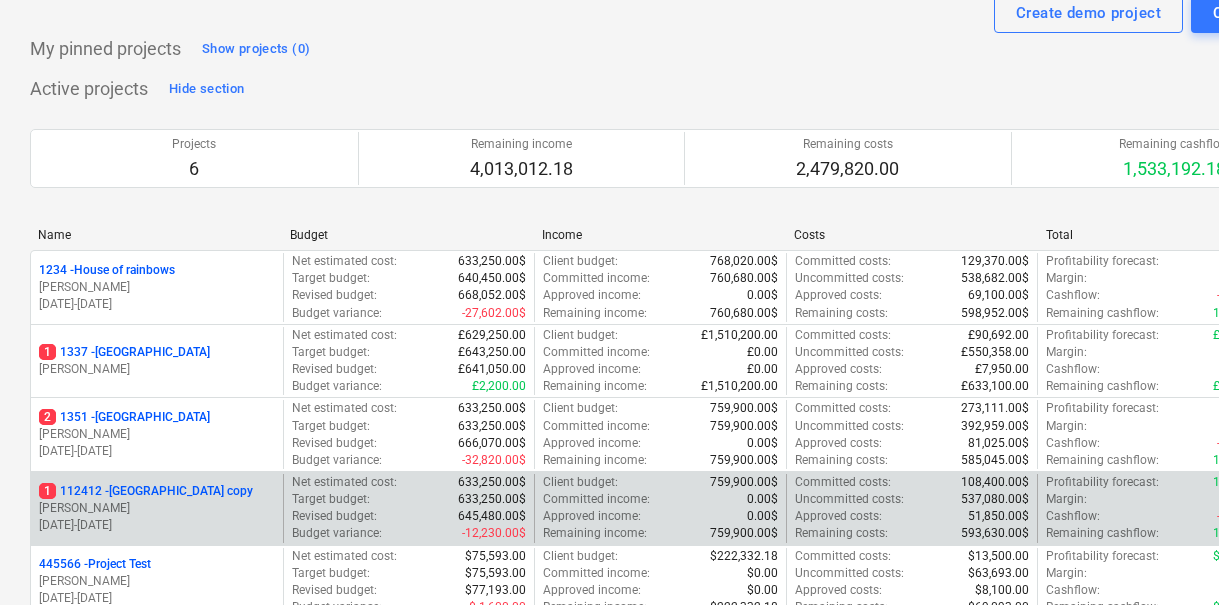 click on "[PERSON_NAME]" at bounding box center [157, 508] 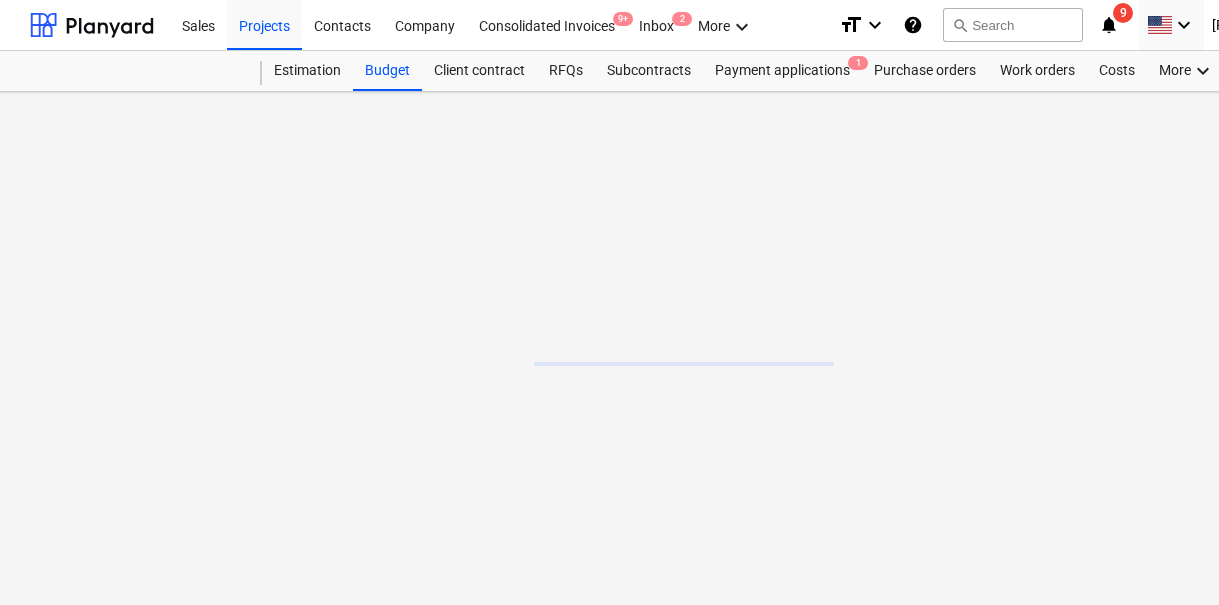 scroll, scrollTop: 0, scrollLeft: 0, axis: both 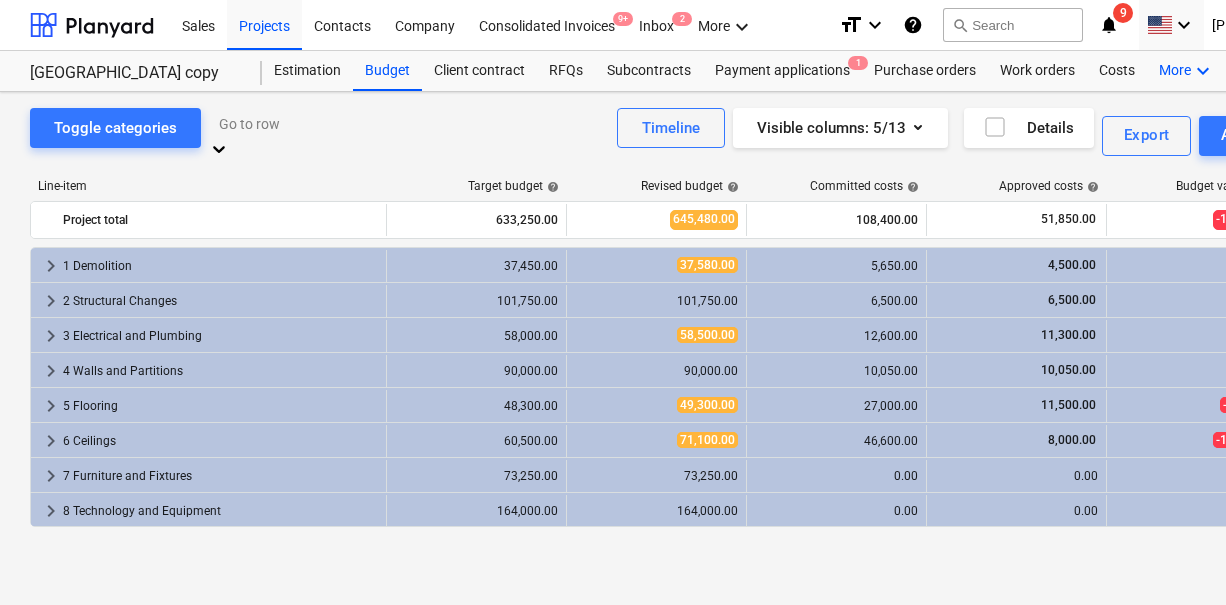 click on "More keyboard_arrow_down" at bounding box center [1187, 71] 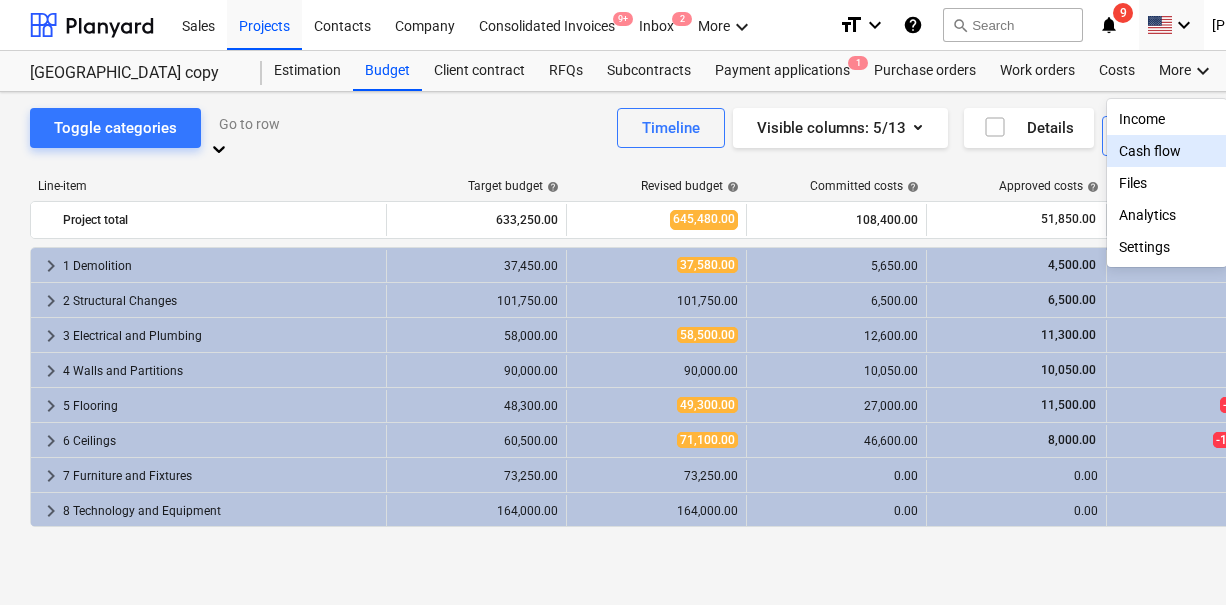 click on "Files" at bounding box center [1167, 183] 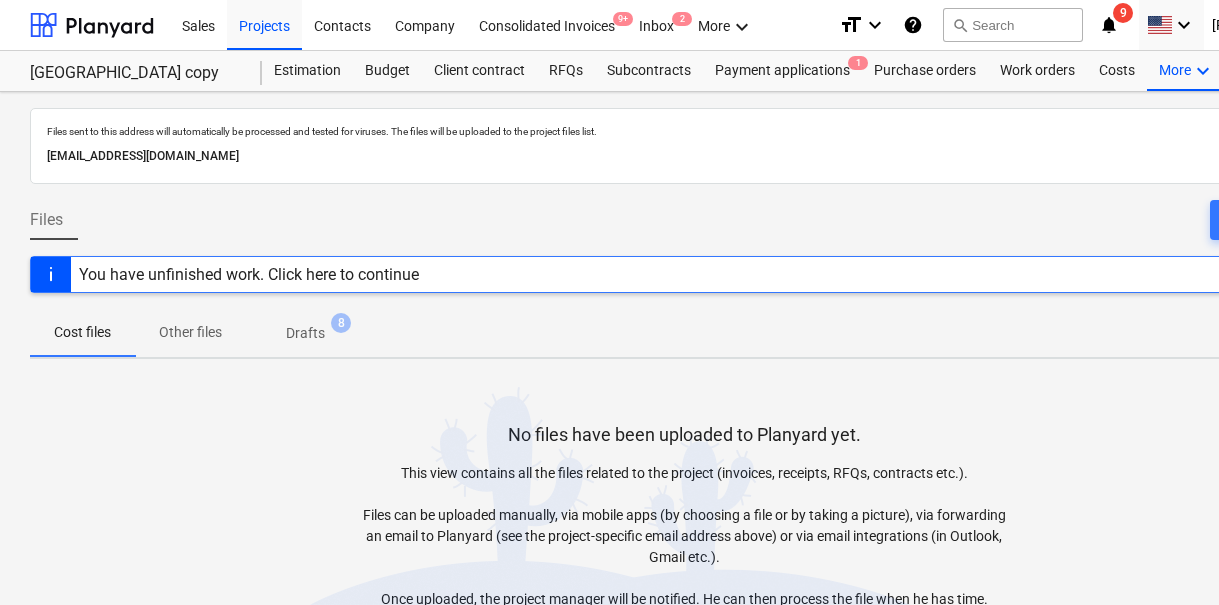 scroll, scrollTop: 157, scrollLeft: 0, axis: vertical 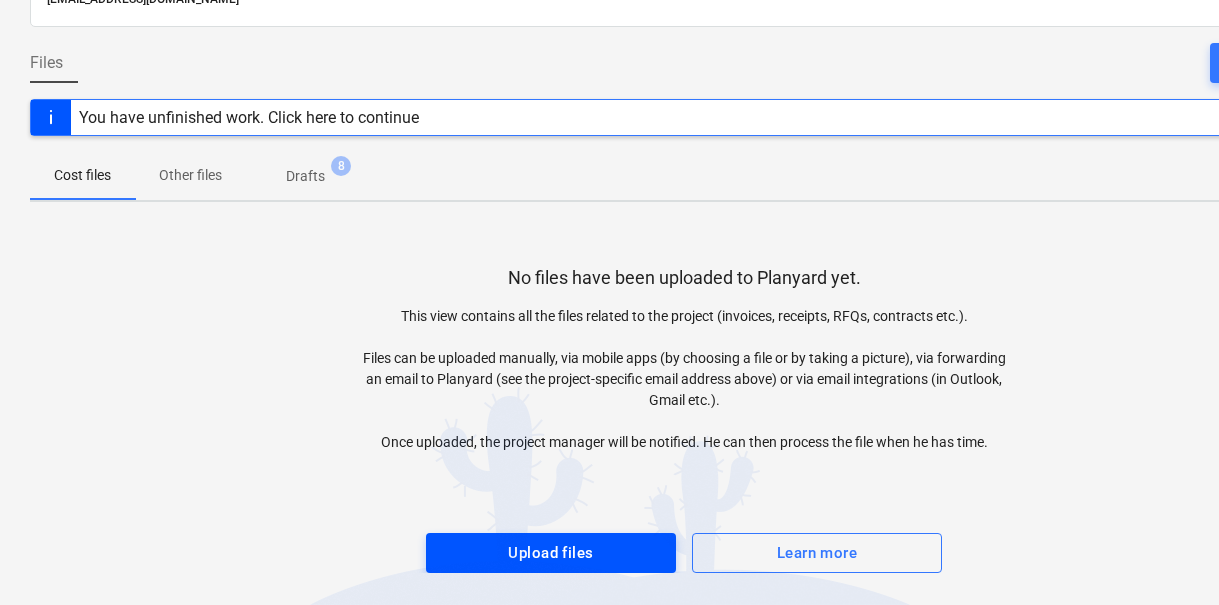 click on "Upload files" at bounding box center (550, 553) 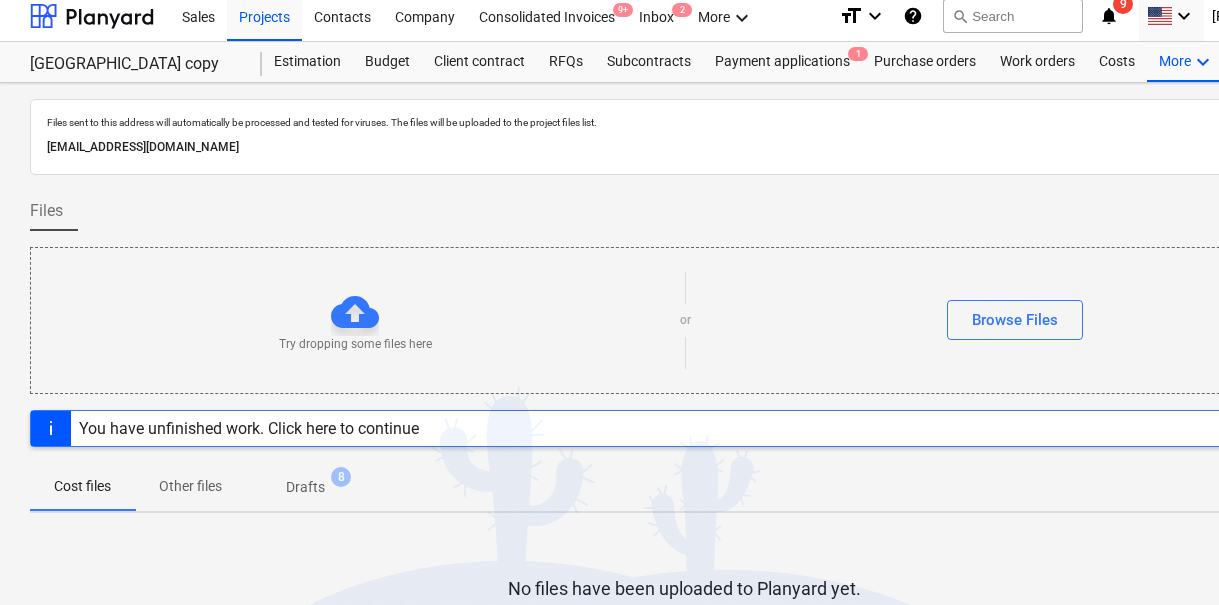 scroll, scrollTop: 0, scrollLeft: 0, axis: both 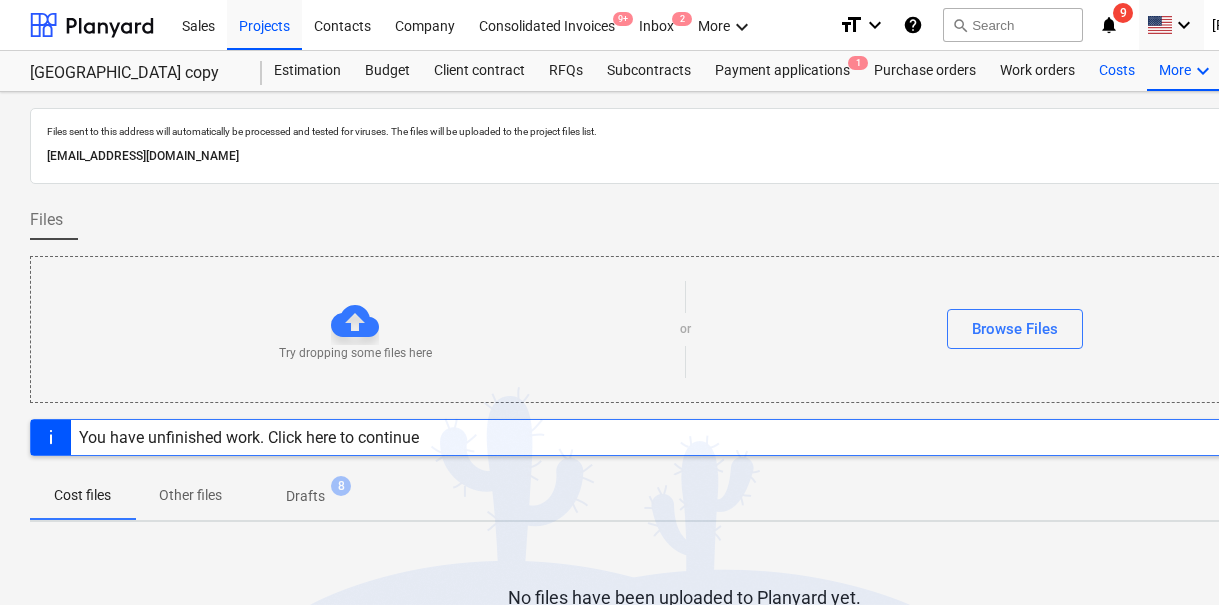 click on "Costs" at bounding box center (1117, 71) 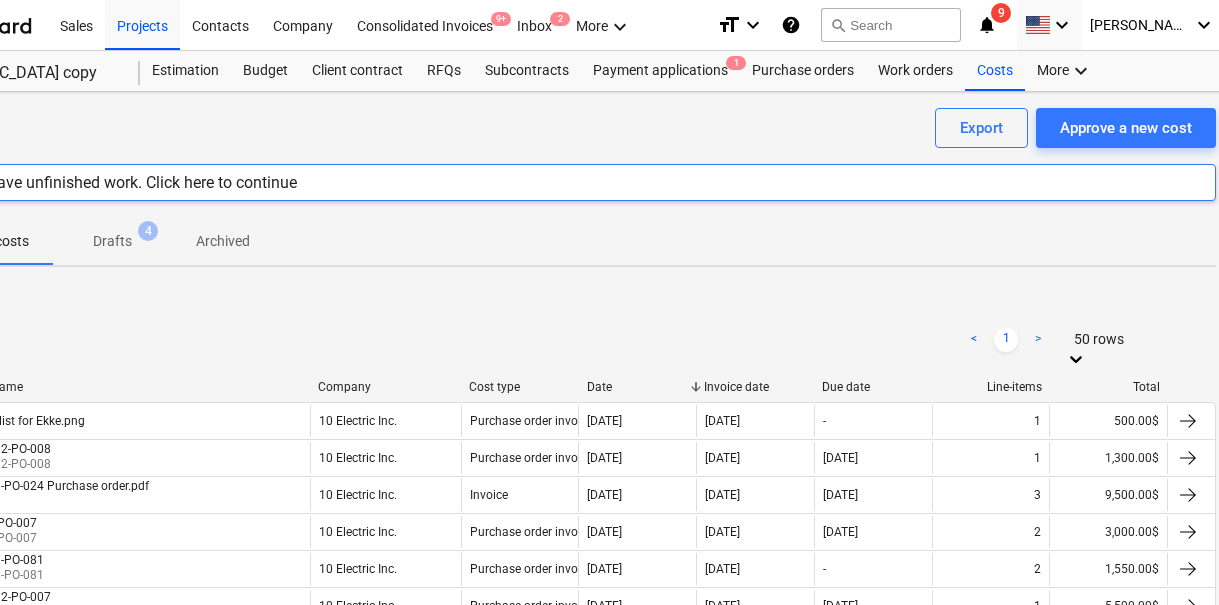 scroll, scrollTop: 0, scrollLeft: 149, axis: horizontal 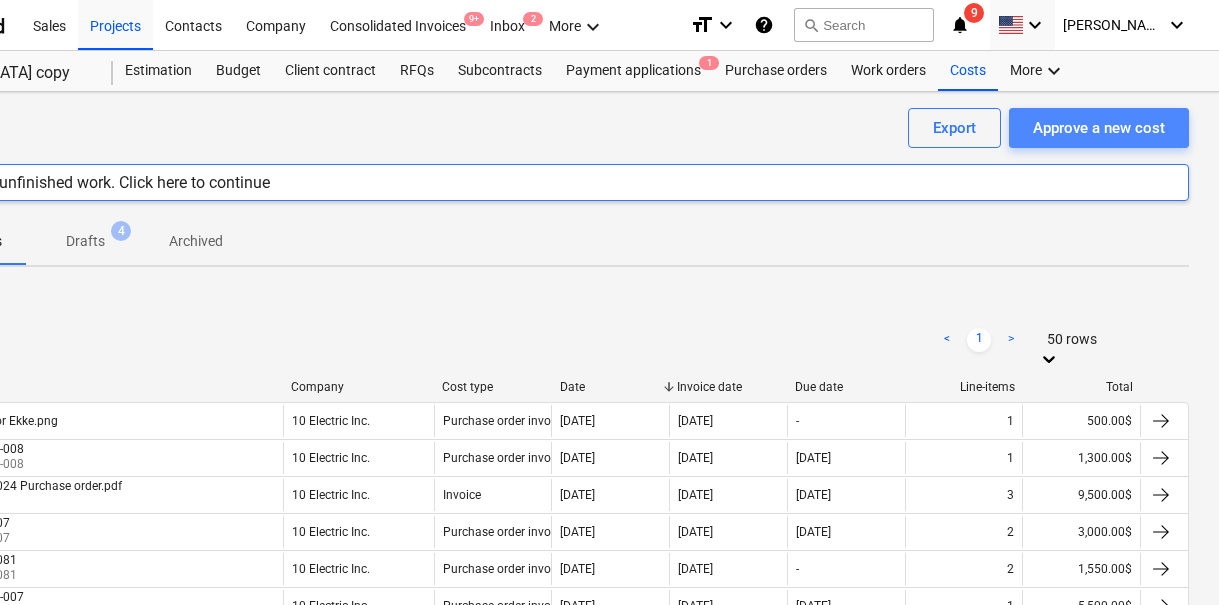 click on "Approve a new cost" at bounding box center (1099, 128) 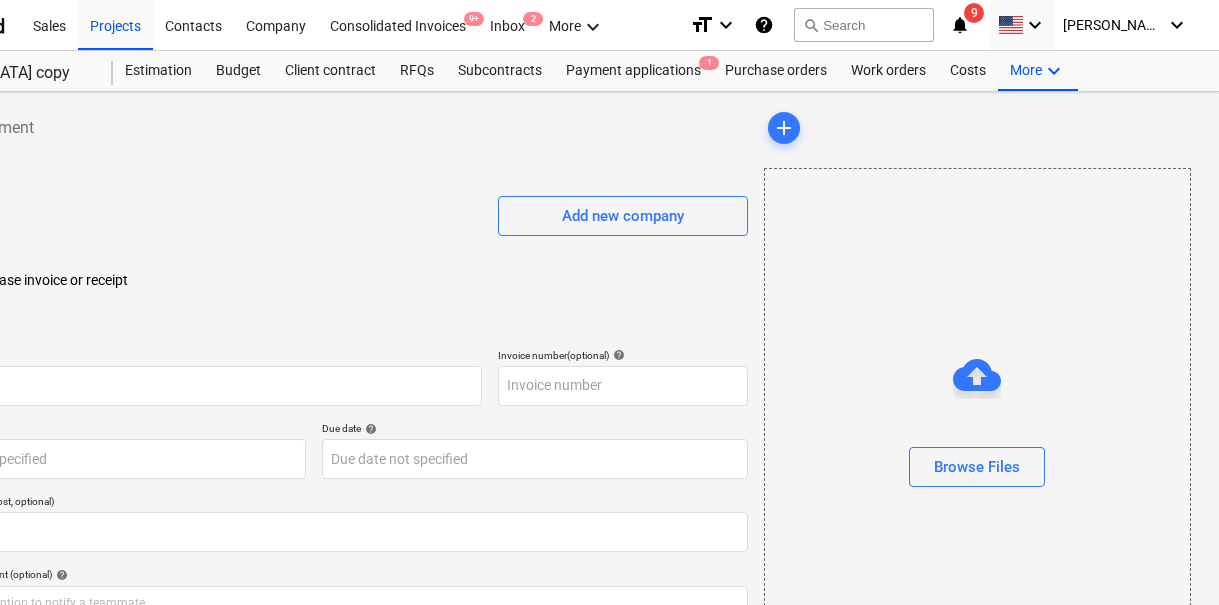 scroll, scrollTop: 0, scrollLeft: 0, axis: both 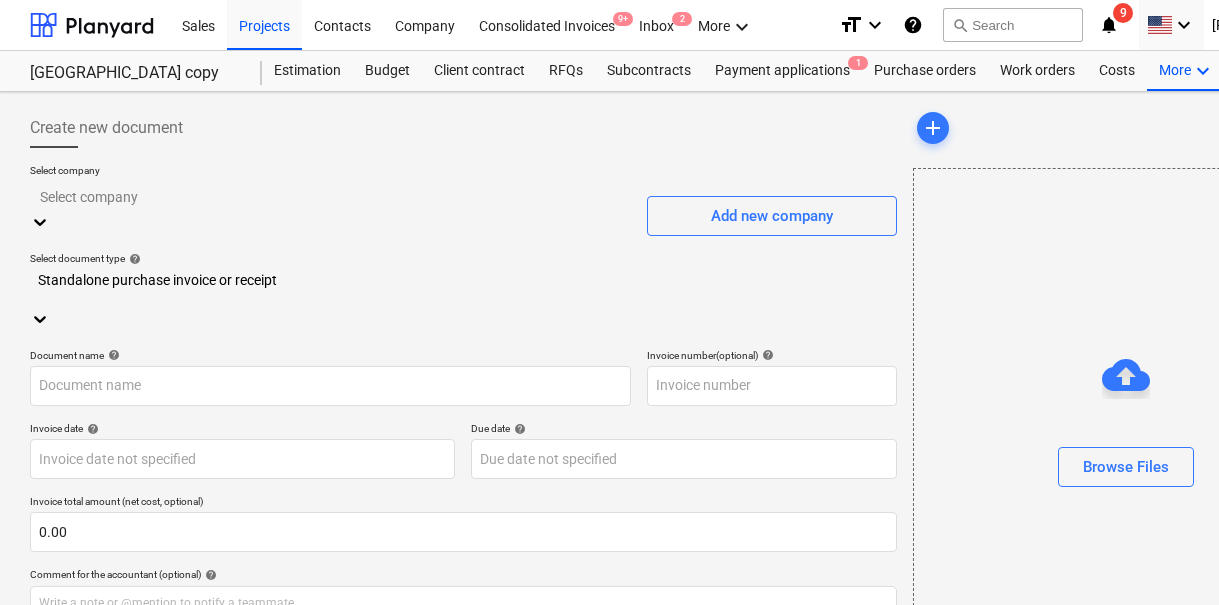 click at bounding box center (330, 196) 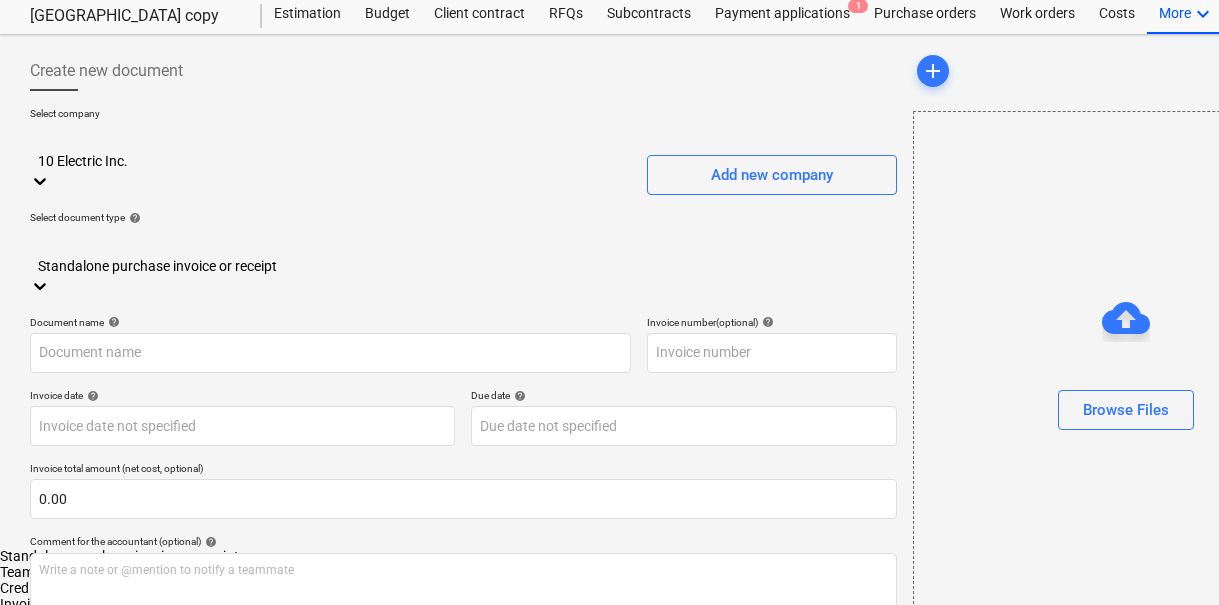 click on "Sales Projects Contacts Company Consolidated Invoices 9+ Inbox 2 More keyboard_arrow_down format_size keyboard_arrow_down help search Search notifications 9 keyboard_arrow_down [PERSON_NAME] keyboard_arrow_down South Street copy Estimation Budget Client contract RFQs Subcontracts Payment applications 1 Purchase orders Work orders Costs More keyboard_arrow_down Create new document Select company 10 Electric Inc.   Add new company Select document type help option Standalone purchase invoice or receipt selected, 1 of 11. 11 results available. Use Up and Down to choose options, press Enter to select the currently focused option, press Escape to exit the menu, press Tab to select the option and exit the menu. Standalone purchase invoice or receipt Document name help Invoice number  (optional) help Invoice date help Press the down arrow key to interact with the calendar and
select a date. Press the question mark key to get the keyboard shortcuts for changing dates. Due date help 0.00 help ﻿ Clear Save Submit" at bounding box center (609, 333) 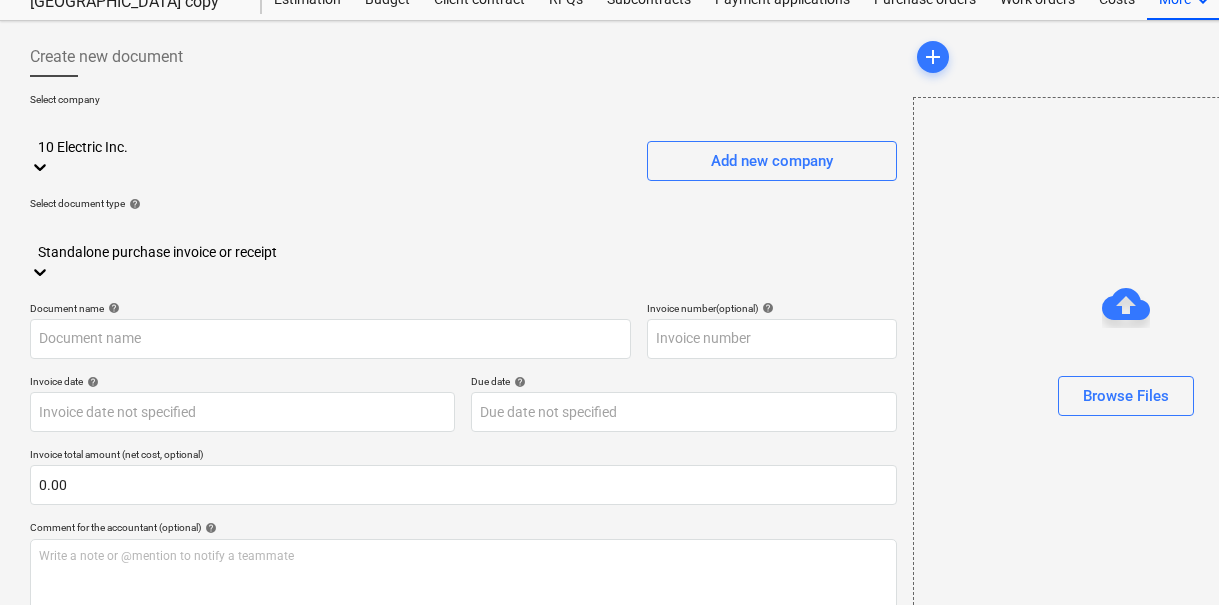 click at bounding box center (463, 230) 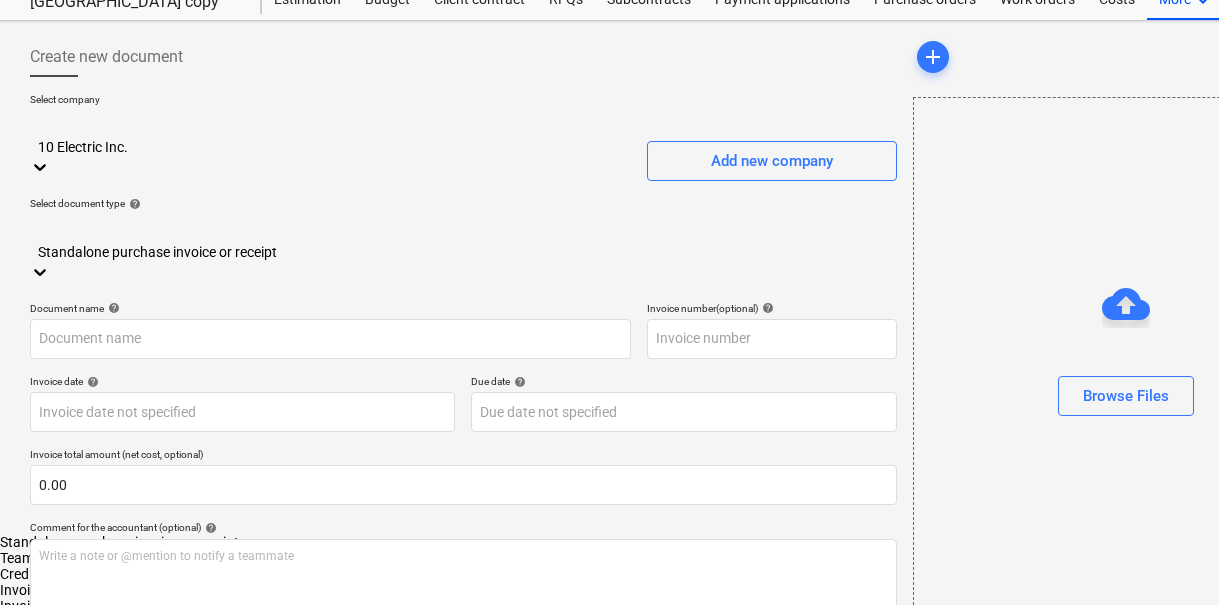 click on "Team time sheet or work progress" at bounding box center (609, 558) 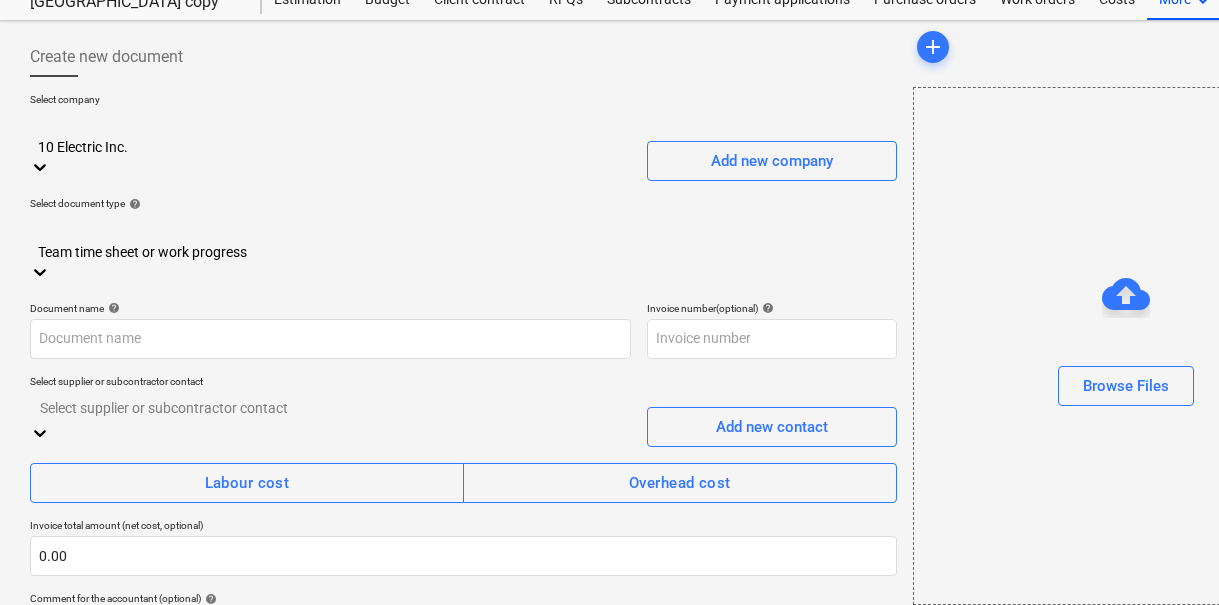 scroll, scrollTop: 98, scrollLeft: 0, axis: vertical 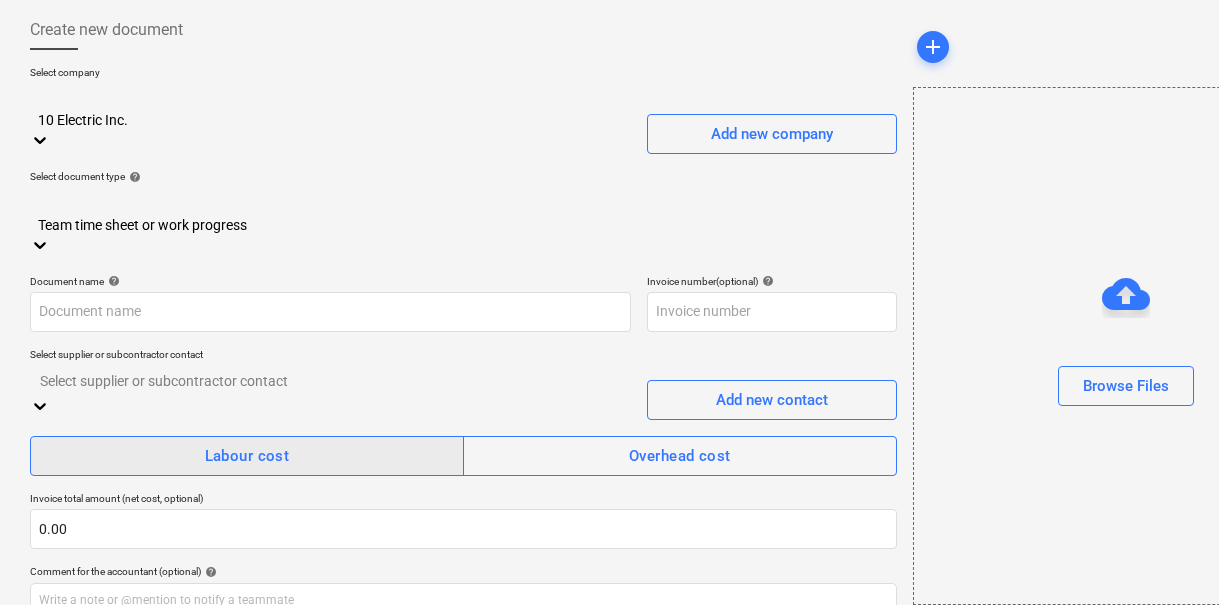 click on "Labour cost" at bounding box center [247, 456] 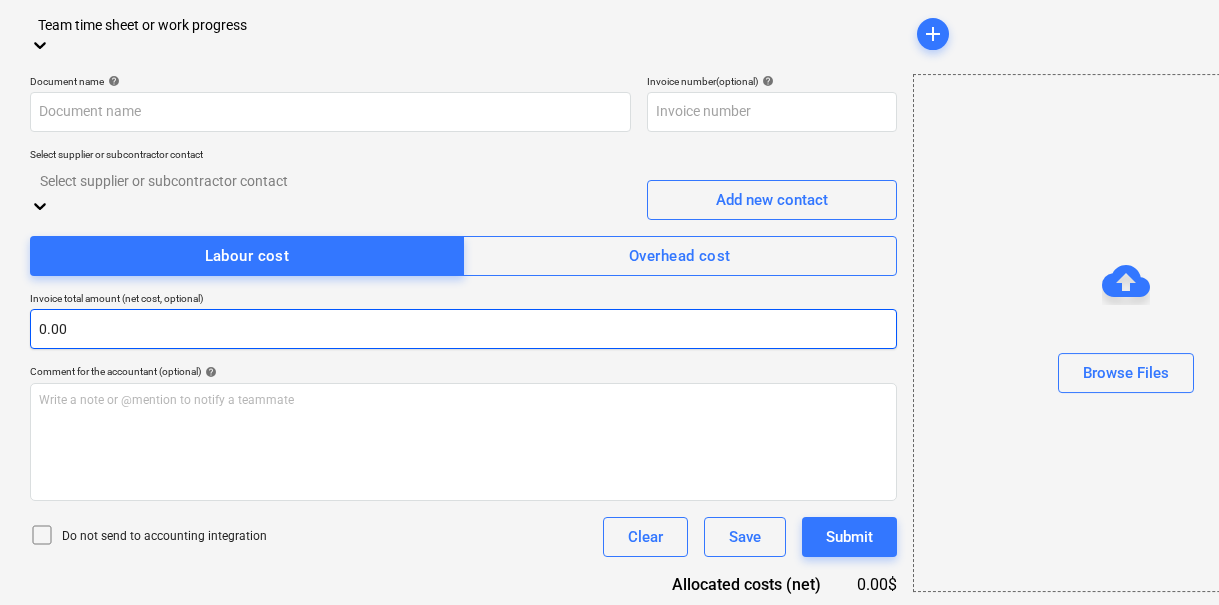 scroll, scrollTop: 301, scrollLeft: 0, axis: vertical 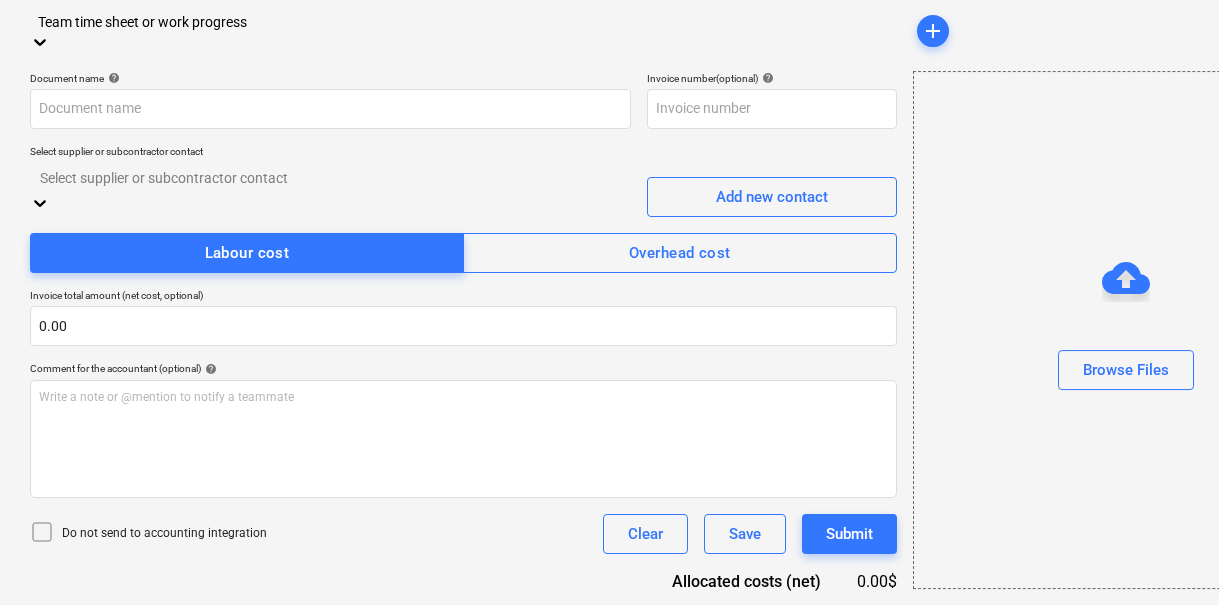 click on "Select bulk" at bounding box center [772, 661] 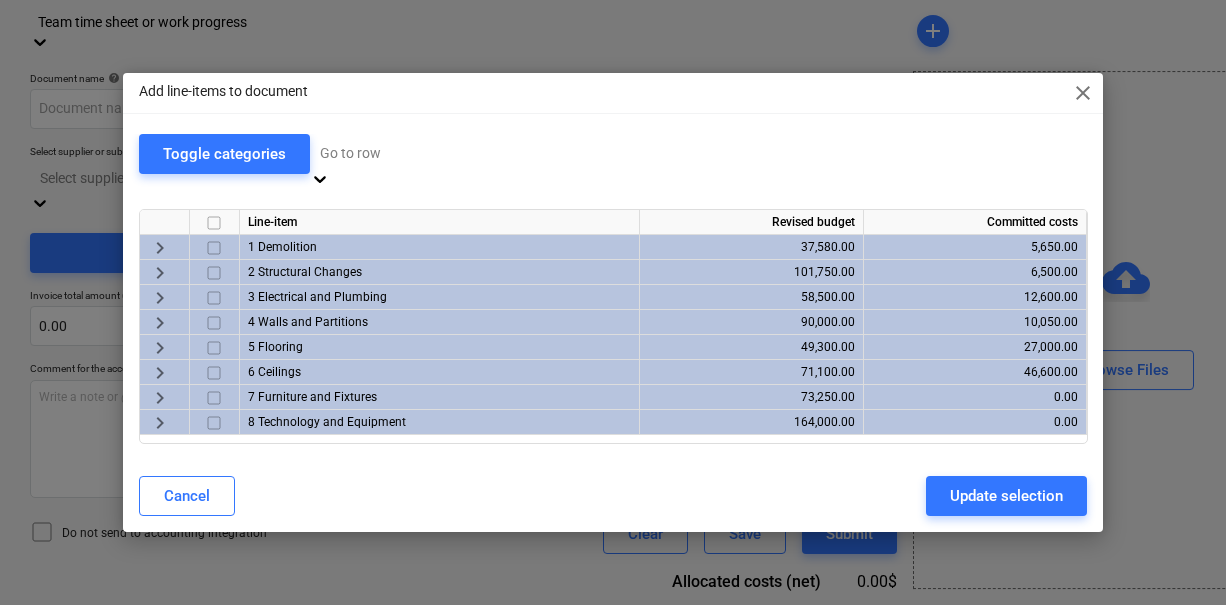 click on "keyboard_arrow_right" at bounding box center (160, 248) 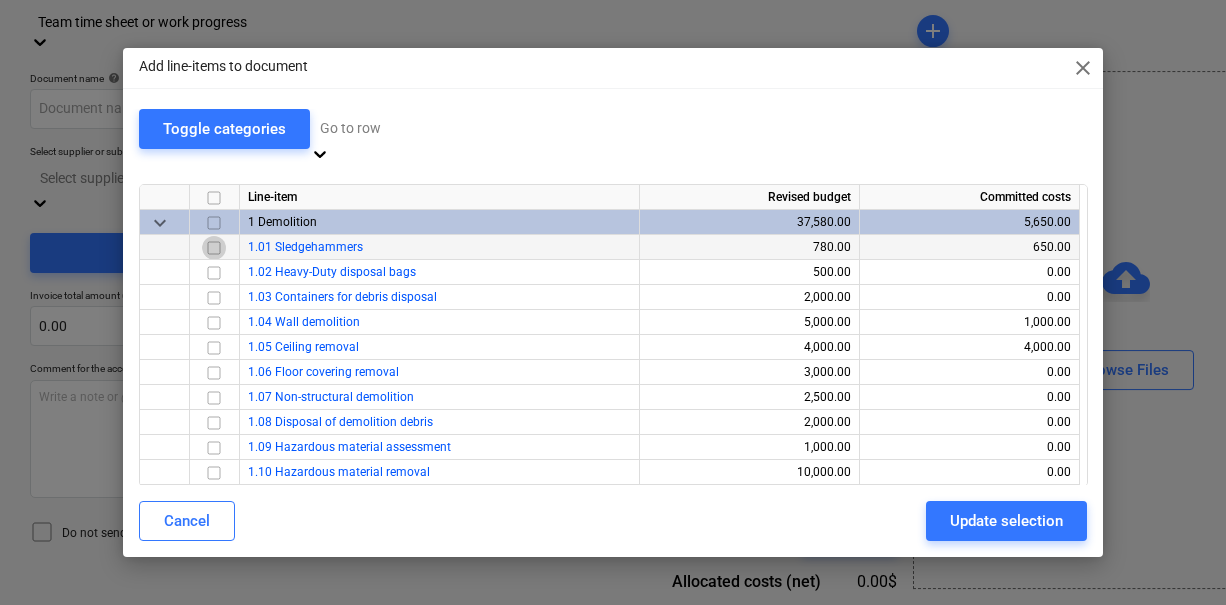 click at bounding box center [214, 248] 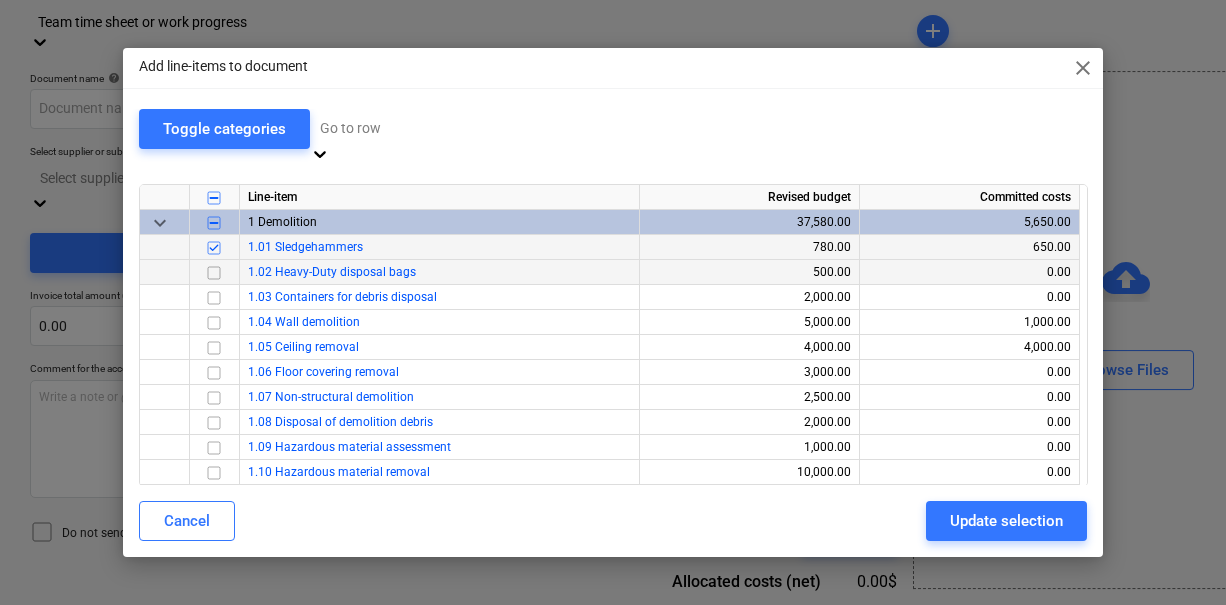 click at bounding box center [214, 273] 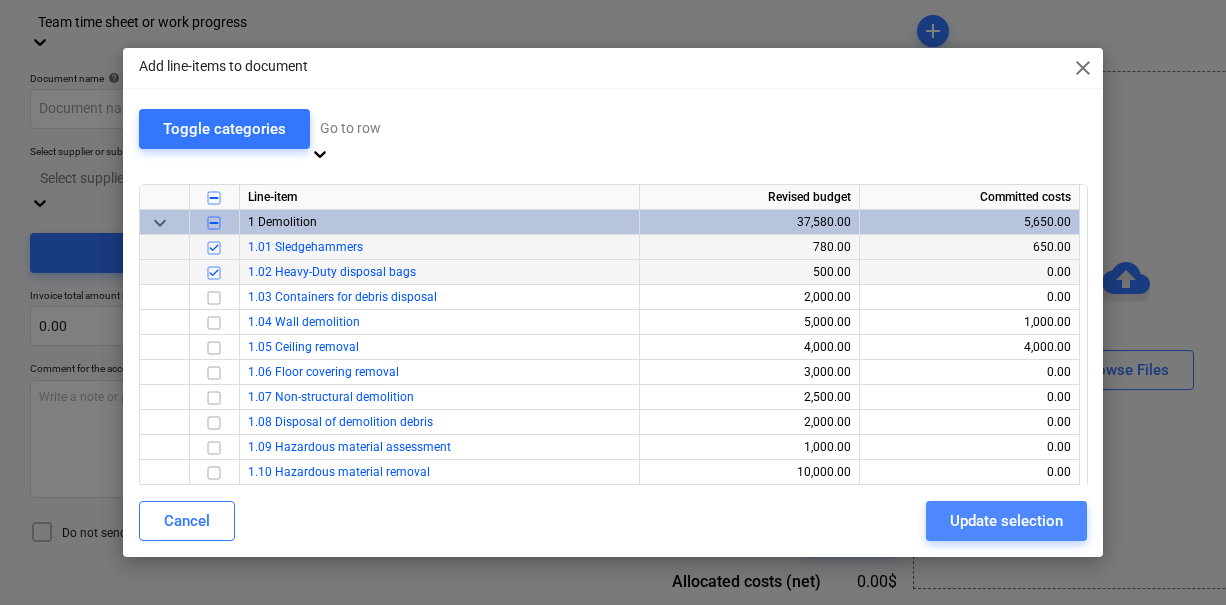 click on "Update selection" at bounding box center [1006, 521] 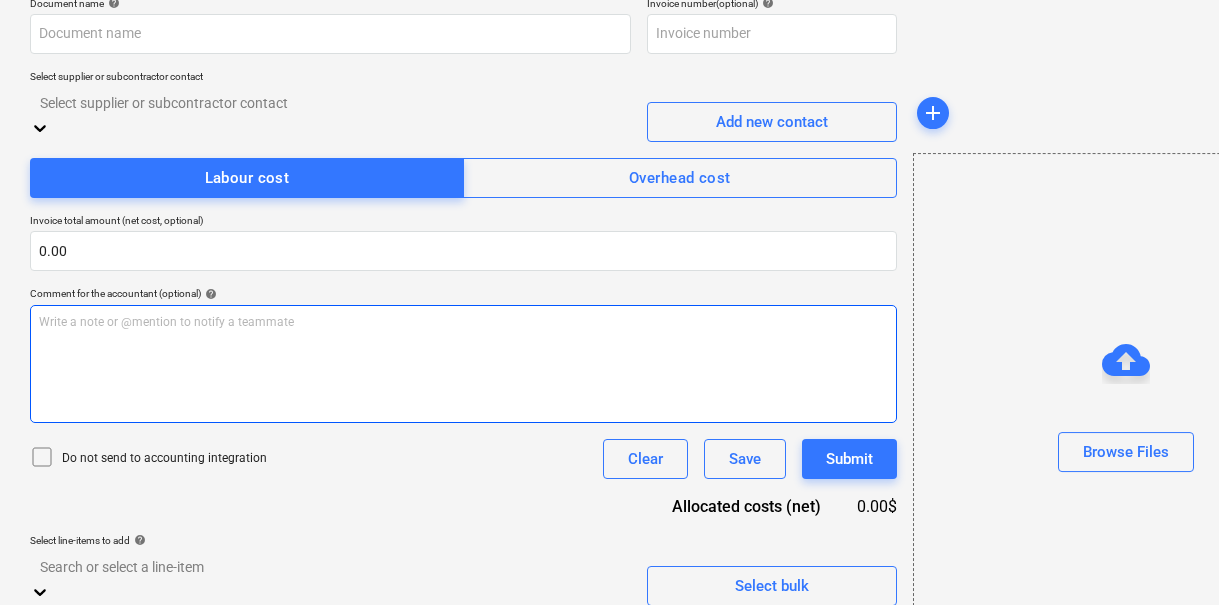 scroll, scrollTop: 458, scrollLeft: 0, axis: vertical 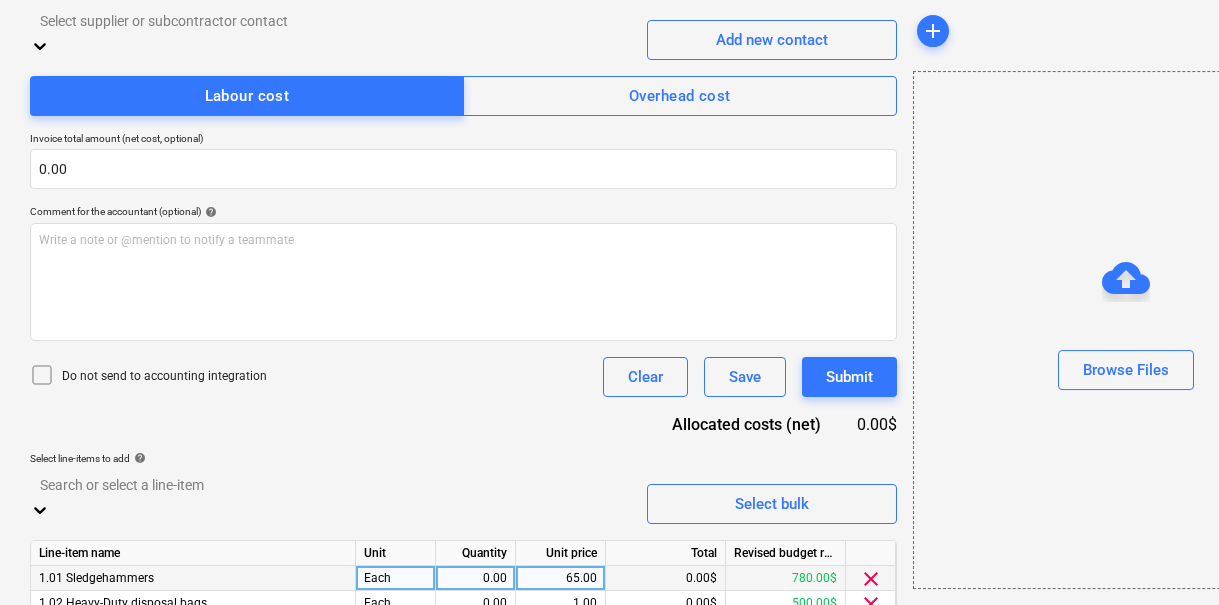 click on "0.00" at bounding box center [475, 578] 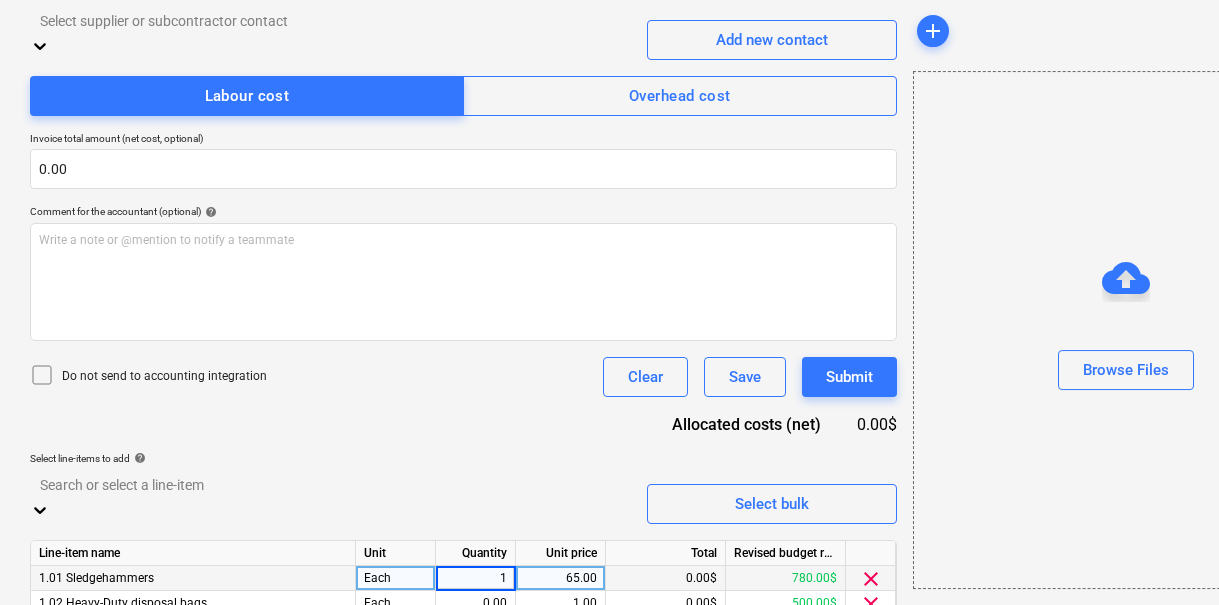 type on "10" 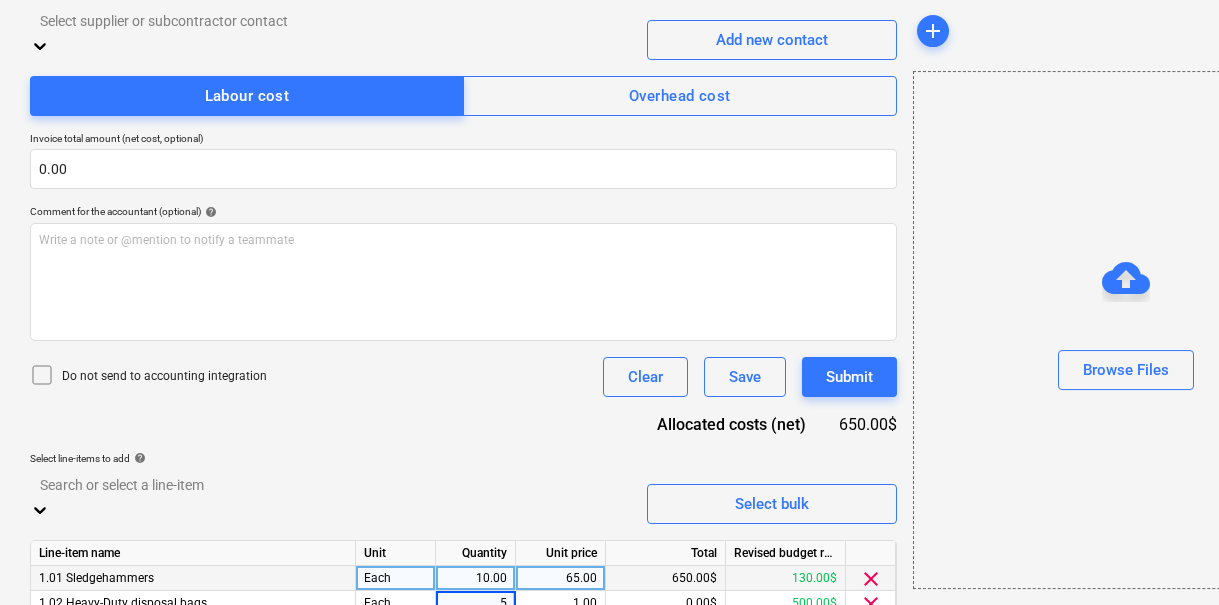 type on "50" 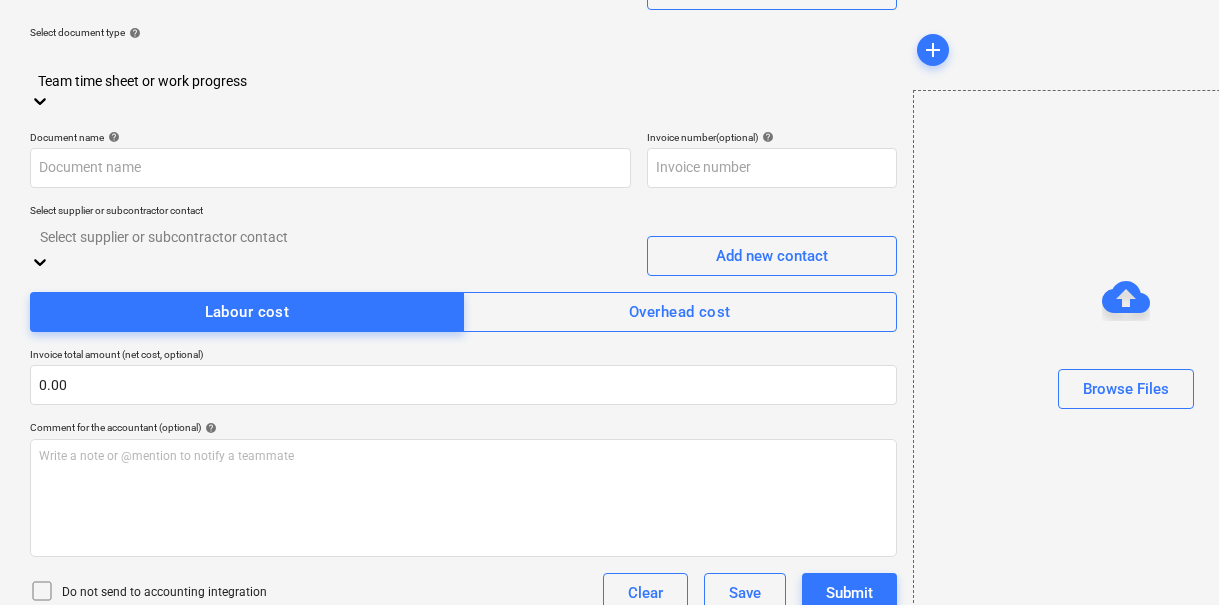 scroll, scrollTop: 229, scrollLeft: 0, axis: vertical 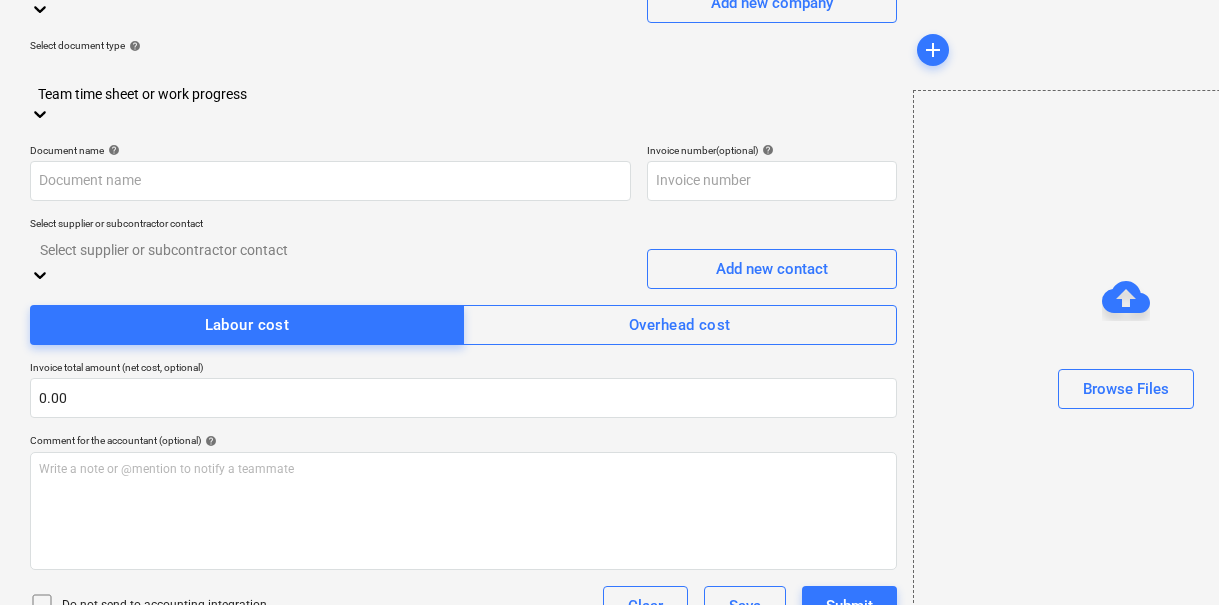 click at bounding box center [330, 249] 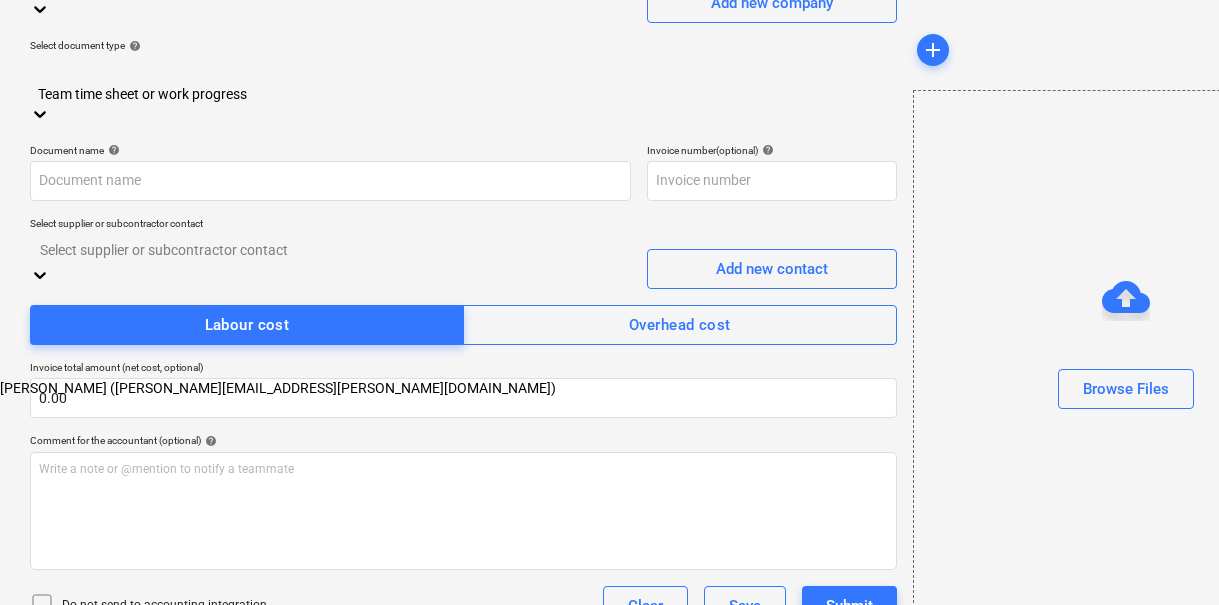 click on "Document name help Invoice number  (optional) help Select supplier or subcontractor contact option [PERSON_NAME] ([PERSON_NAME][EMAIL_ADDRESS][PERSON_NAME][DOMAIN_NAME]) focused, 1 of 1. 1 result available. Use Up and Down to choose options, press Enter to select the currently focused option, press Escape to exit the menu, press Tab to select the option and exit the menu. Select supplier or subcontractor contact Add new contact Labour cost Overhead cost Invoice total amount (net cost, optional) 0.00 Comment for the accountant (optional) help Write a note or @mention to notify a teammate ﻿ Do not send to accounting integration Clear Save Submit Allocated costs (net) 700.00$ Select line-items to add help Search or select a line-item Select bulk Line-item name Unit Quantity Unit price Total Revised budget remaining 1.01 Sledgehammers Each 10.00 65.00 650.00$ 130.00$ clear 1.02 Heavy-Duty disposal bags Each 50.00 1.00 50.00$ 450.00$ clear Do not send to accounting integration Clear Save Submit" at bounding box center (463, 527) 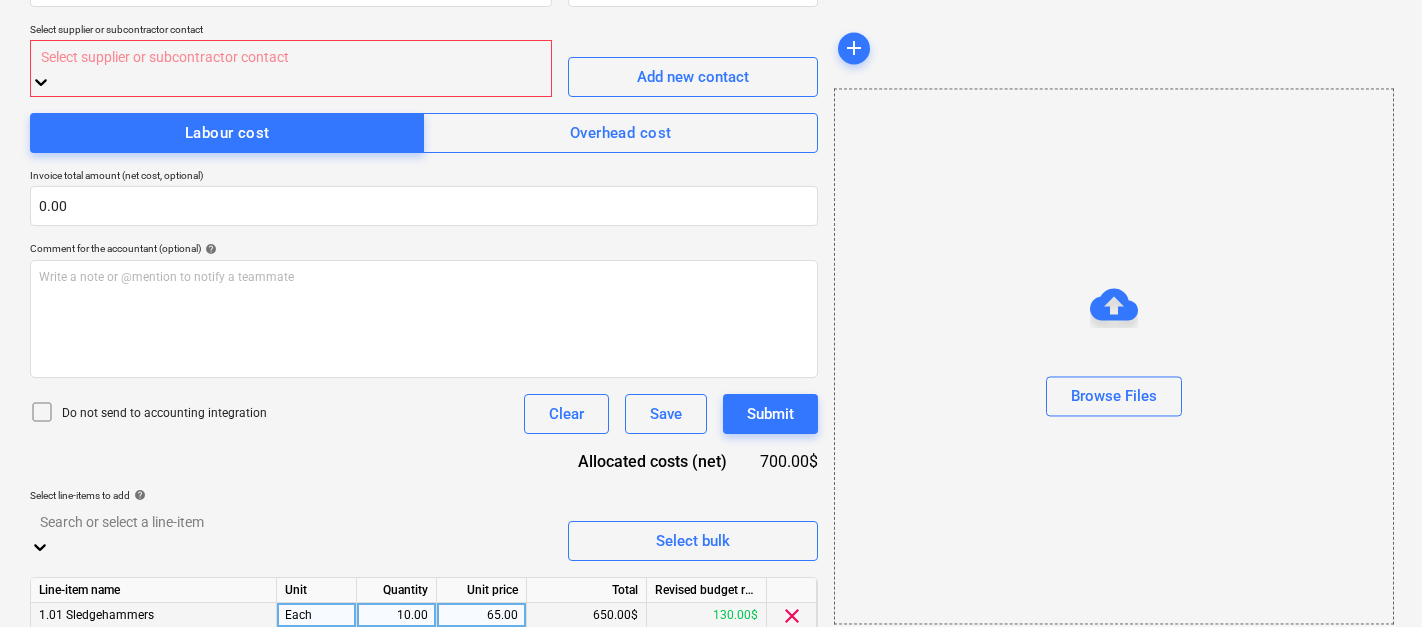 scroll, scrollTop: 419, scrollLeft: 0, axis: vertical 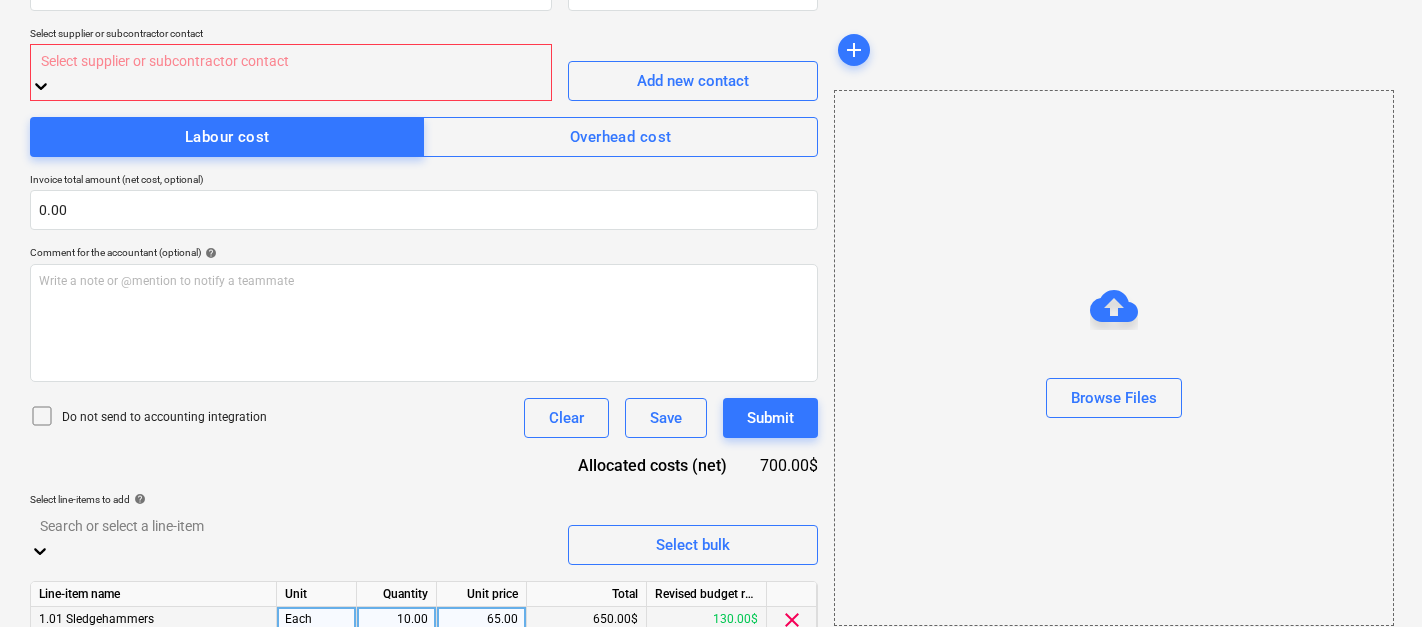 click on "10.00" at bounding box center (396, 619) 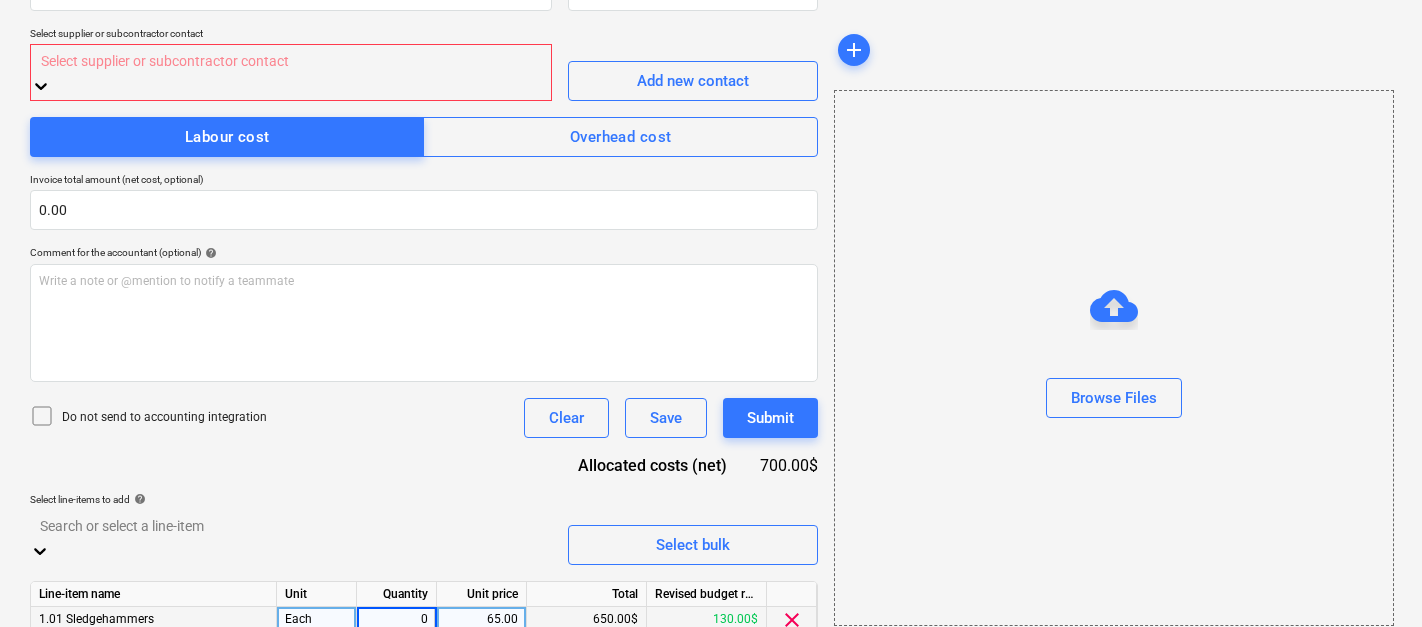 type on "01" 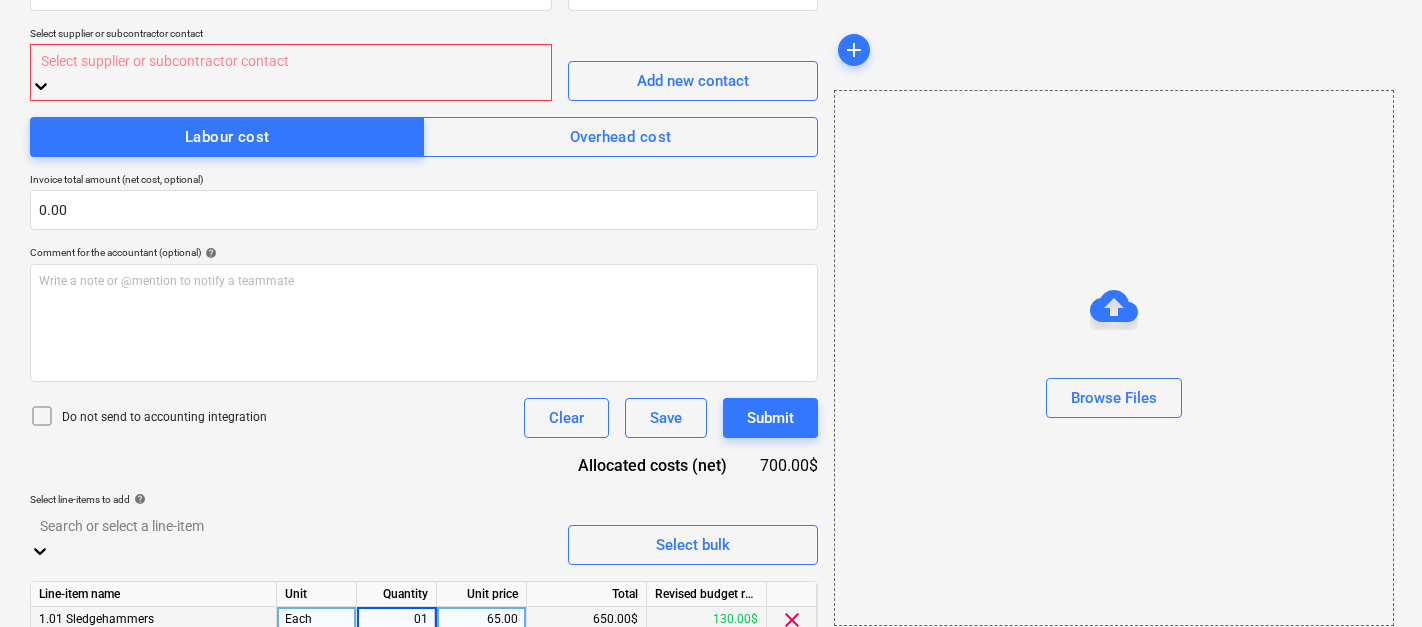 click on "01" at bounding box center [396, 619] 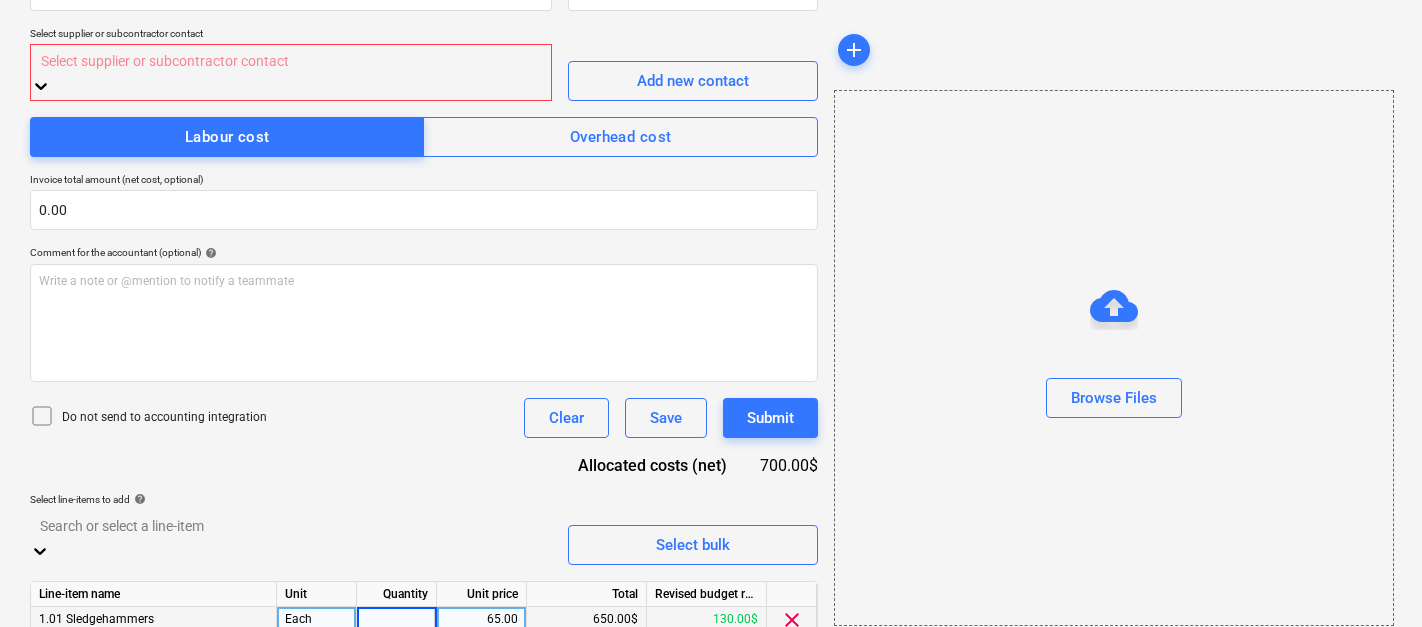 type on "1" 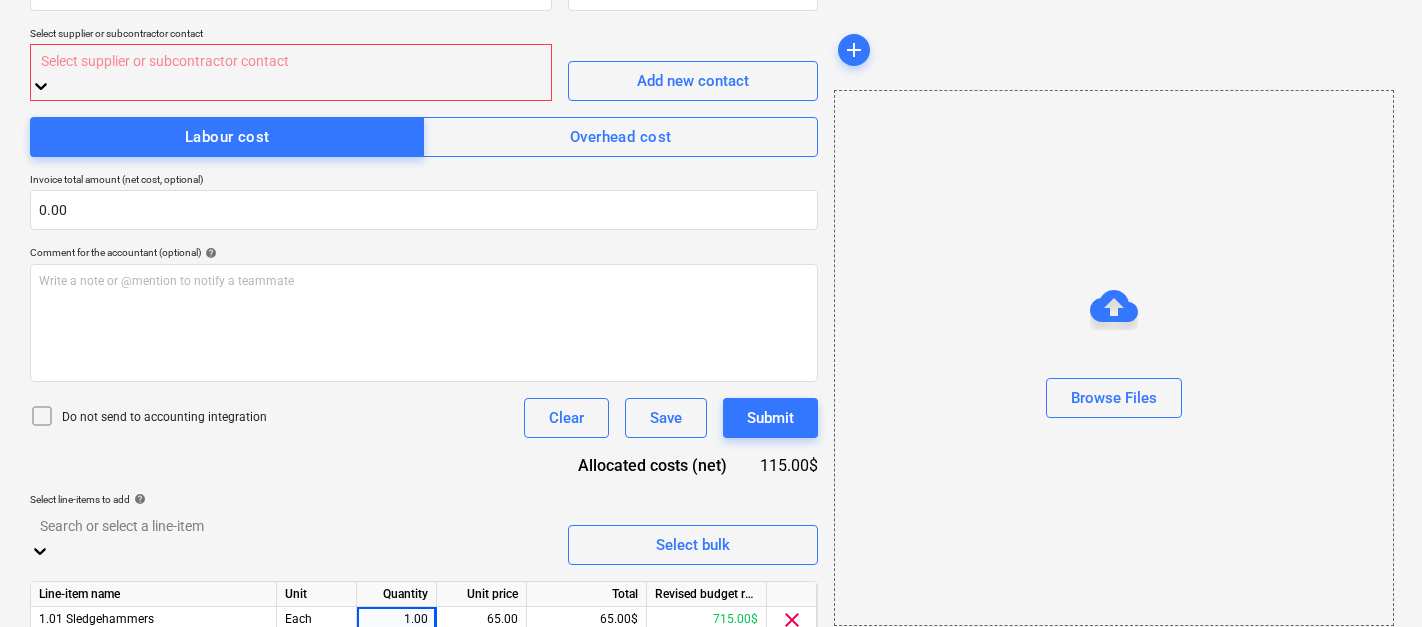 click on "Document name help Invoice number  (optional) help Select supplier or subcontractor contact Select supplier or subcontractor contact Add new contact Labour cost Overhead cost Invoice total amount (net cost, optional) 0.00 Comment for the accountant (optional) help Write a note or @mention to notify a teammate ﻿ Do not send to accounting integration Clear Save Submit Allocated costs (net) 115.00$ Select line-items to add help Search or select a line-item Select bulk Line-item name Unit Quantity Unit price Total Revised budget remaining 1.01 Sledgehammers Each 1.00 65.00 65.00$ 715.00$ clear 1.02 Heavy-Duty disposal bags Each 50.00 1.00 50.00$ 450.00$ clear Do not send to accounting integration Clear Save Submit" at bounding box center (424, 338) 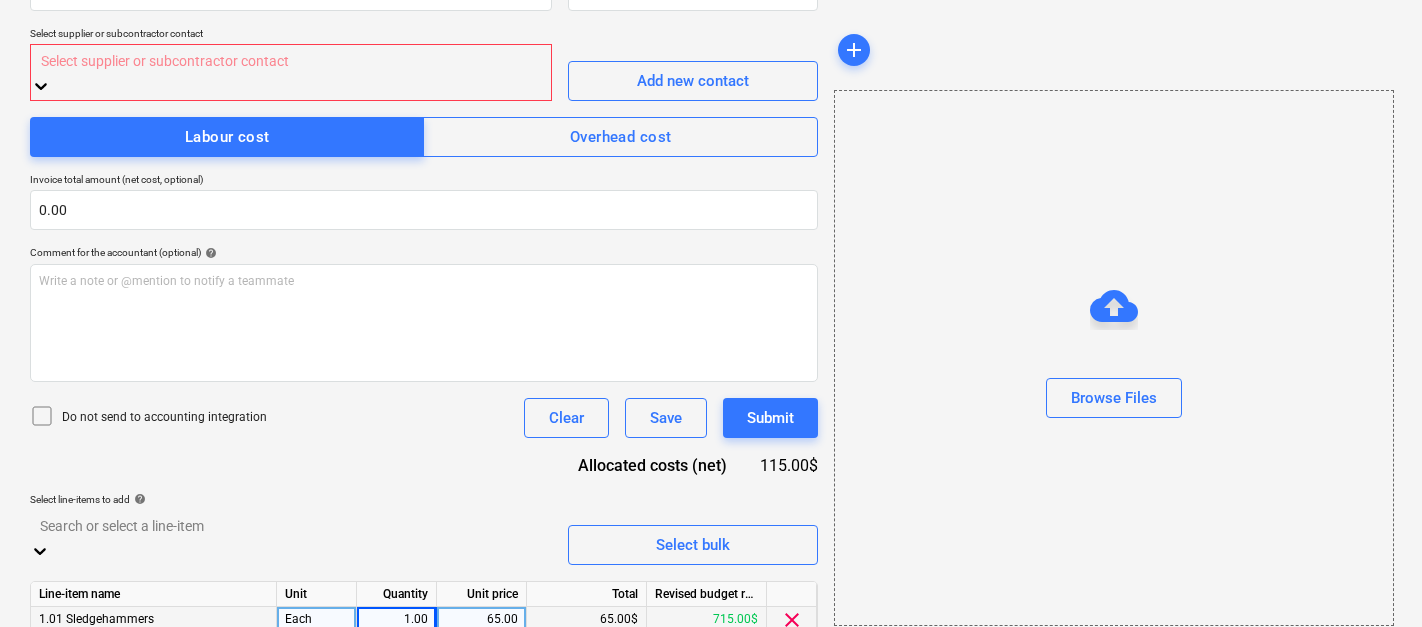 click on "65.00" at bounding box center [481, 619] 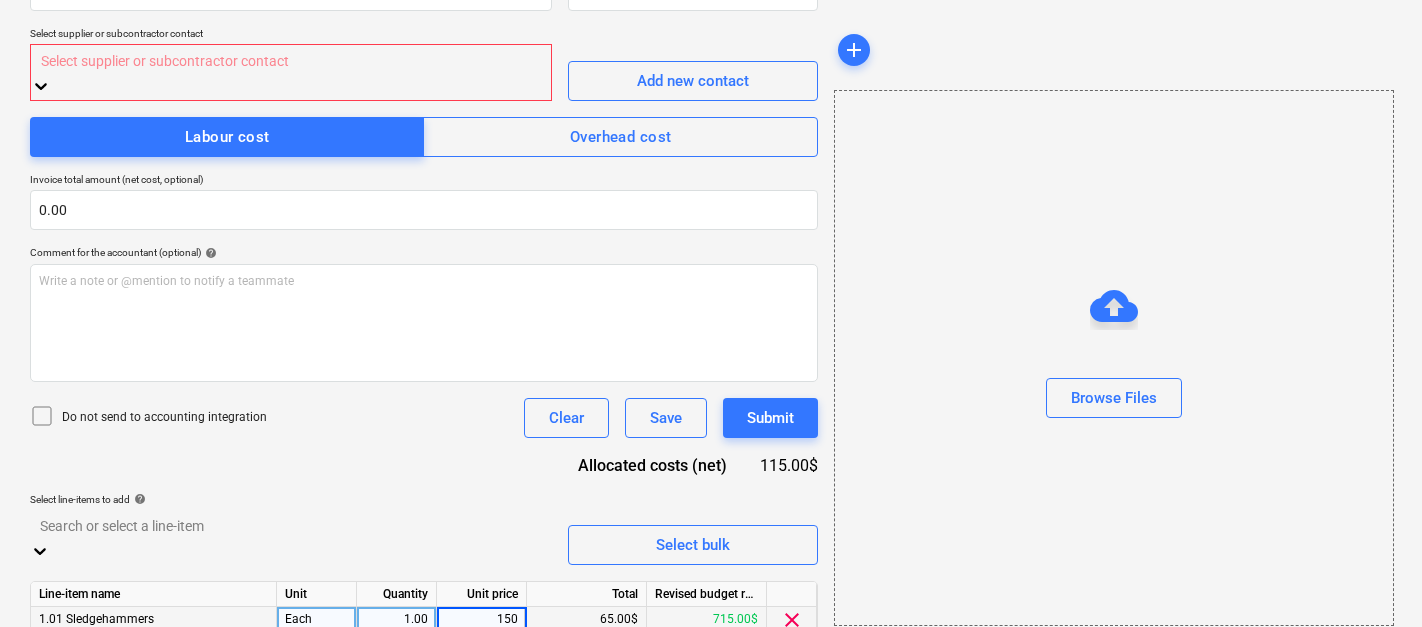 type on "1500" 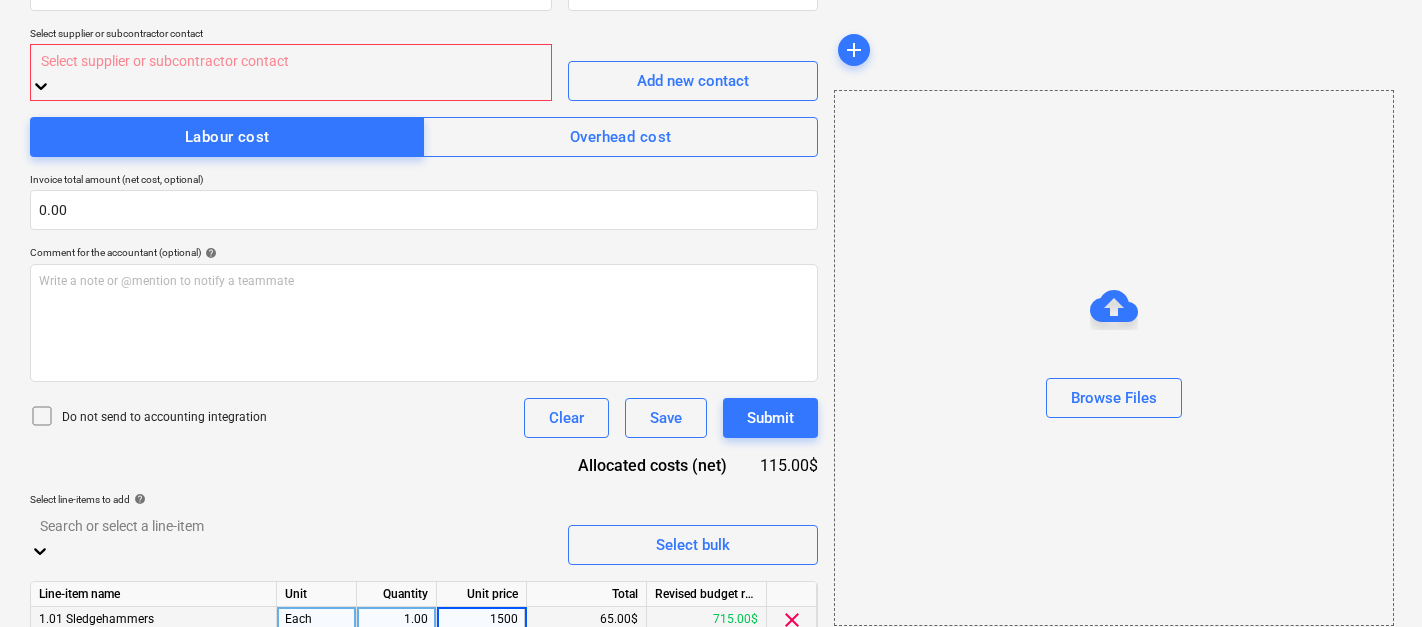 click on "Document name help Invoice number  (optional) help Select supplier or subcontractor contact Select supplier or subcontractor contact Add new contact Labour cost Overhead cost Invoice total amount (net cost, optional) 0.00 Comment for the accountant (optional) help Write a note or @mention to notify a teammate ﻿ Do not send to accounting integration Clear Save Submit Allocated costs (net) 115.00$ Select line-items to add help Search or select a line-item Select bulk Line-item name Unit Quantity Unit price Total Revised budget remaining 1.01 Sledgehammers Each 1.00 1500 65.00$ 715.00$ clear 1.02 Heavy-Duty disposal bags Each 50.00 1.00 50.00$ 450.00$ clear Do not send to accounting integration Clear Save Submit" at bounding box center (424, 338) 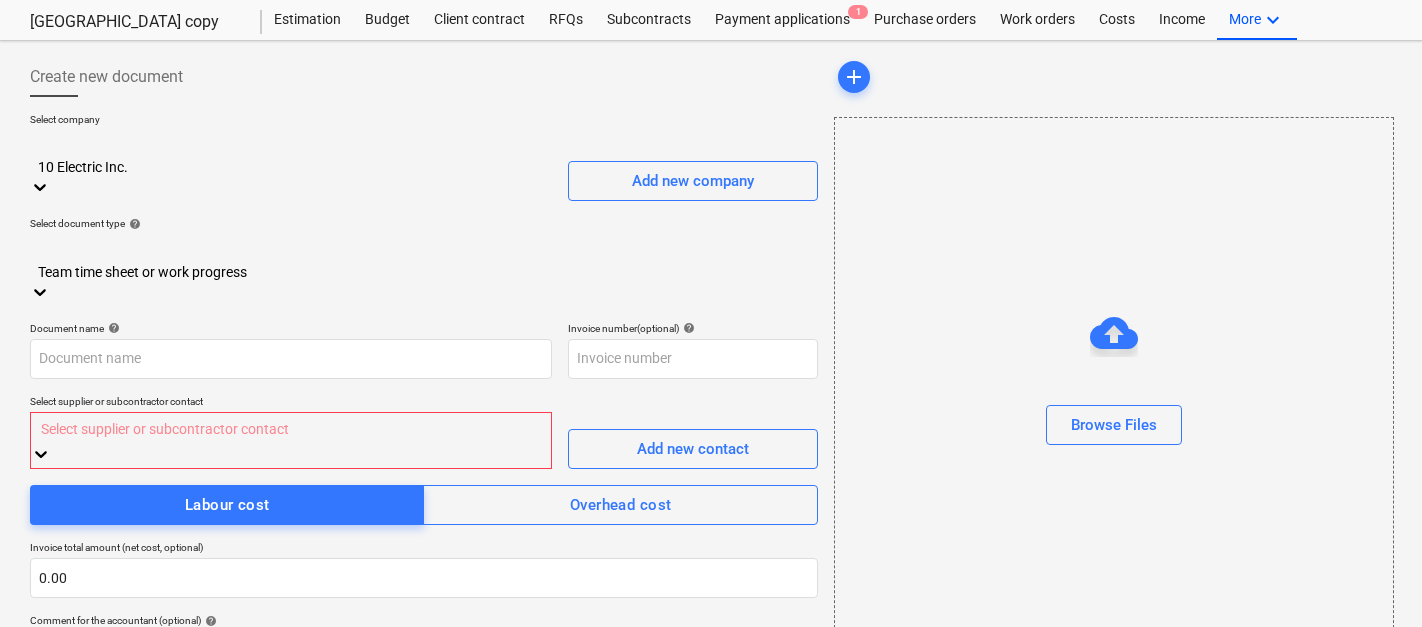 scroll, scrollTop: 0, scrollLeft: 0, axis: both 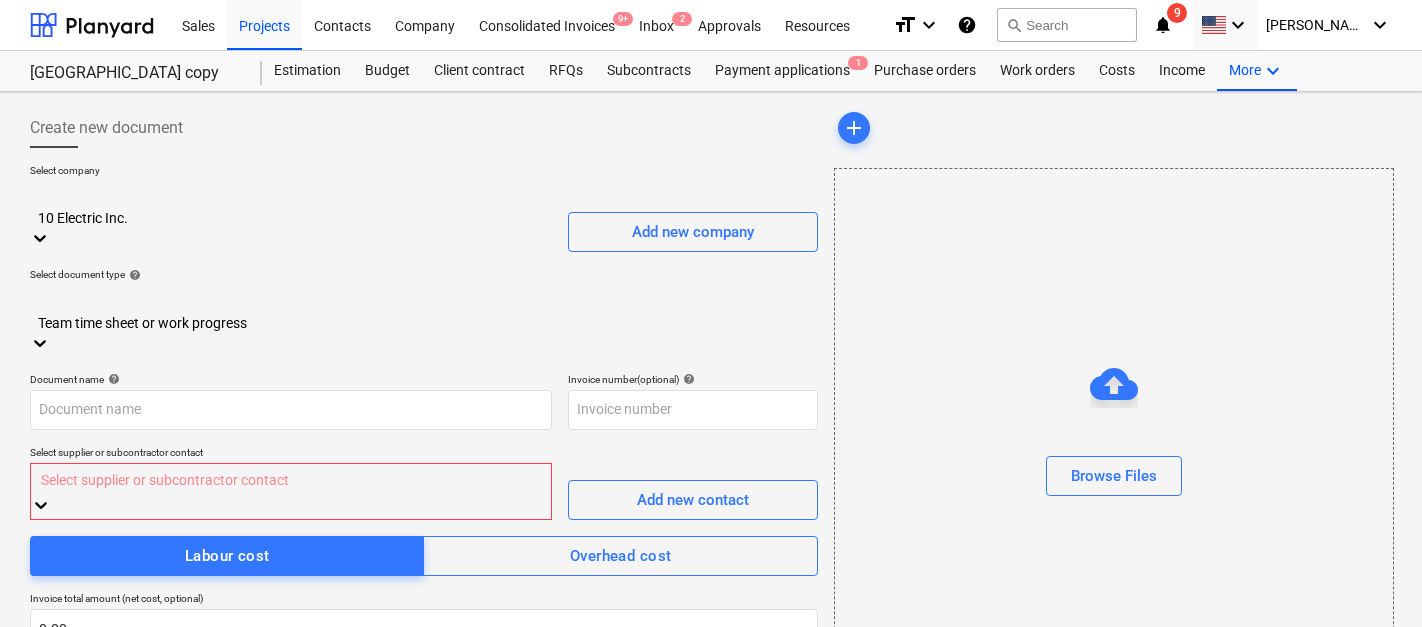 click at bounding box center [41, 507] 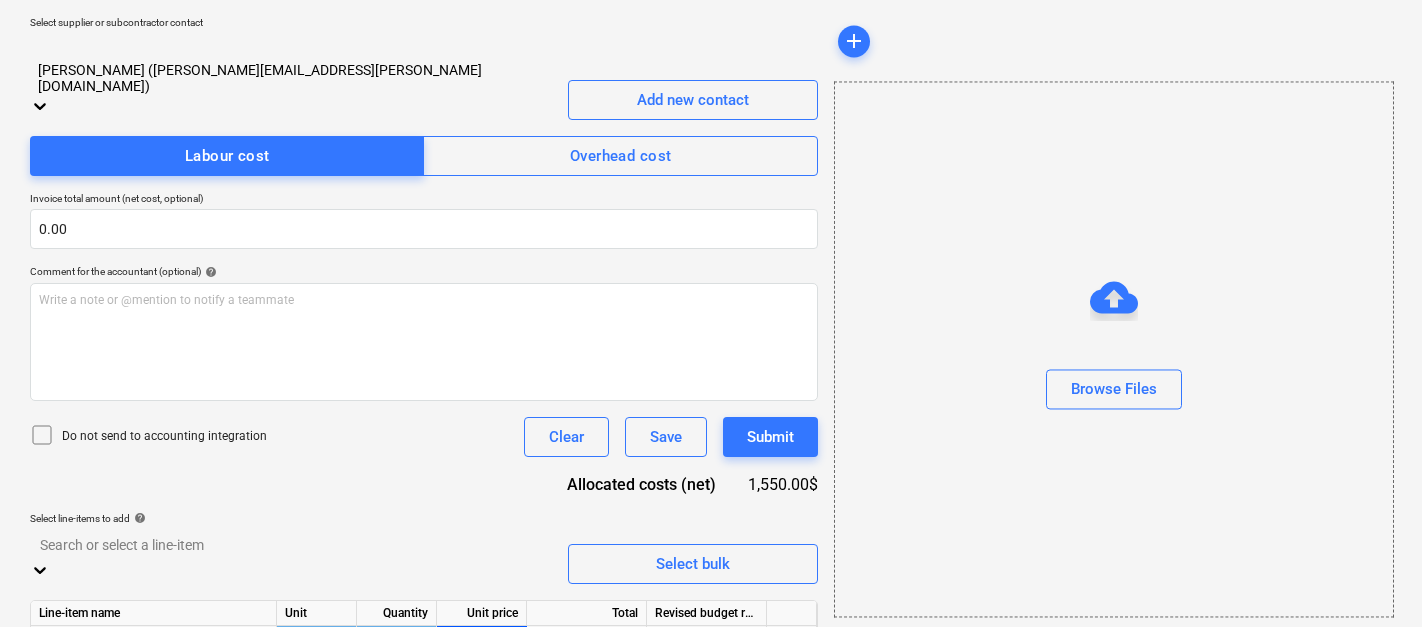 scroll, scrollTop: 436, scrollLeft: 0, axis: vertical 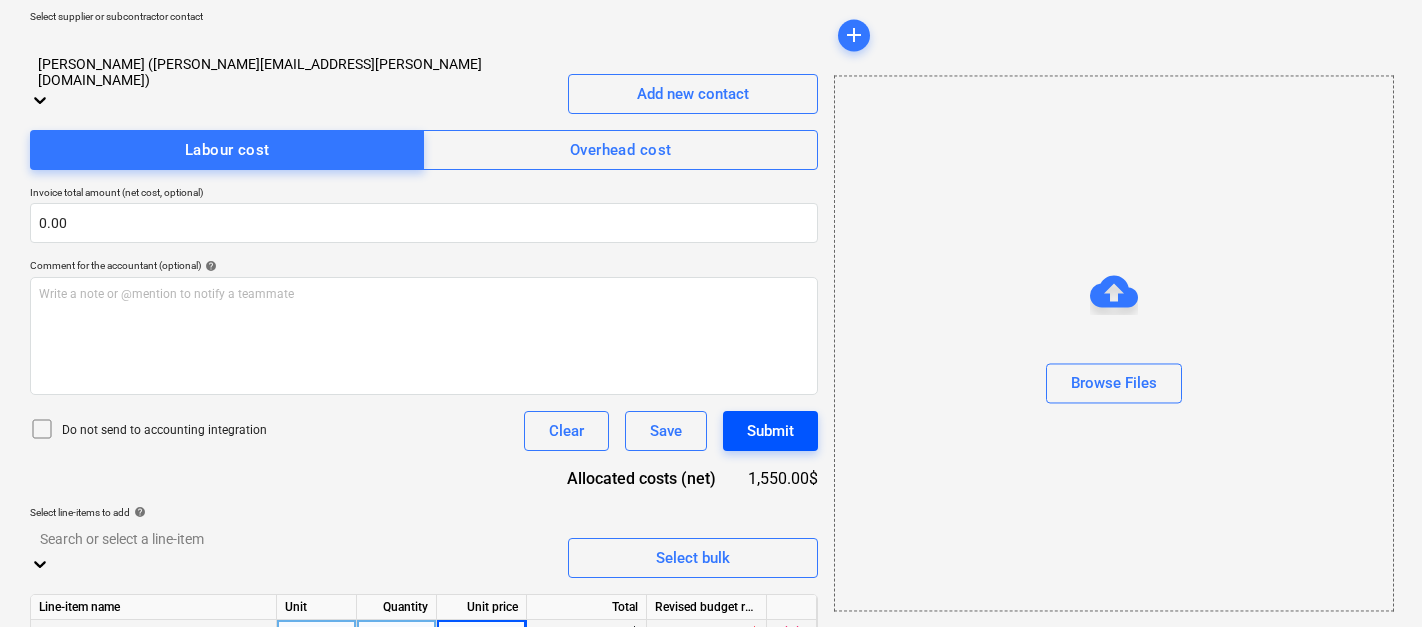 click on "Submit" at bounding box center (770, 431) 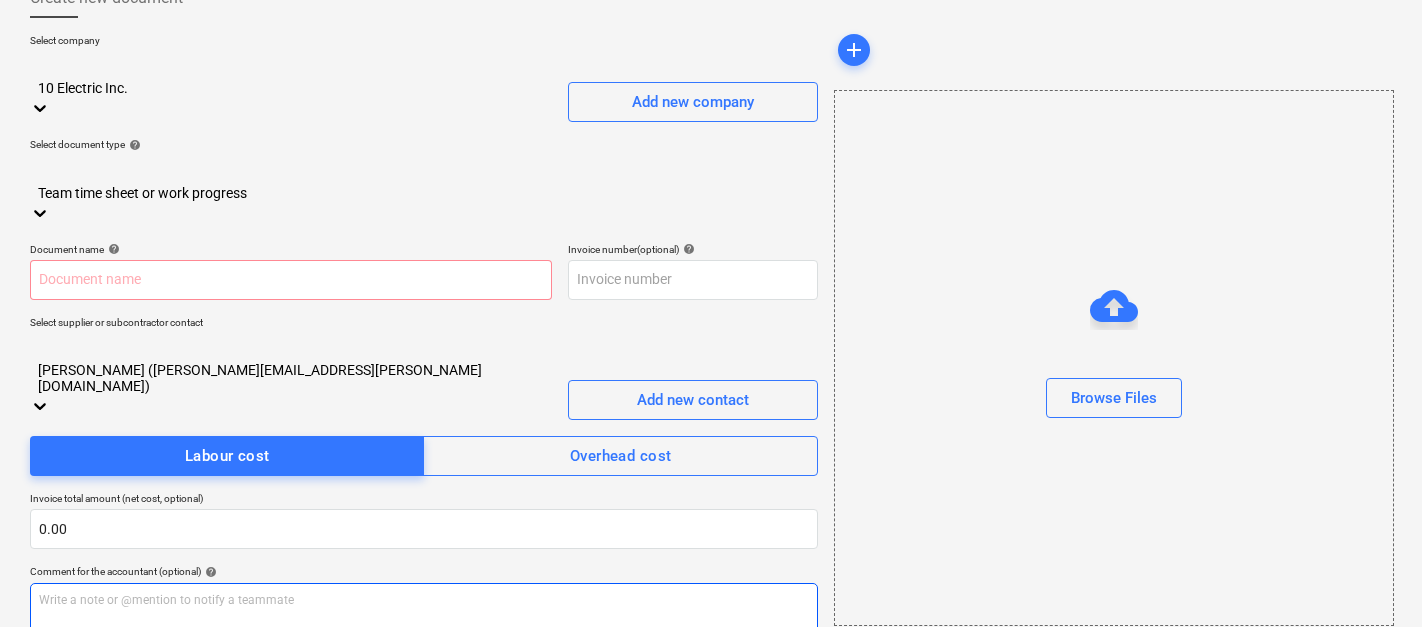scroll, scrollTop: 83, scrollLeft: 0, axis: vertical 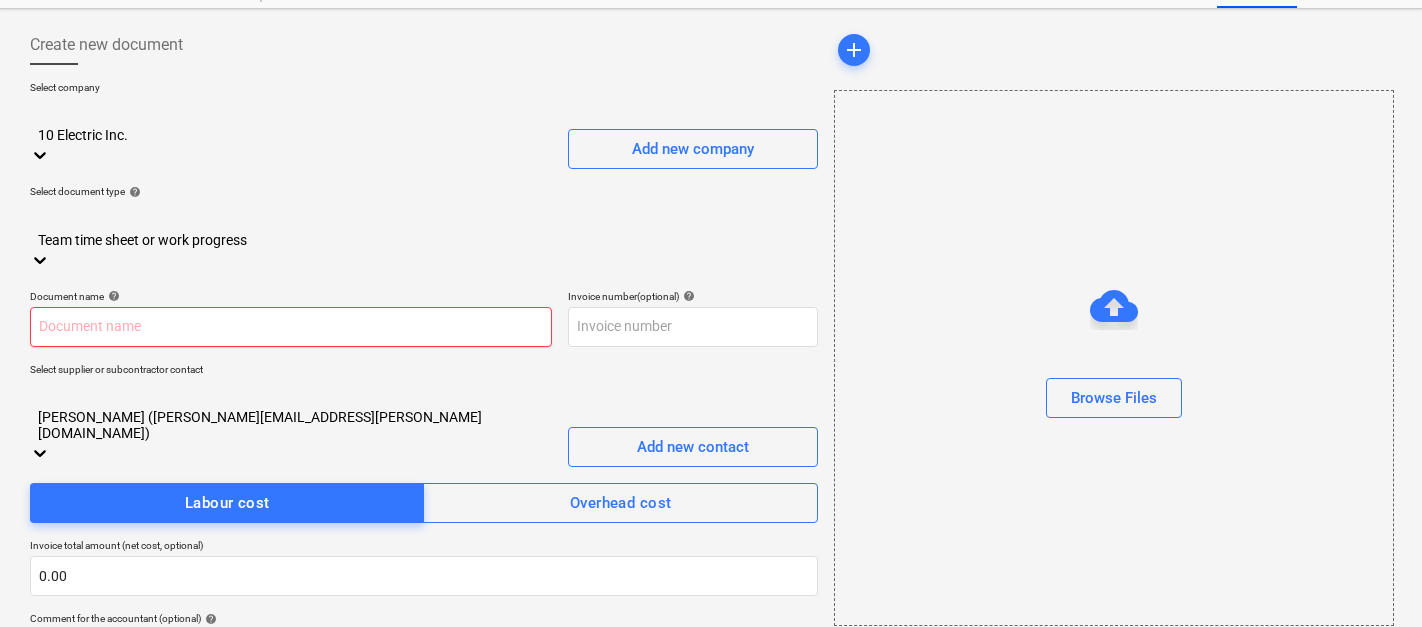 click at bounding box center (291, 327) 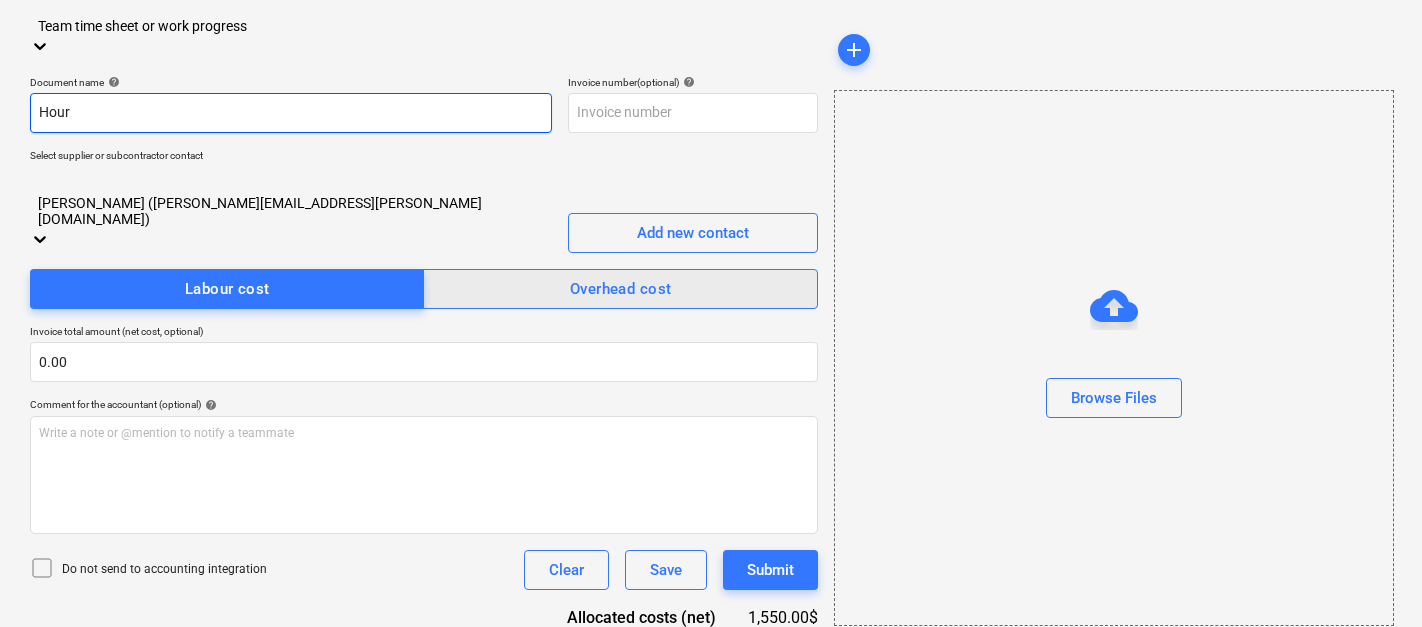 scroll, scrollTop: 298, scrollLeft: 0, axis: vertical 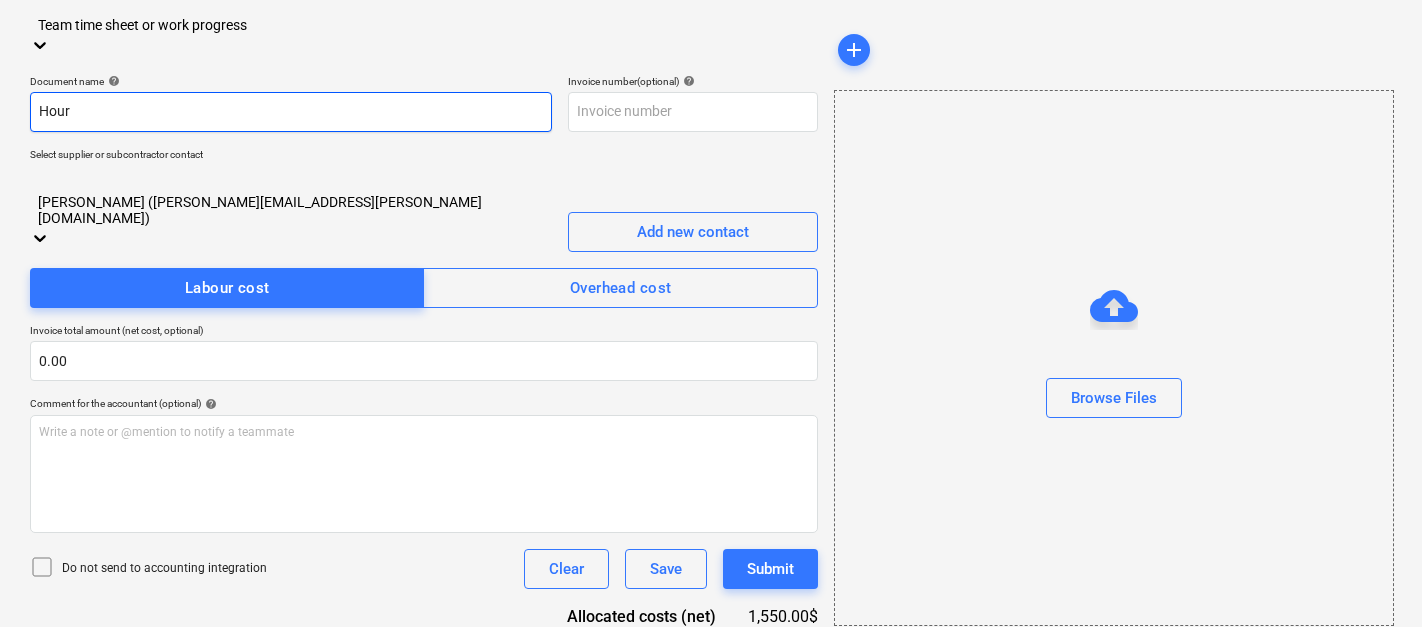 type on "Hour" 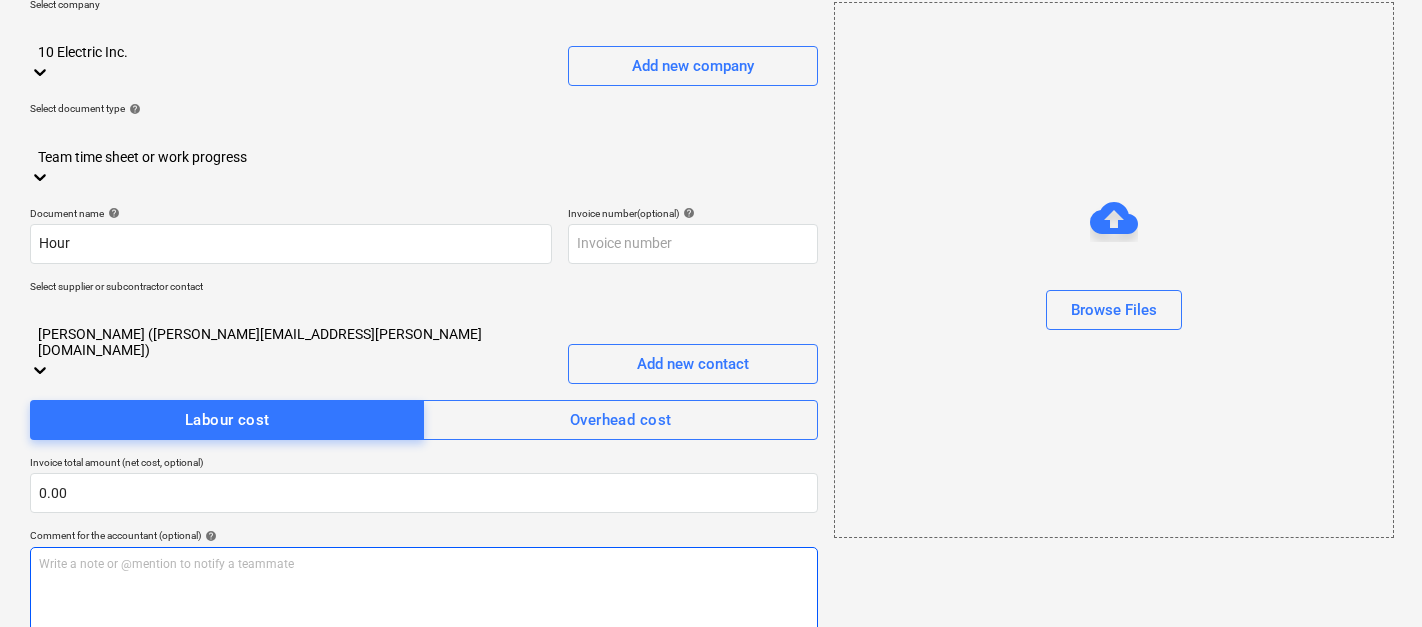 scroll, scrollTop: 0, scrollLeft: 0, axis: both 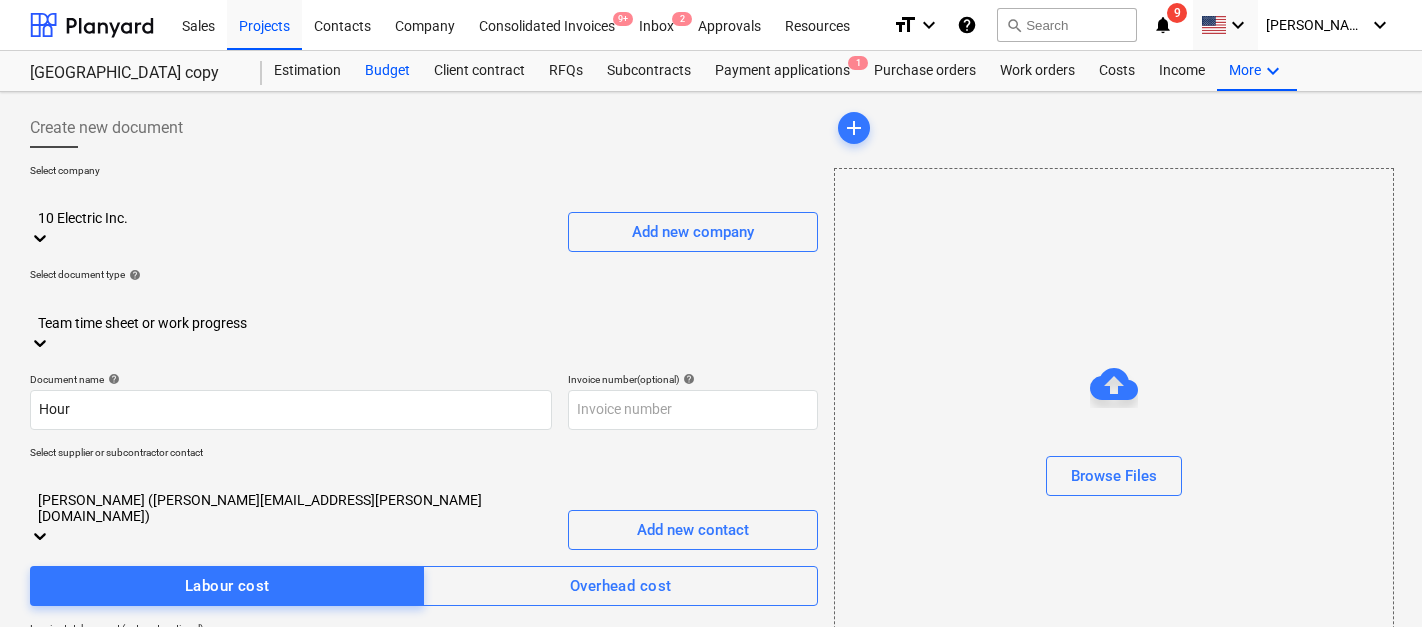 click on "Budget" at bounding box center [387, 71] 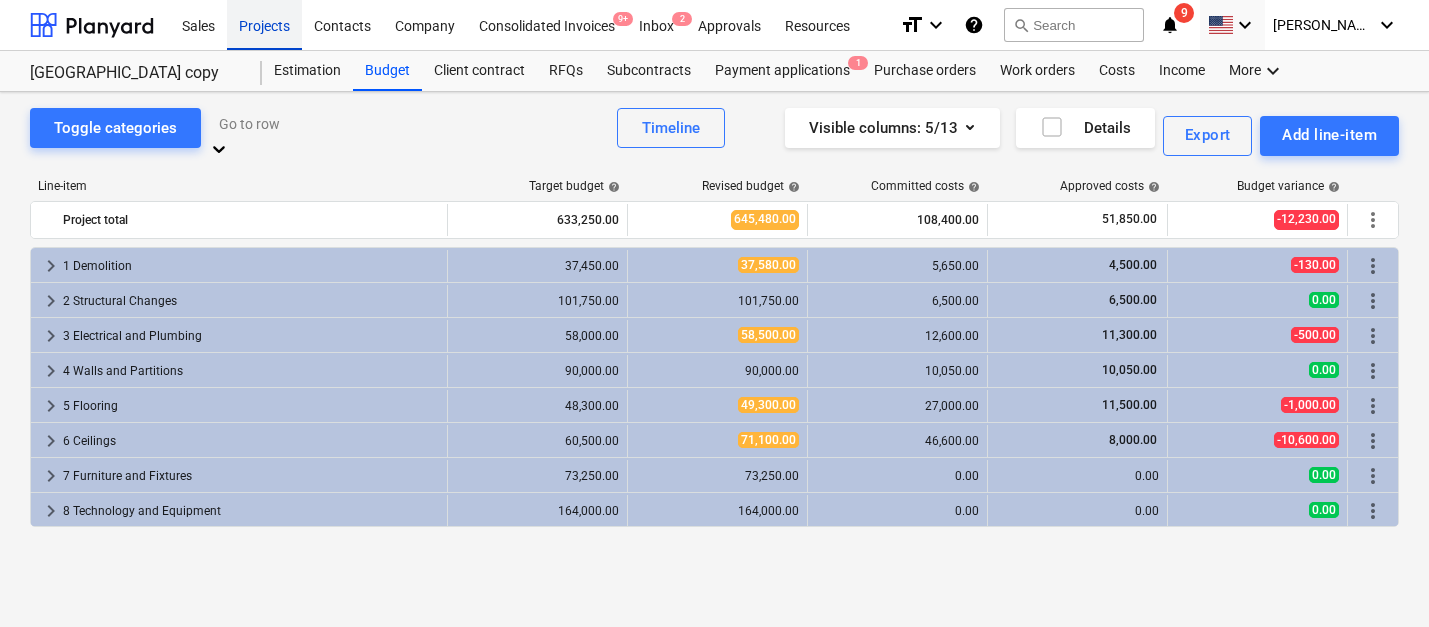 click on "Projects" at bounding box center [264, 24] 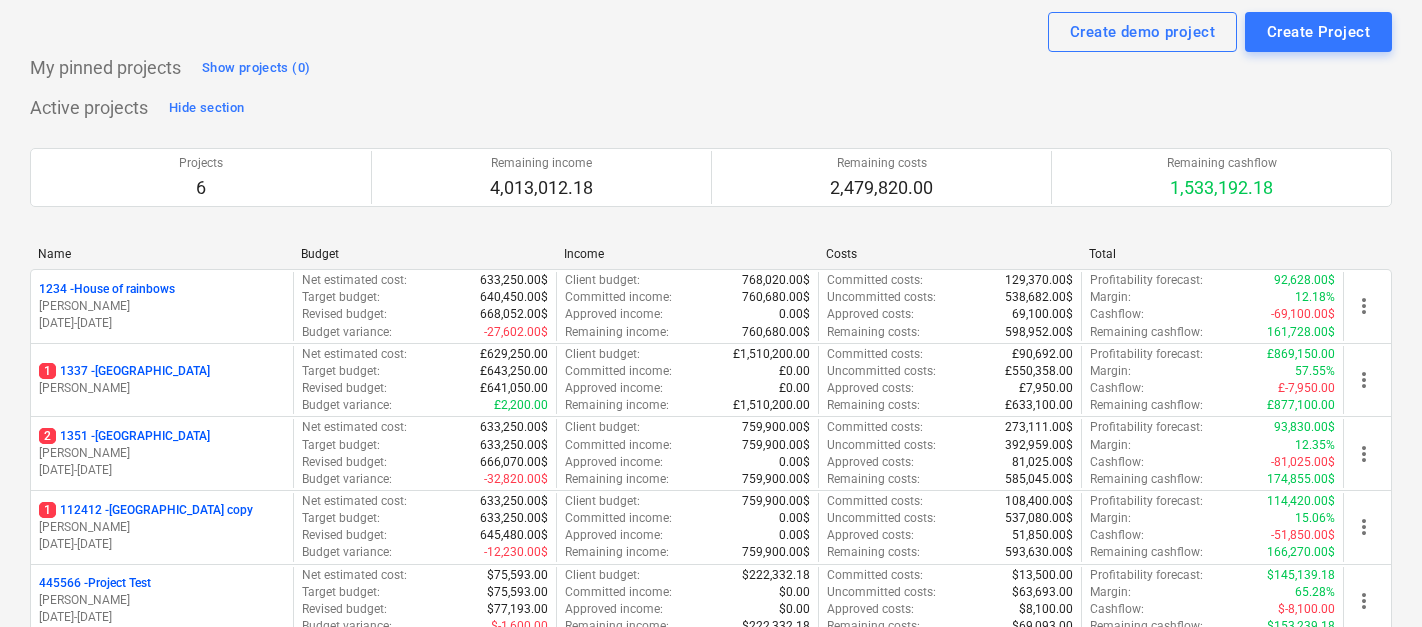 scroll, scrollTop: 145, scrollLeft: 0, axis: vertical 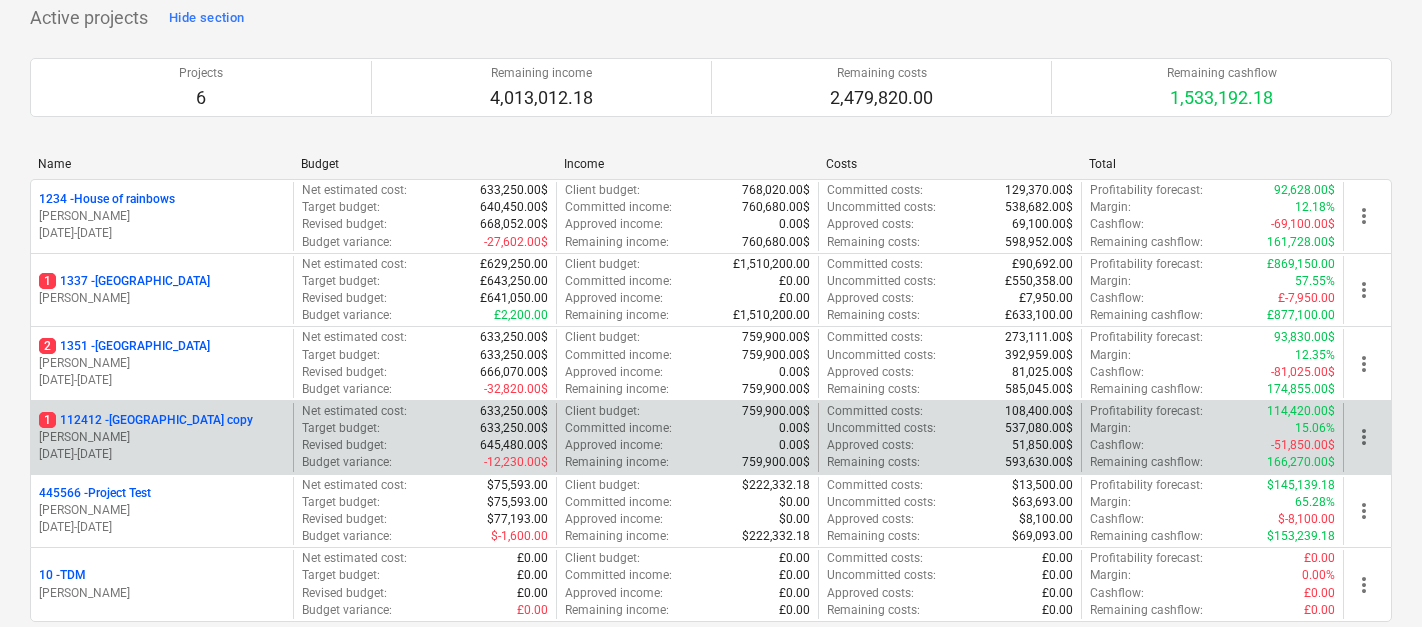 click on "1  112412 -  [GEOGRAPHIC_DATA] copy" at bounding box center [146, 420] 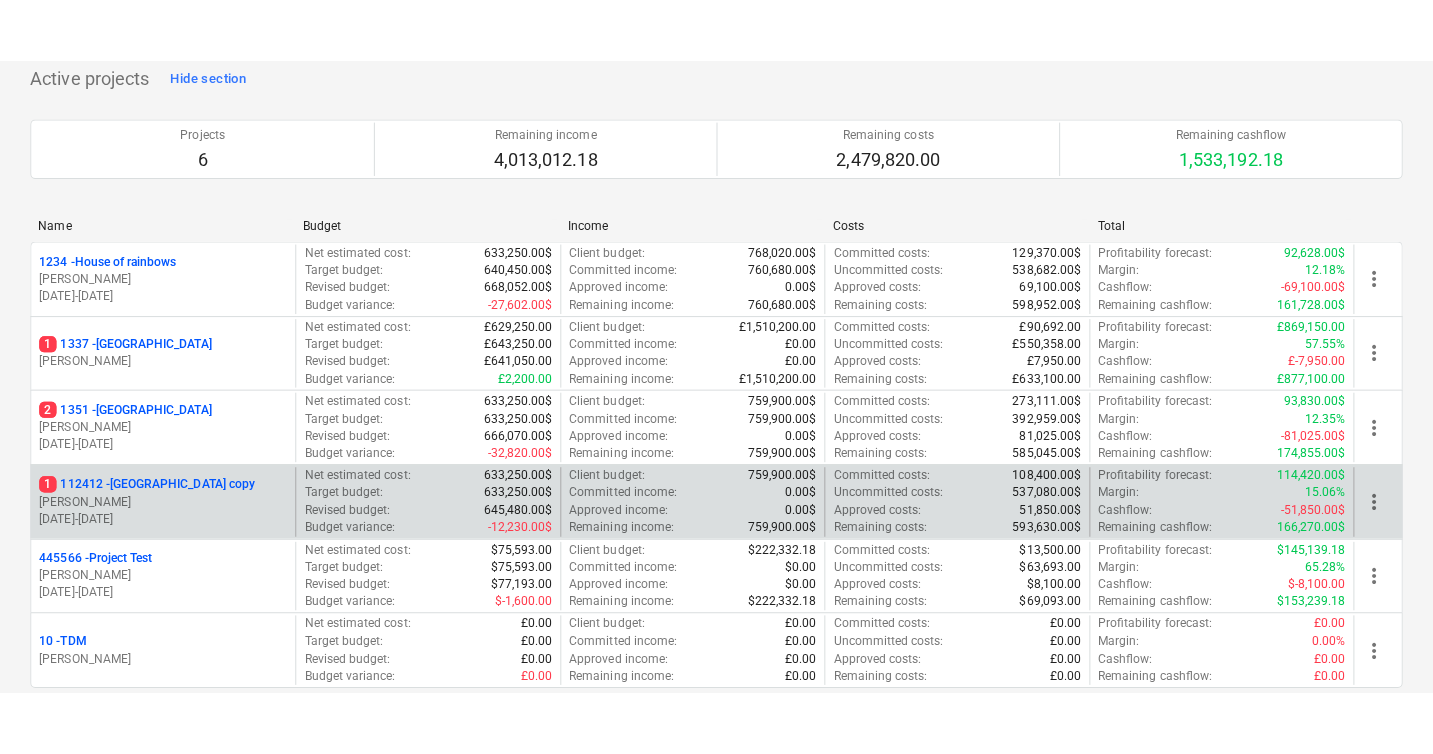 scroll, scrollTop: 0, scrollLeft: 0, axis: both 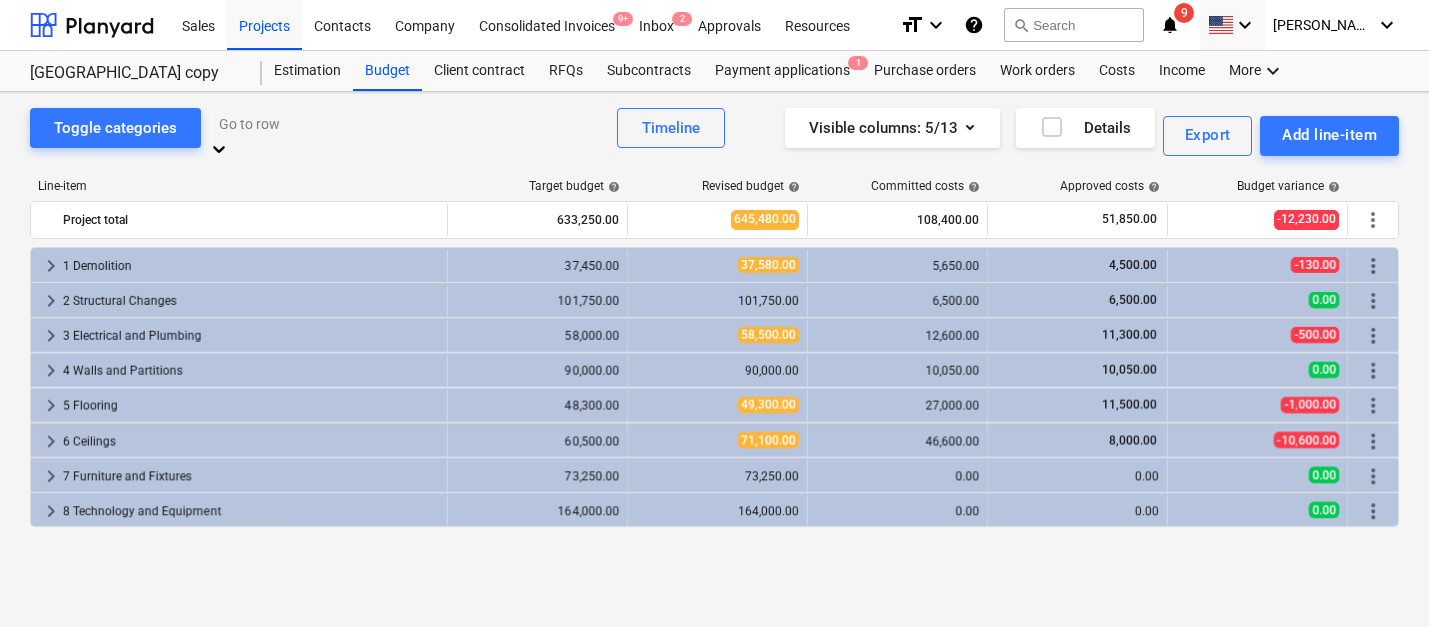 click on "Toggle categories Go to row Timeline Visible columns :   5/13 Details Export Add line-item" at bounding box center (714, 135) 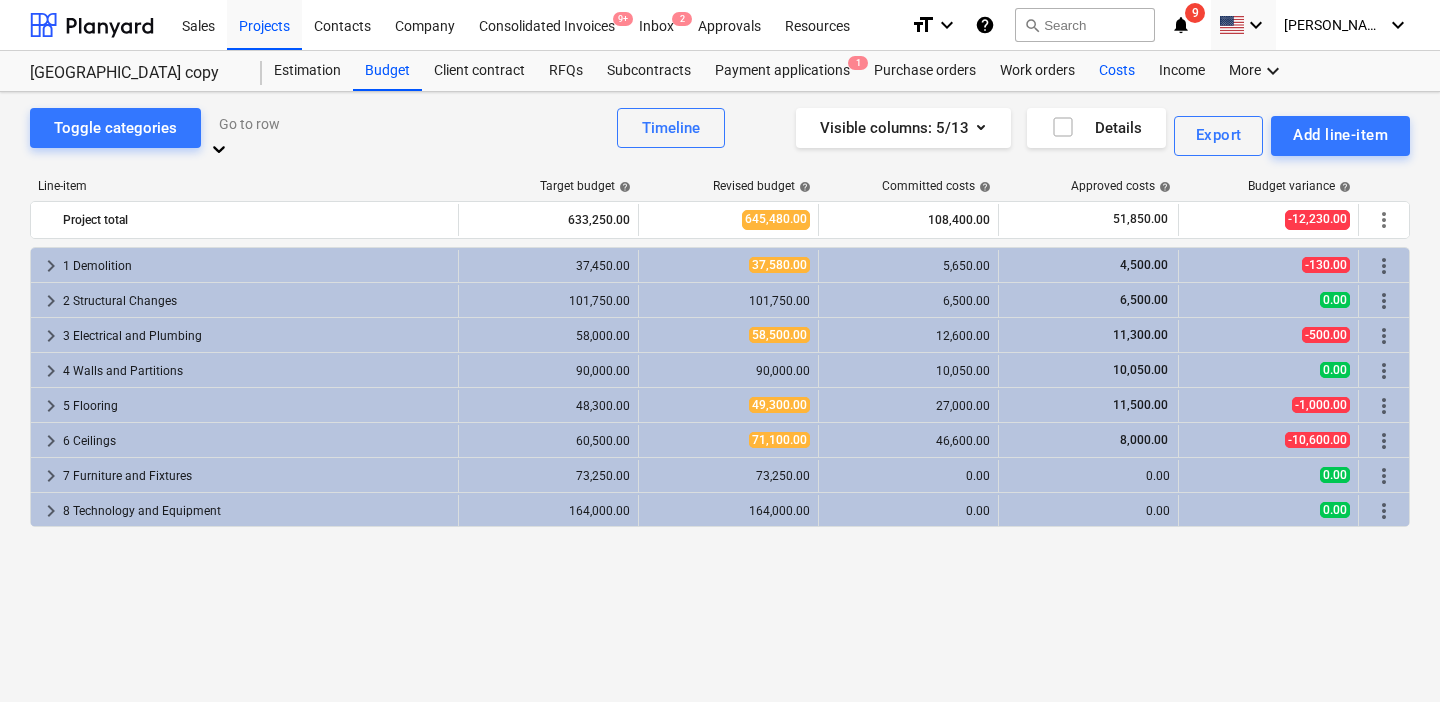 click on "Costs" at bounding box center [1117, 71] 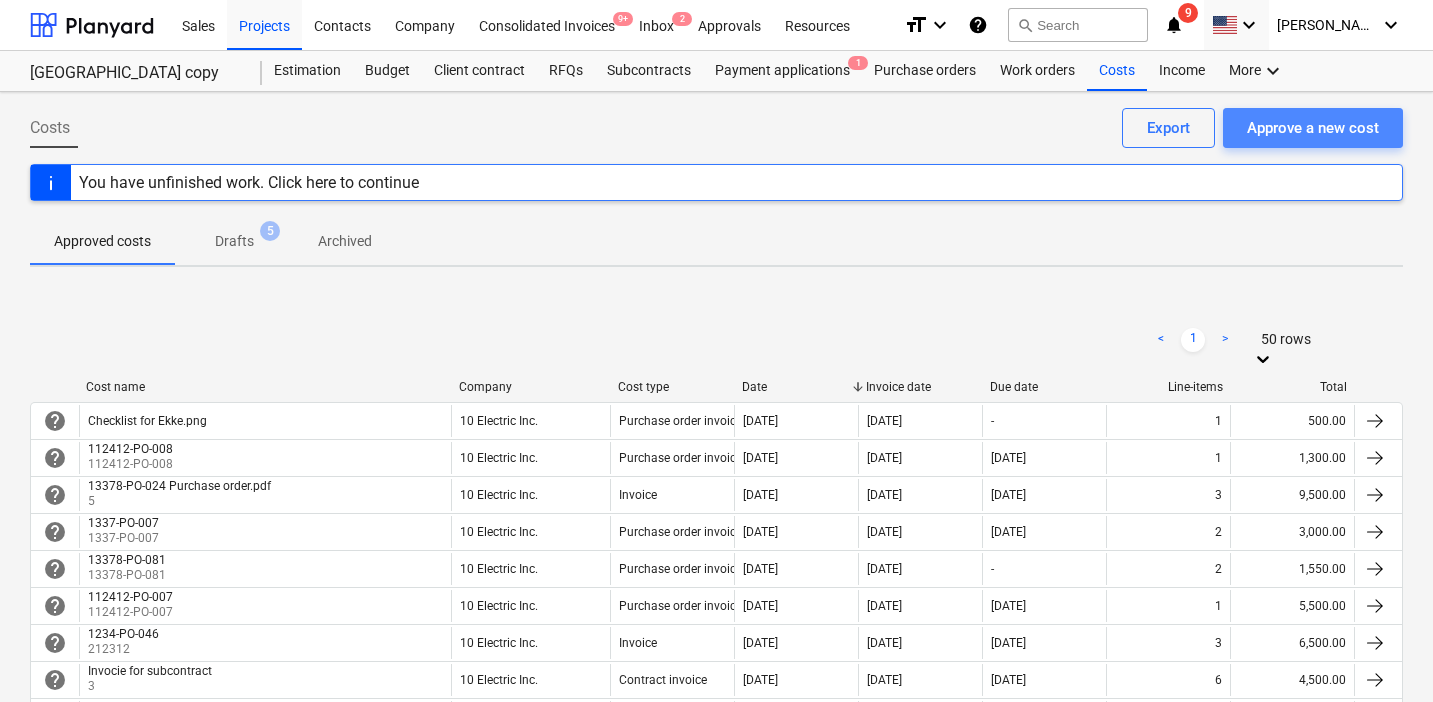 click on "Approve a new cost" at bounding box center [1313, 128] 